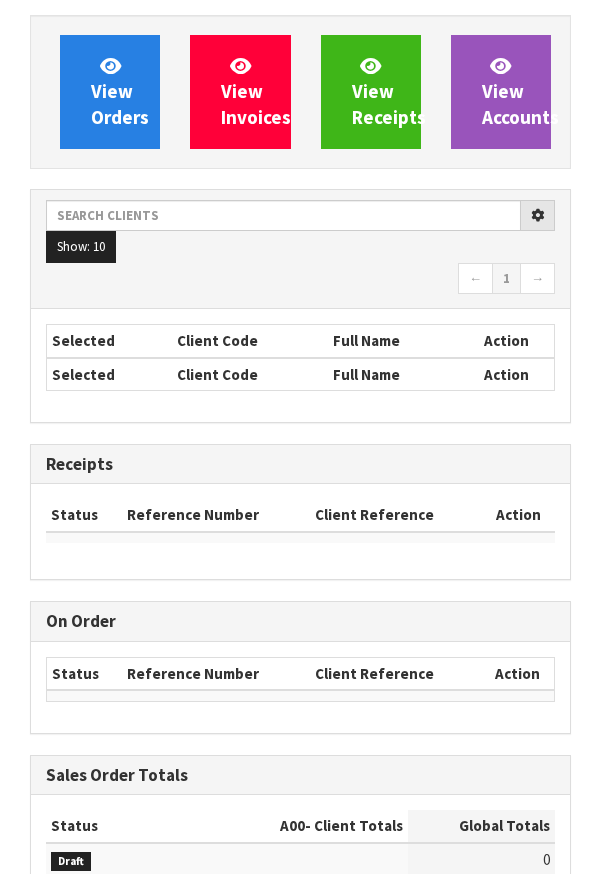 scroll, scrollTop: 0, scrollLeft: 0, axis: both 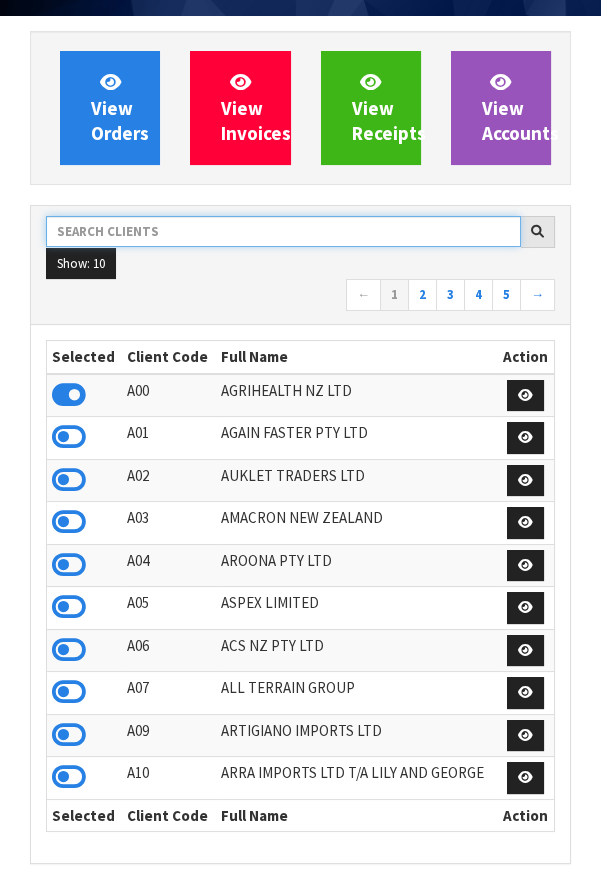 click at bounding box center (283, 231) 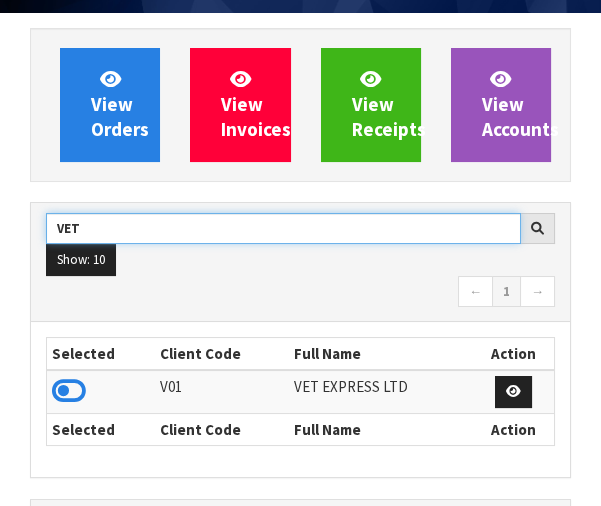 type on "VET" 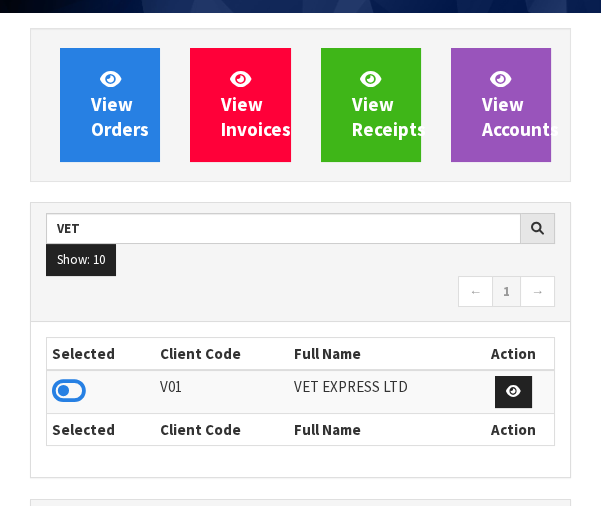 click at bounding box center (69, 391) 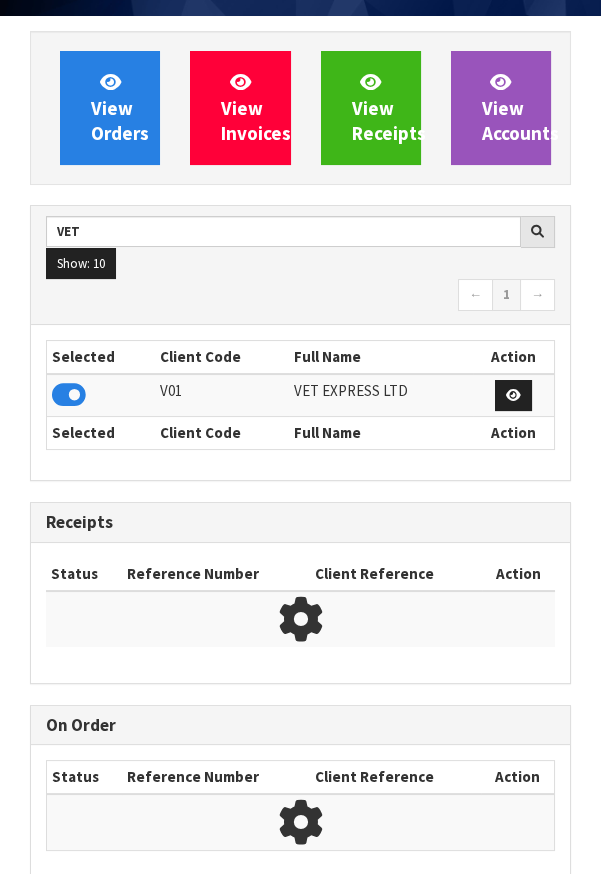 scroll, scrollTop: 1308, scrollLeft: 570, axis: both 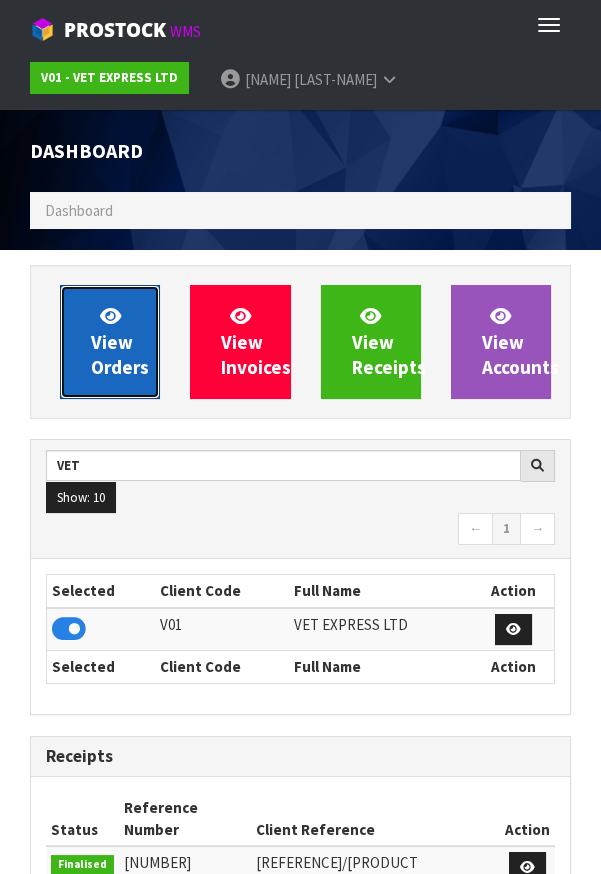 click on "View
Orders" at bounding box center [120, 341] 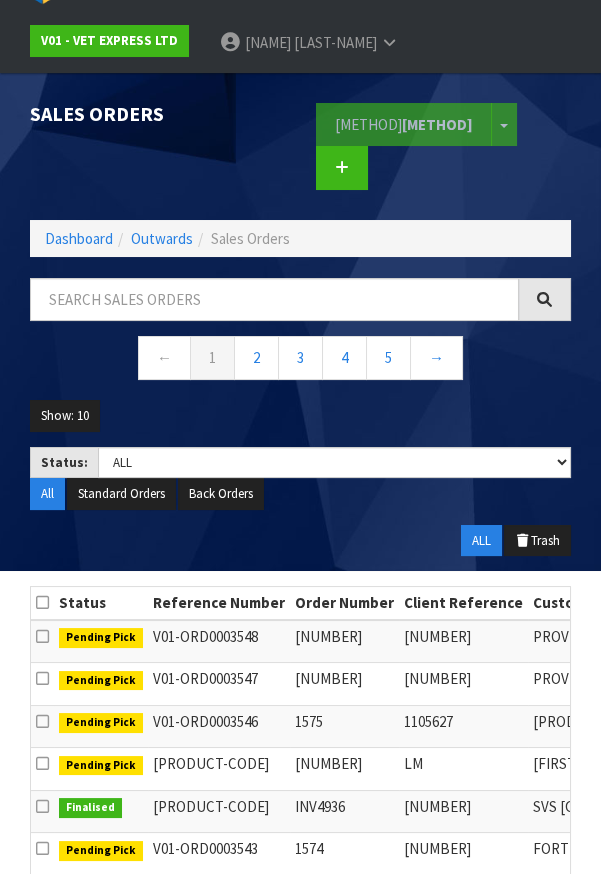 scroll, scrollTop: 0, scrollLeft: 0, axis: both 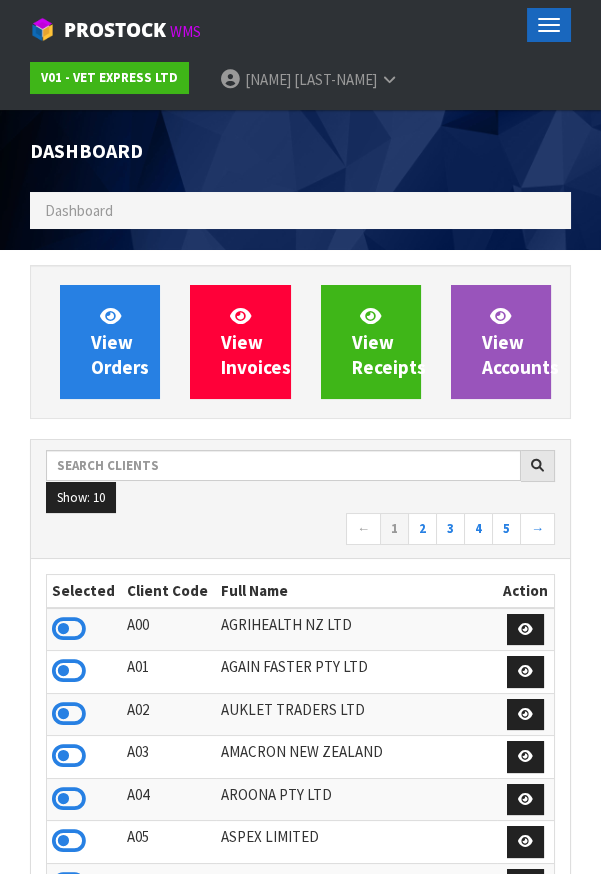 click at bounding box center (549, 31) 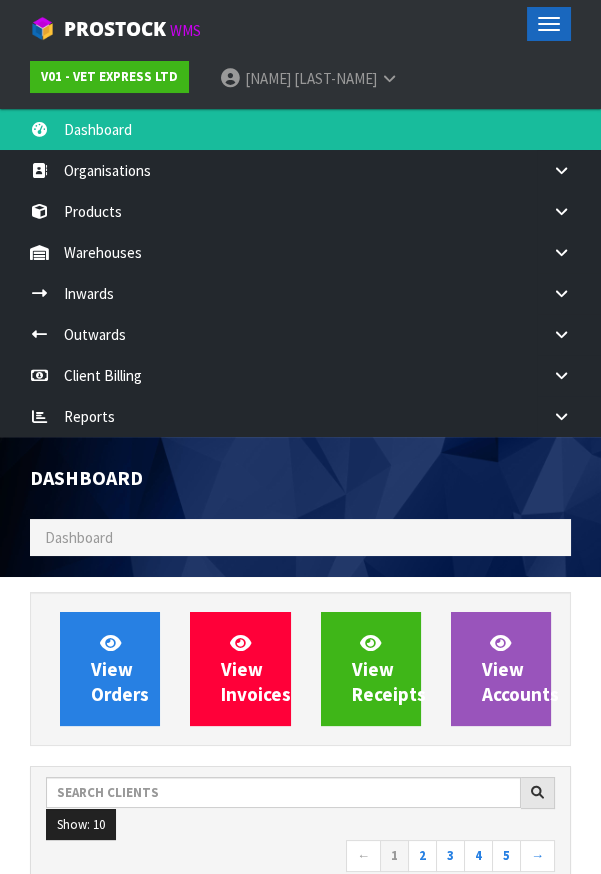 scroll, scrollTop: 0, scrollLeft: 0, axis: both 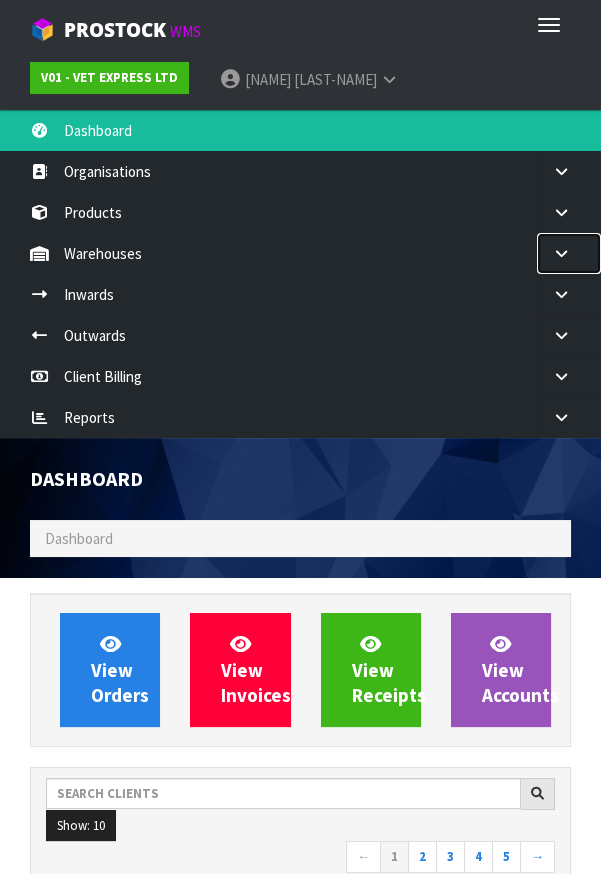 click at bounding box center (561, 171) 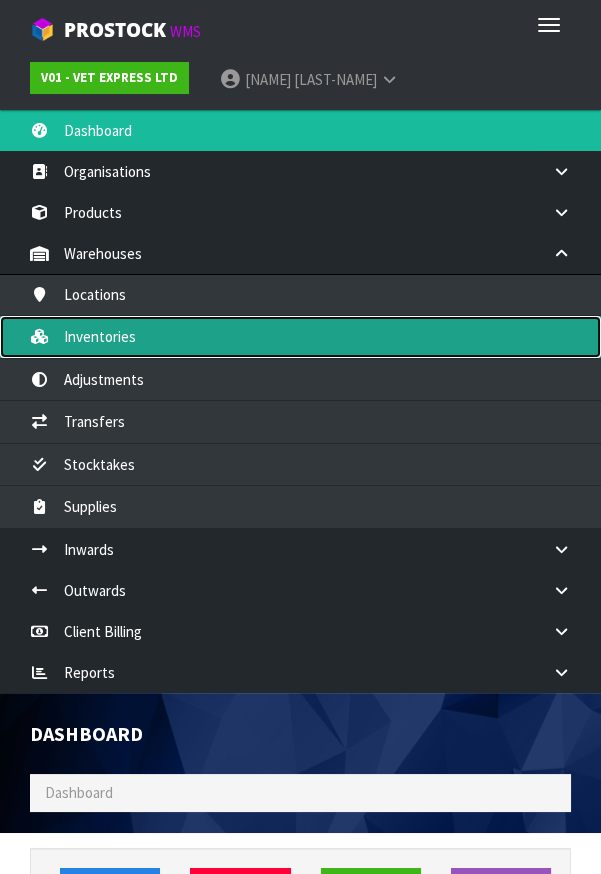 click on "Inventories" at bounding box center (300, 336) 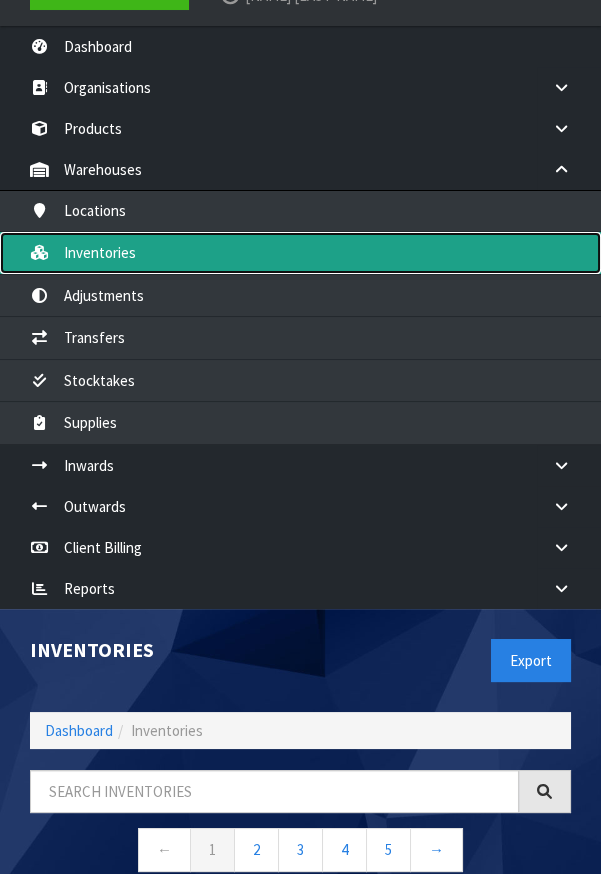 scroll, scrollTop: 0, scrollLeft: 0, axis: both 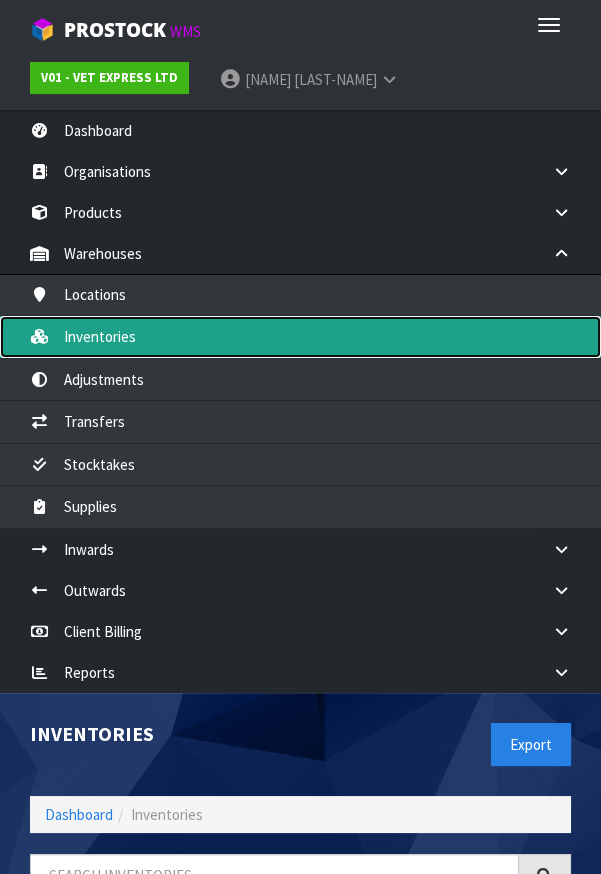 click on "Inventories" at bounding box center [300, 336] 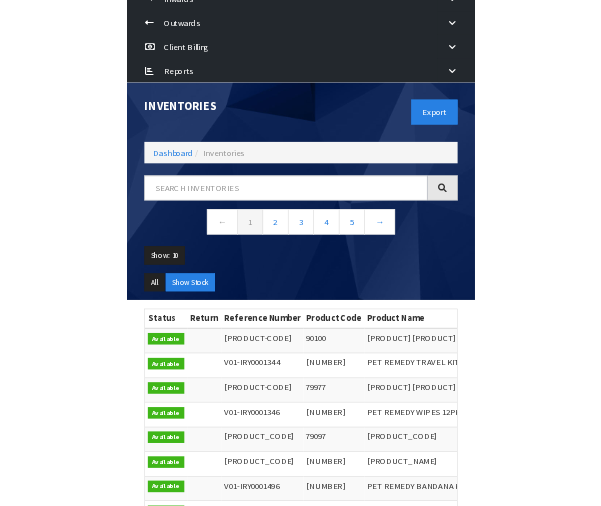 scroll, scrollTop: 721, scrollLeft: 0, axis: vertical 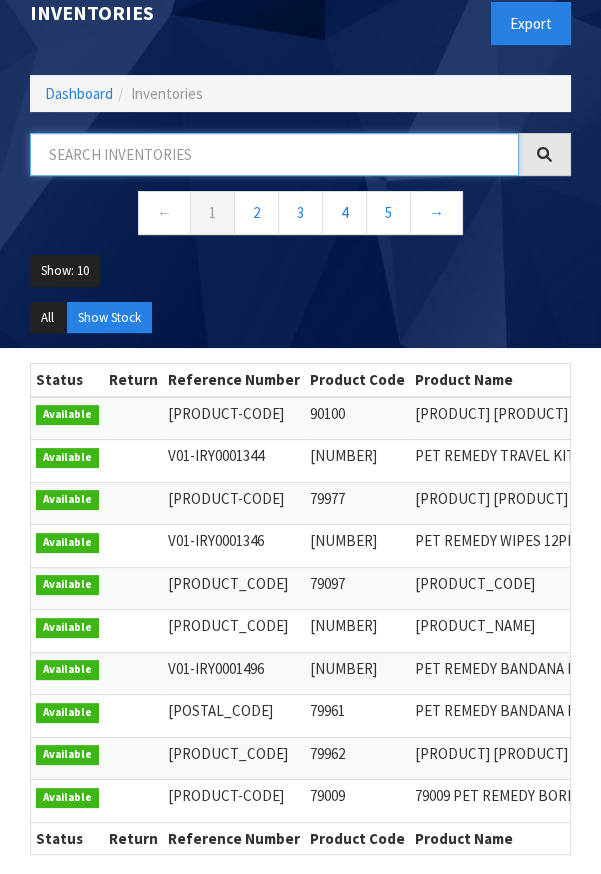 click at bounding box center [274, 154] 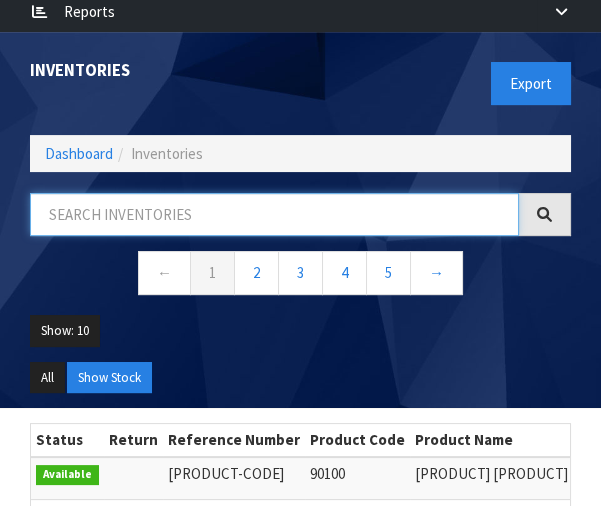 scroll, scrollTop: 653, scrollLeft: 0, axis: vertical 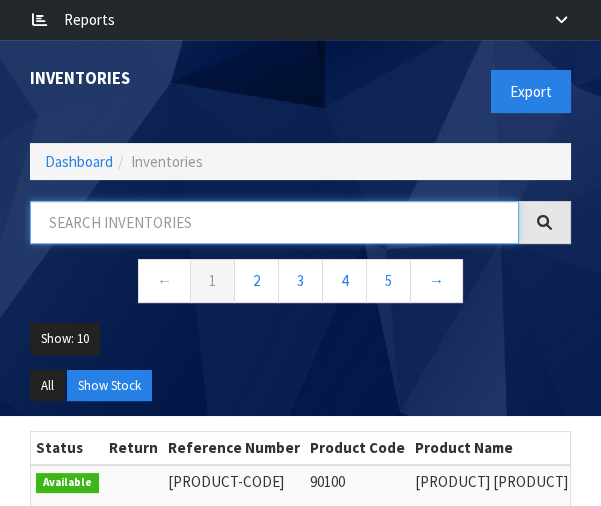 click at bounding box center [274, 222] 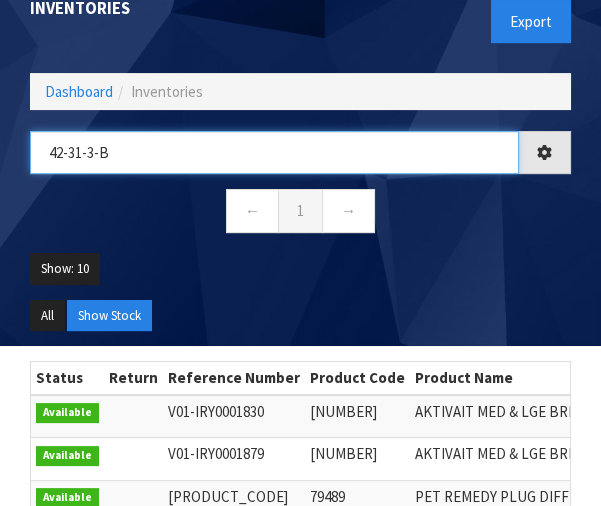 scroll, scrollTop: 796, scrollLeft: 0, axis: vertical 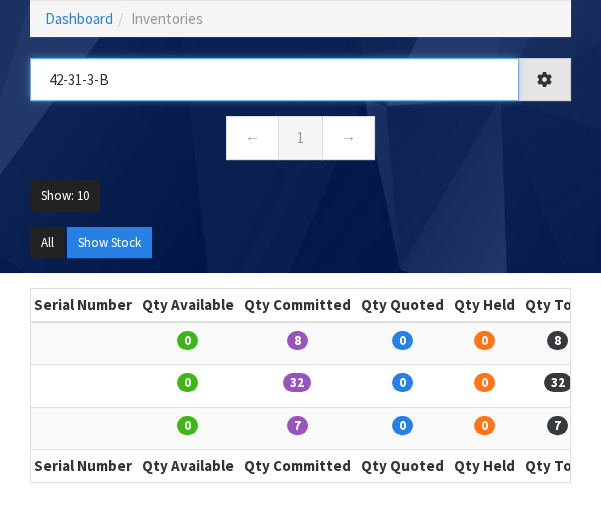 click on "42-31-3-B" at bounding box center [274, 79] 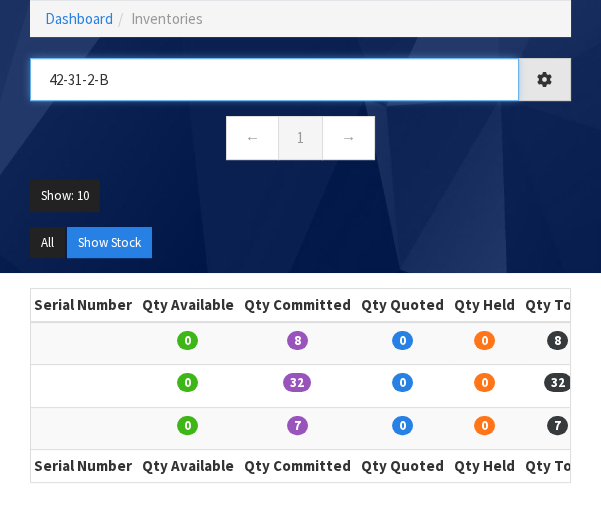 scroll, scrollTop: 0, scrollLeft: 878, axis: horizontal 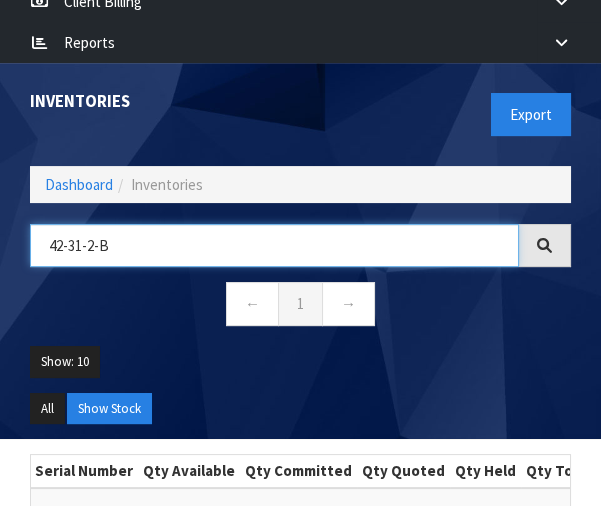 click on "42-31-2-B" at bounding box center [274, 245] 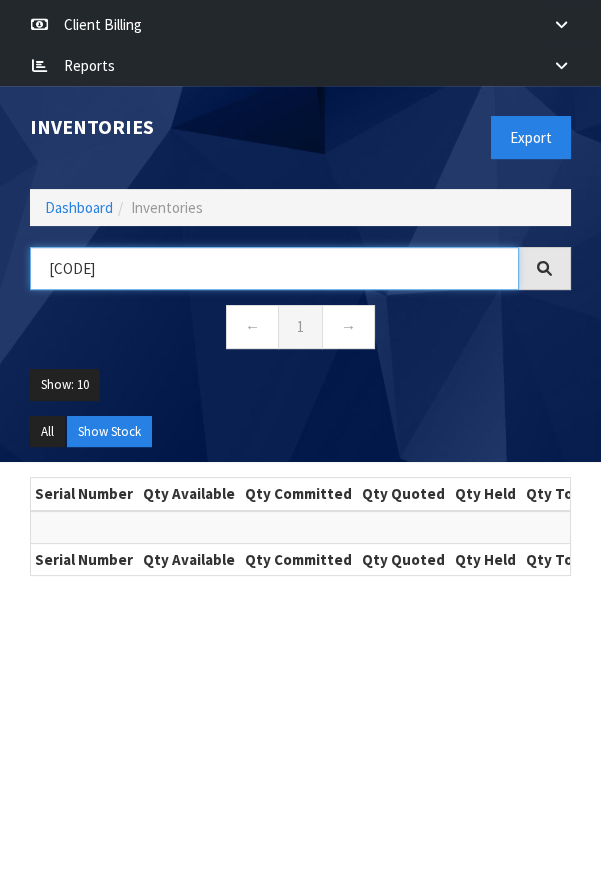 scroll, scrollTop: 608, scrollLeft: 0, axis: vertical 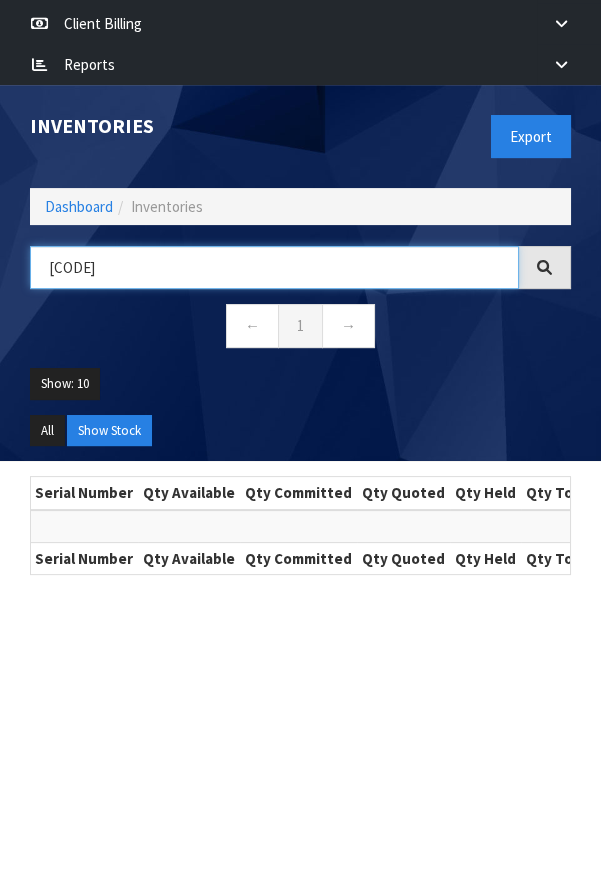 click on "[CODE]" at bounding box center [274, 267] 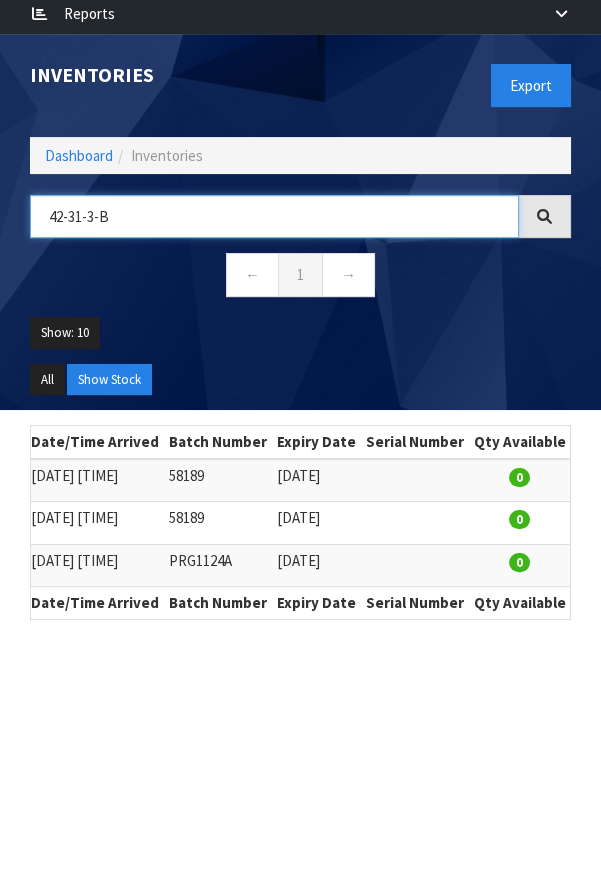 scroll, scrollTop: 658, scrollLeft: 0, axis: vertical 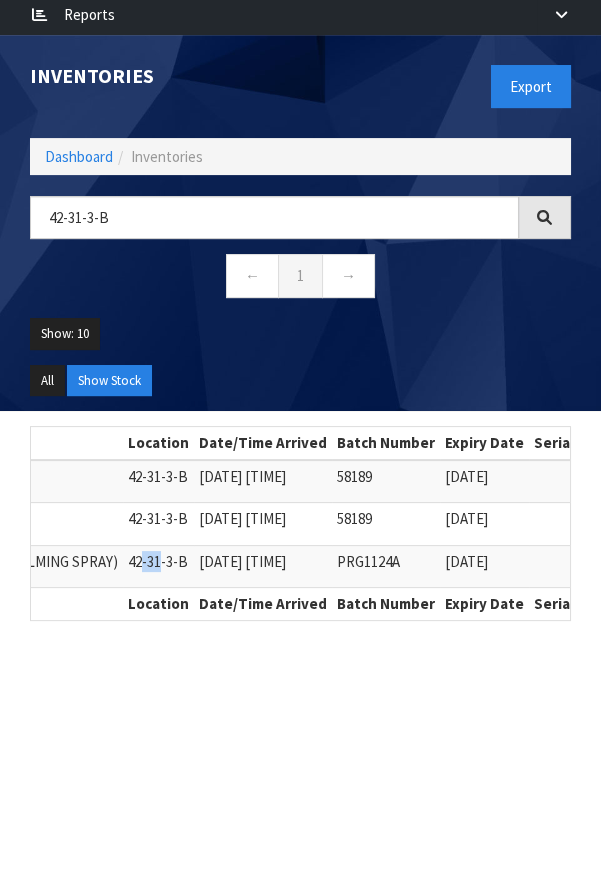 click on "Show: [NUMBER]" at bounding box center (300, 472) 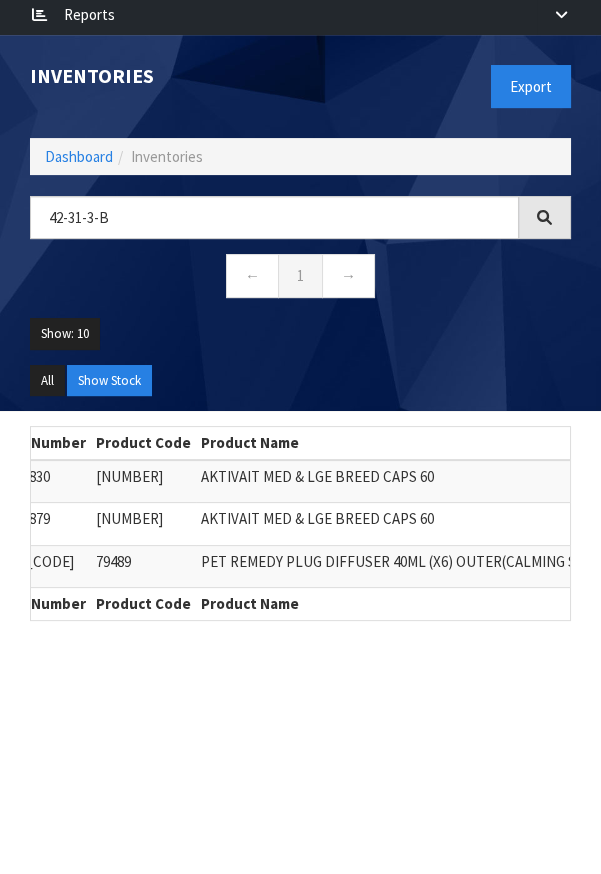 scroll, scrollTop: 0, scrollLeft: 0, axis: both 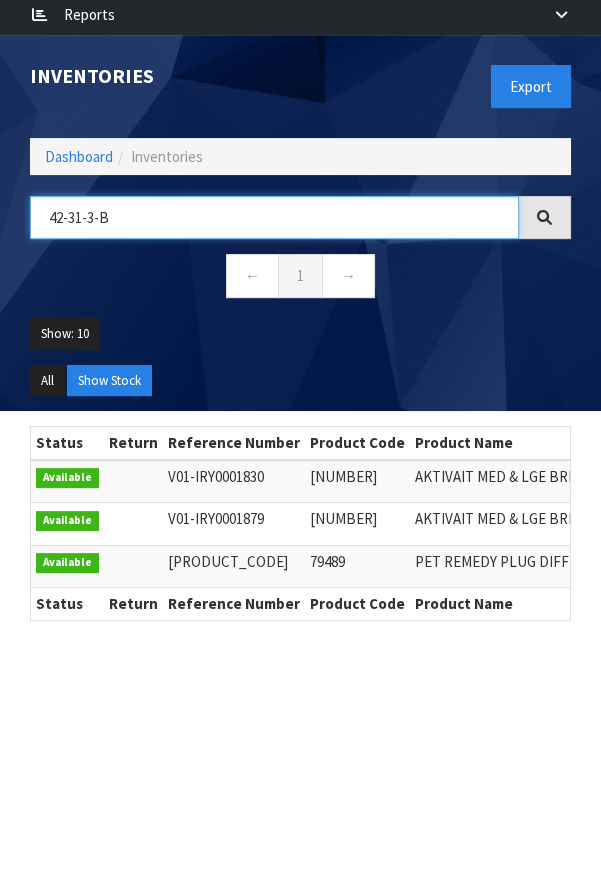 click on "42-31-3-B" at bounding box center (274, 217) 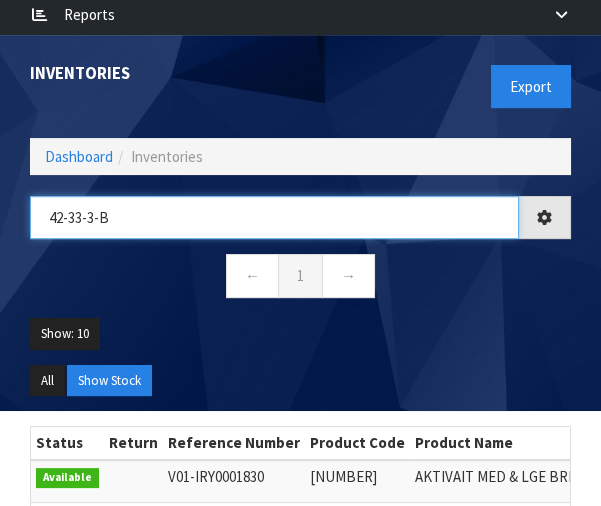 click on "42-33-3-B" at bounding box center (274, 217) 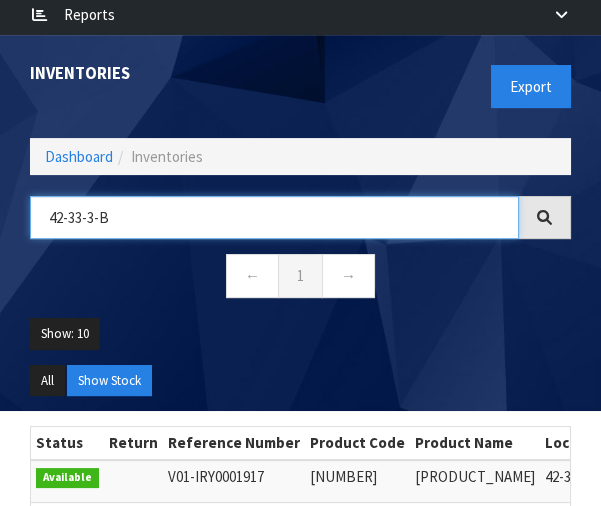 click on "42-33-3-B" at bounding box center (274, 217) 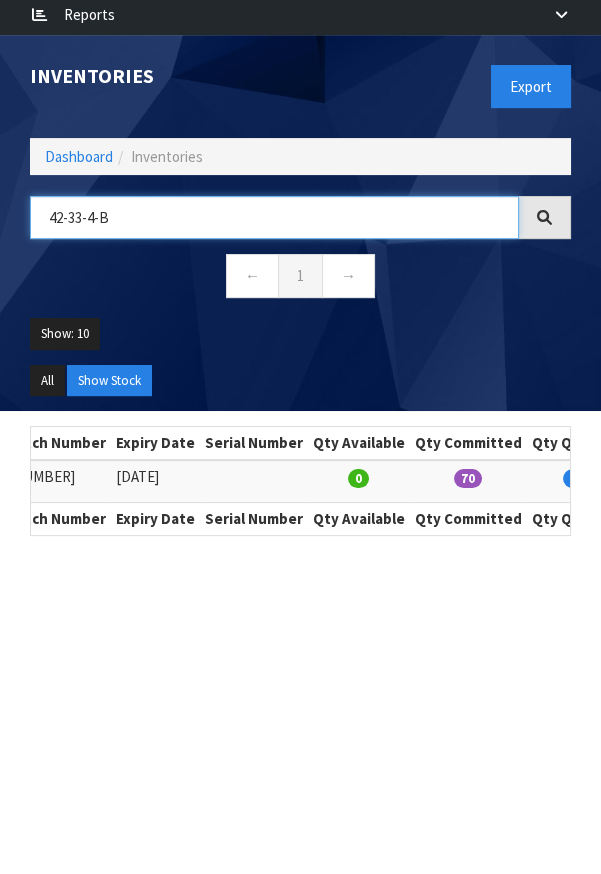 scroll, scrollTop: 0, scrollLeft: 1061, axis: horizontal 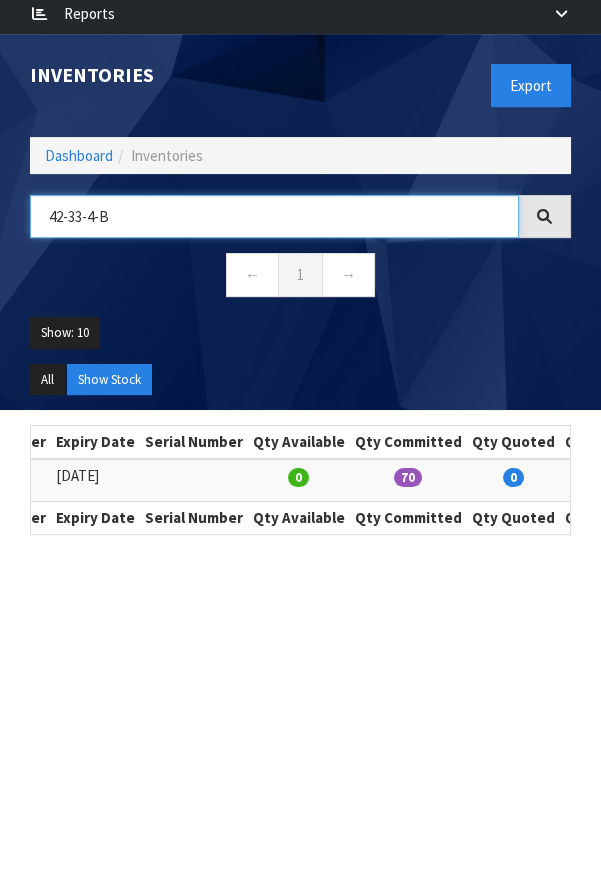 click on "42-33-4-B" at bounding box center [274, 216] 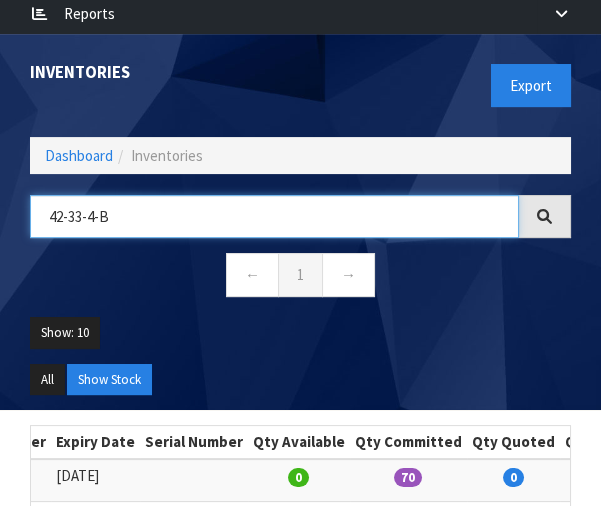 click on "42-33-4-B" at bounding box center [274, 216] 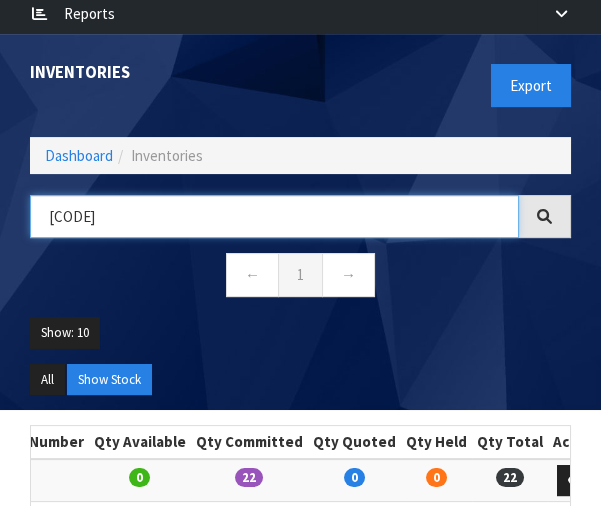 scroll, scrollTop: 0, scrollLeft: 878, axis: horizontal 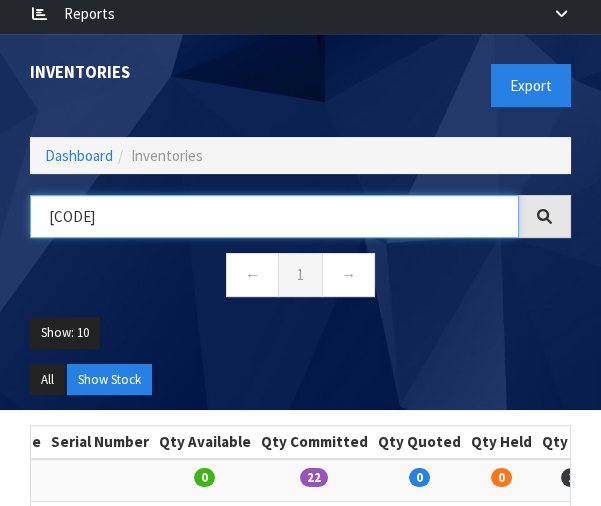 click on "[CODE]" at bounding box center [274, 216] 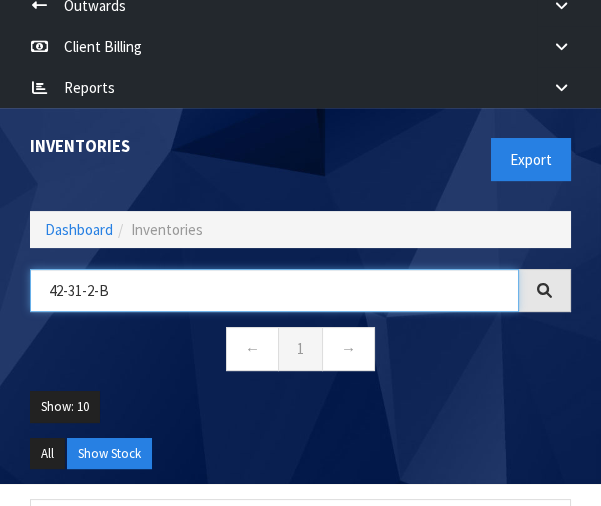 scroll, scrollTop: 585, scrollLeft: 0, axis: vertical 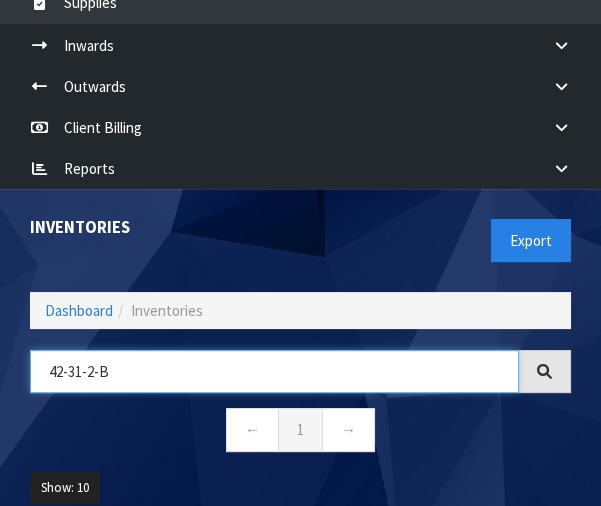 click on "42-31-2-B" at bounding box center [274, 371] 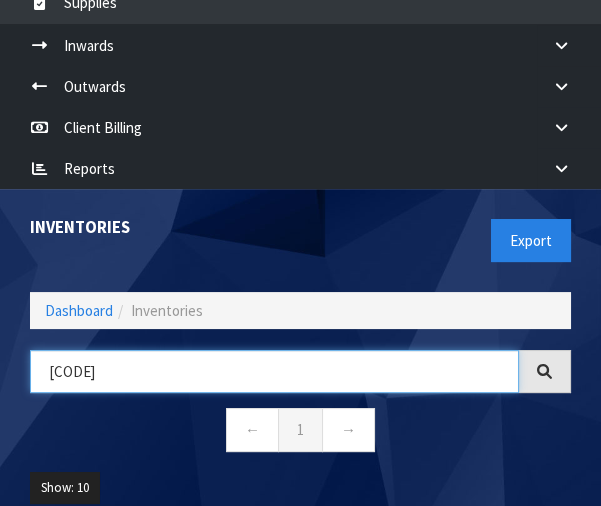 click on "[CODE]" at bounding box center [274, 371] 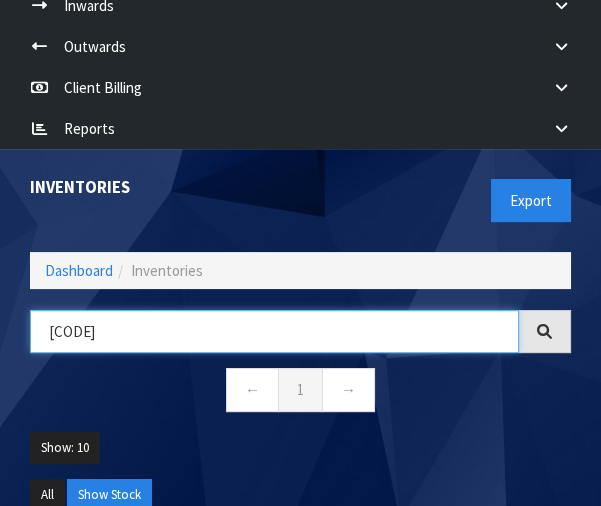 scroll, scrollTop: 550, scrollLeft: 0, axis: vertical 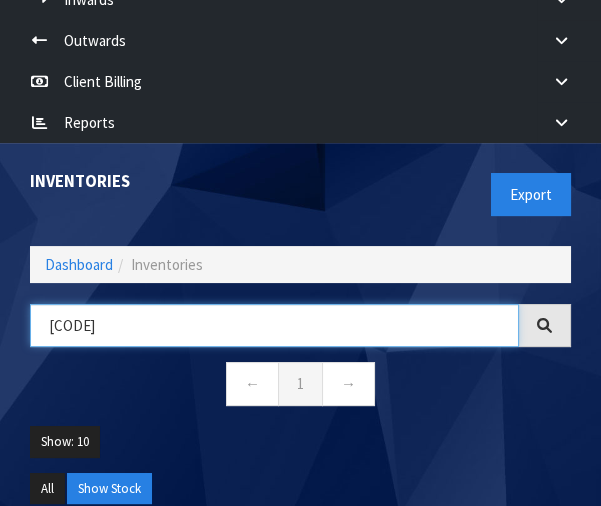 click on "[CODE]" at bounding box center (274, 325) 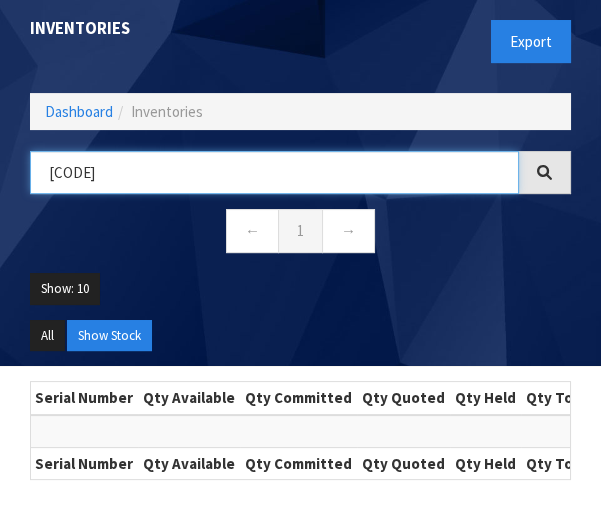 scroll, scrollTop: 700, scrollLeft: 0, axis: vertical 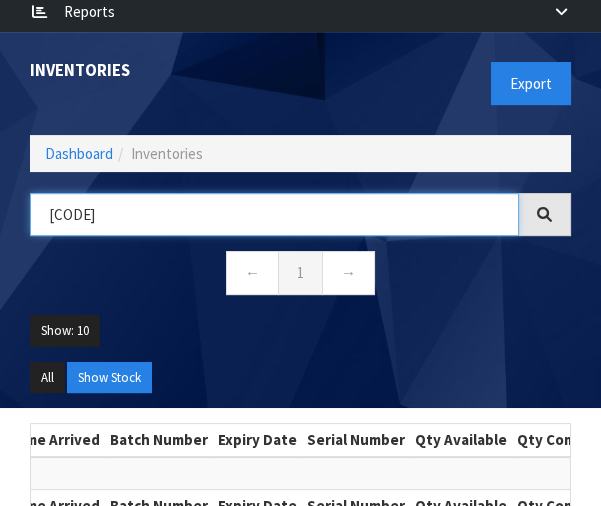 click on "[CODE]" at bounding box center (274, 214) 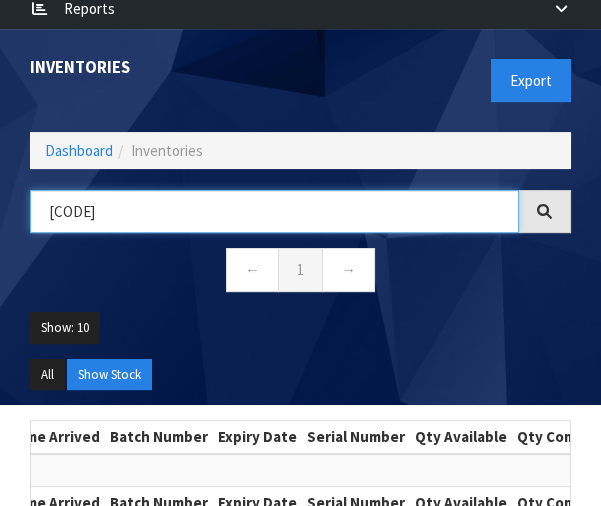 click on "[CODE]" at bounding box center (274, 211) 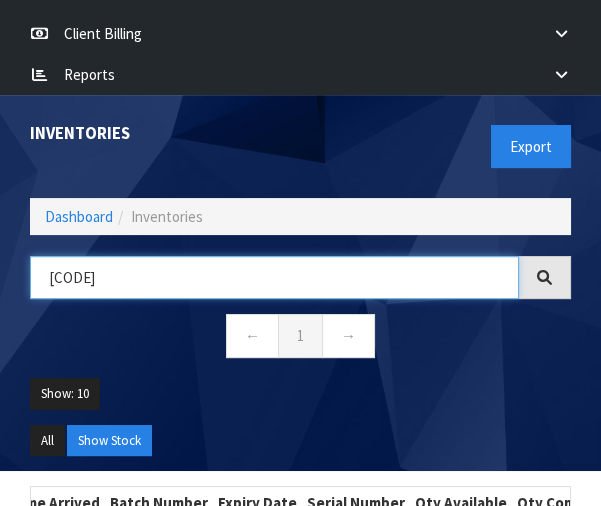 scroll, scrollTop: 602, scrollLeft: 0, axis: vertical 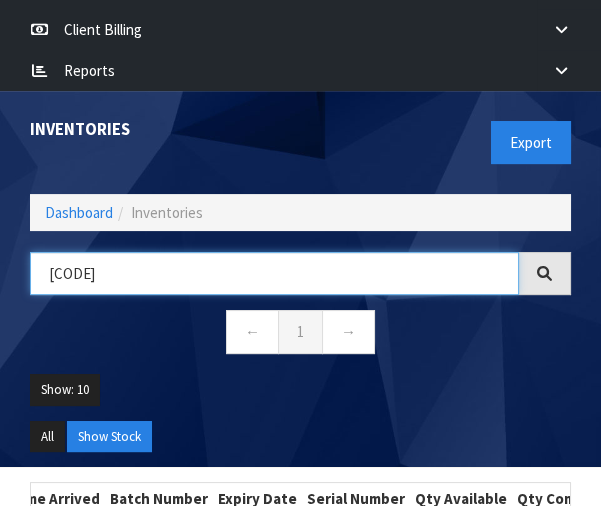 click on "[CODE]" at bounding box center [274, 273] 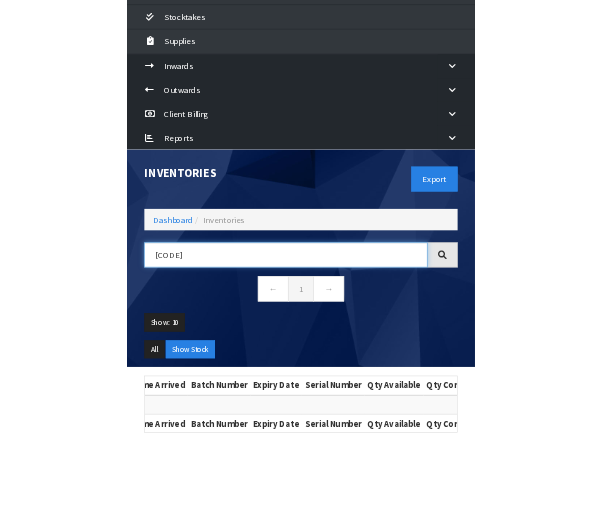 scroll, scrollTop: 443, scrollLeft: 0, axis: vertical 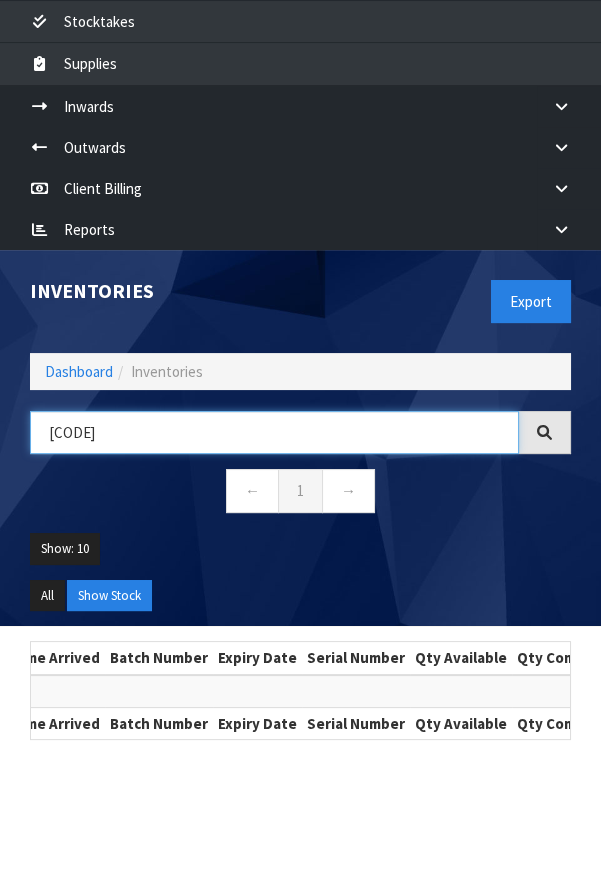 click on "[CODE]" at bounding box center (274, 432) 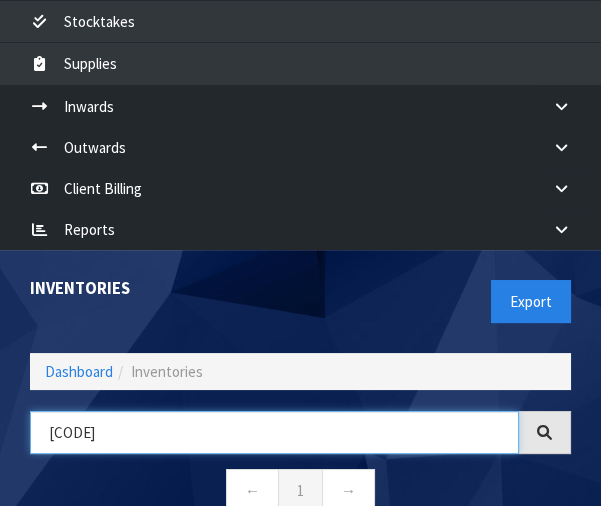 click on "[CODE]" at bounding box center [274, 432] 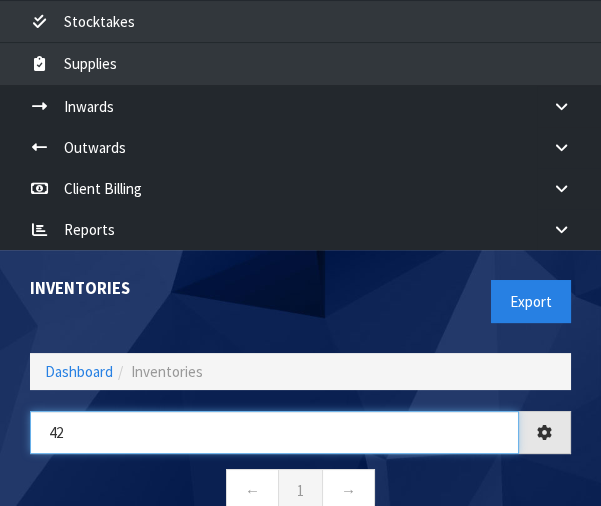 type on "4" 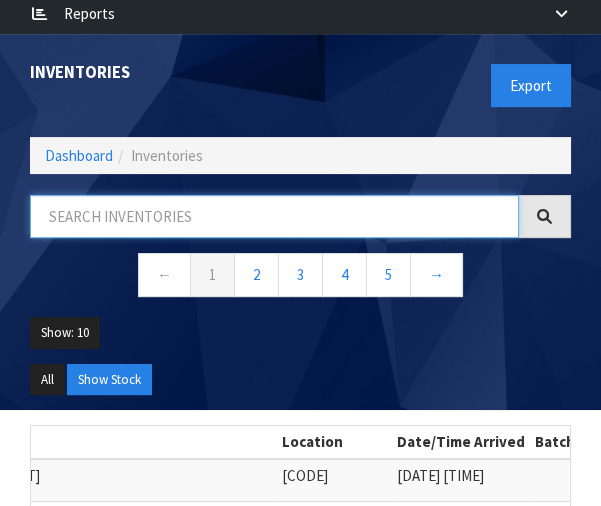 scroll, scrollTop: 664, scrollLeft: 0, axis: vertical 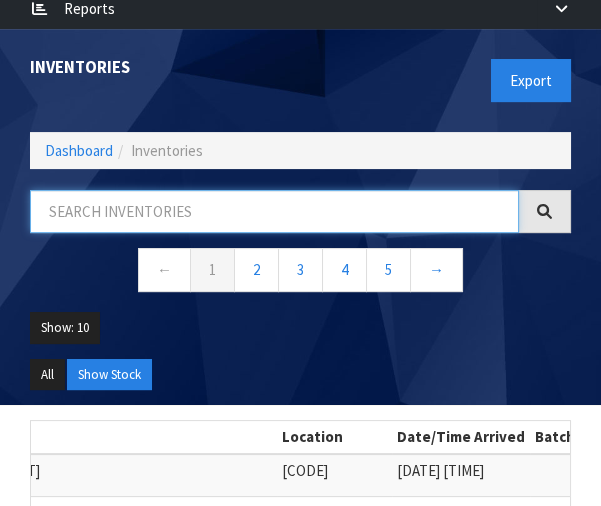 click at bounding box center (274, 211) 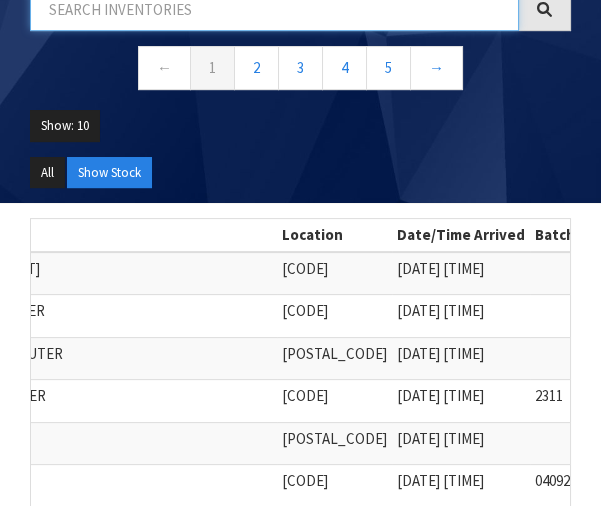 scroll, scrollTop: 872, scrollLeft: 0, axis: vertical 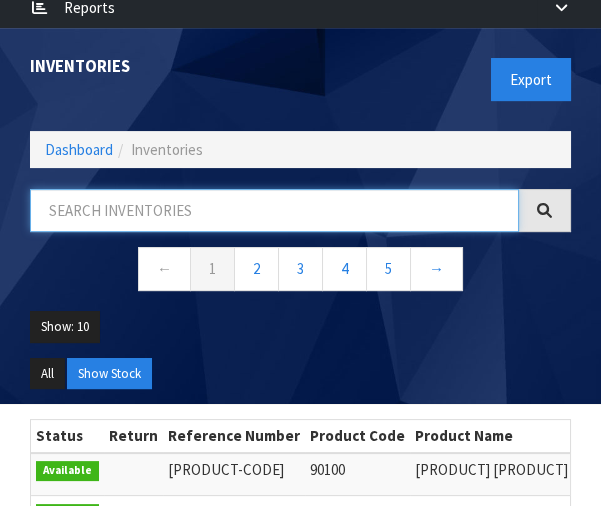 click at bounding box center (274, 210) 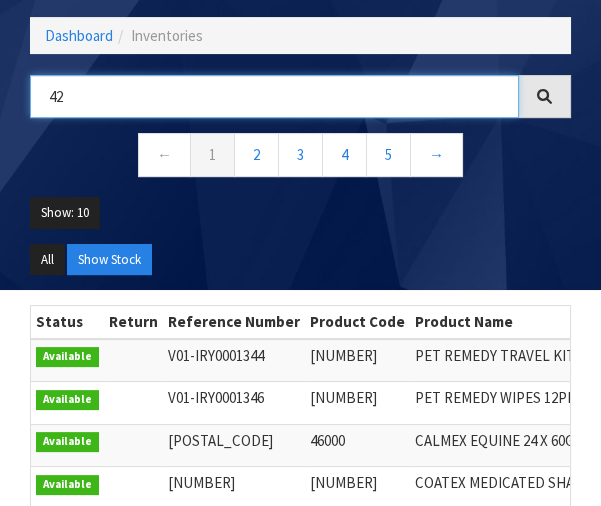 scroll, scrollTop: 787, scrollLeft: 0, axis: vertical 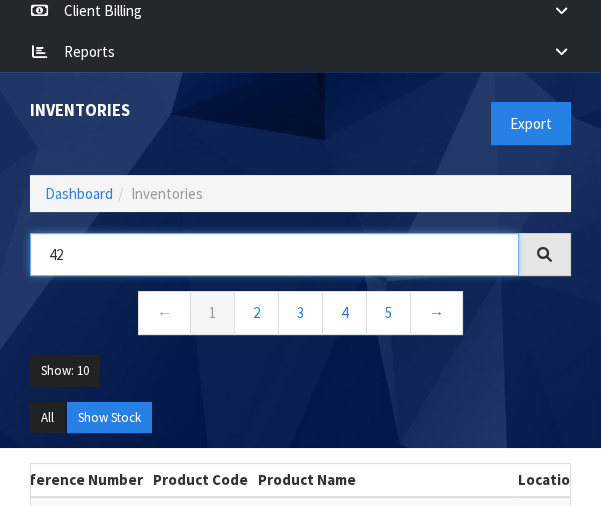 click on "42" at bounding box center (274, 254) 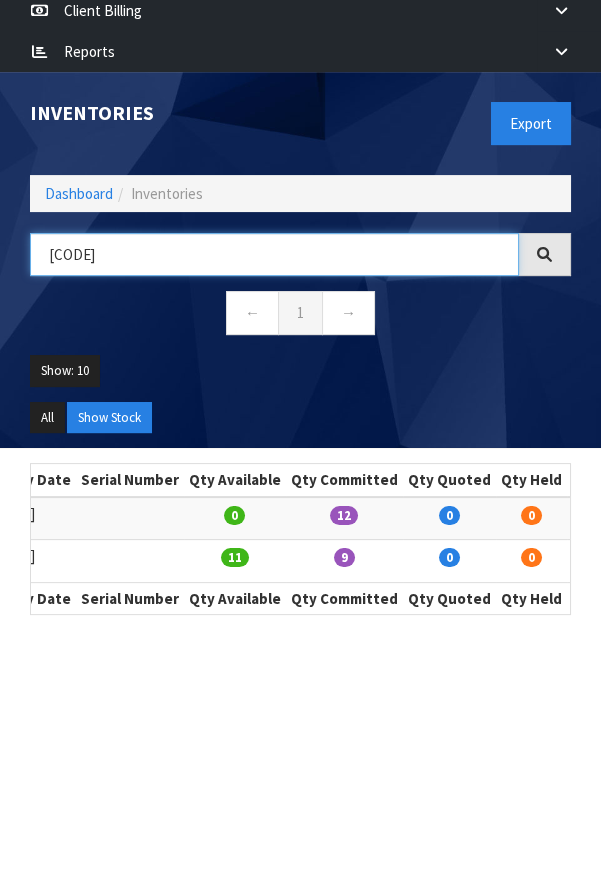 scroll, scrollTop: 0, scrollLeft: 1031, axis: horizontal 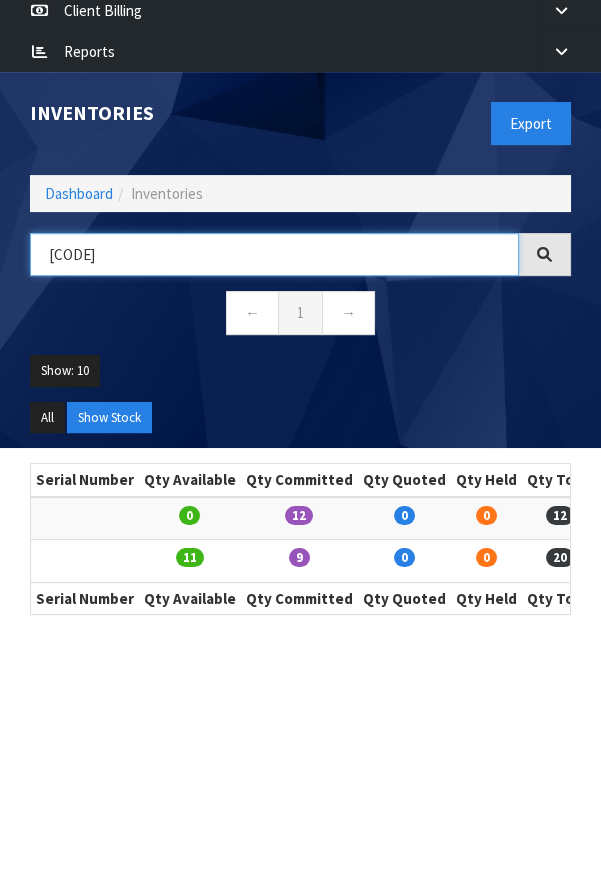type on "[CODE]" 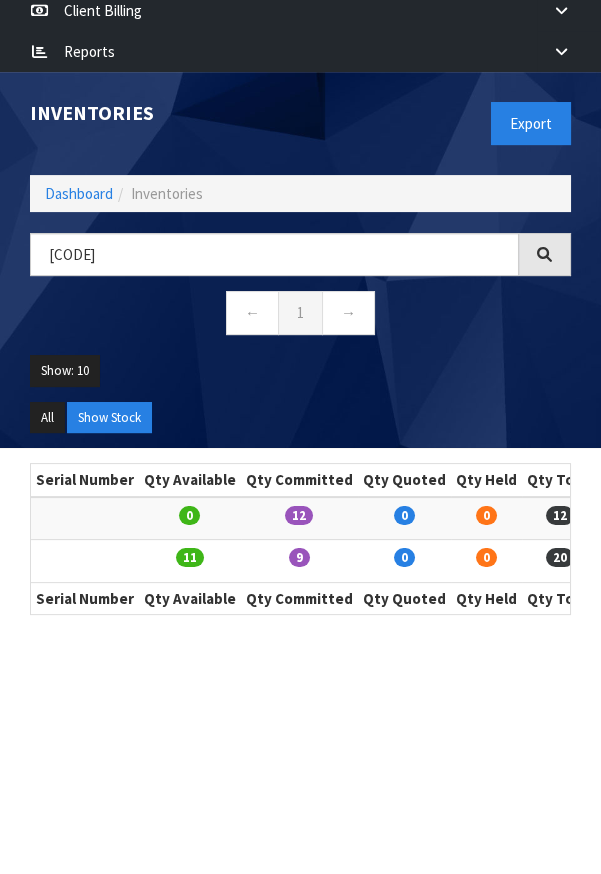 click at bounding box center [625, 560] 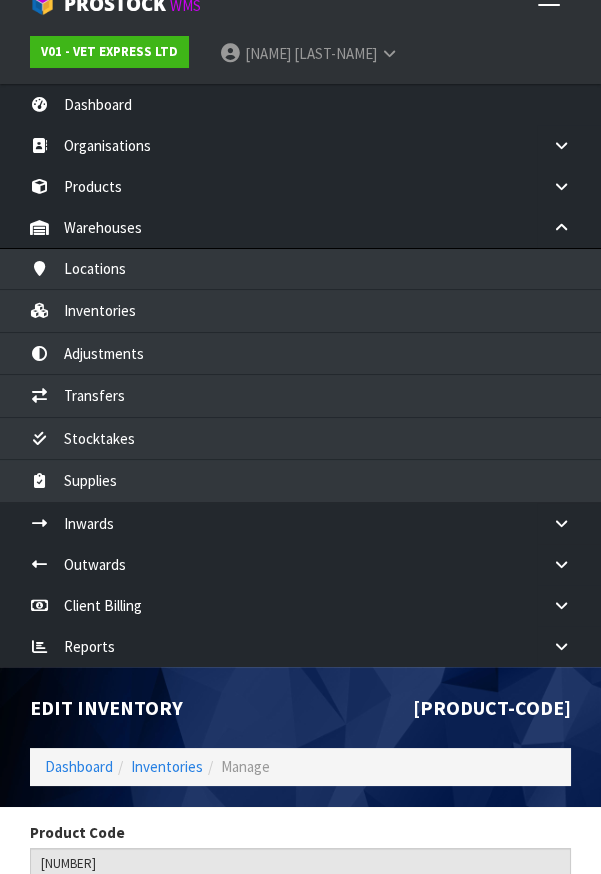 scroll, scrollTop: 0, scrollLeft: 0, axis: both 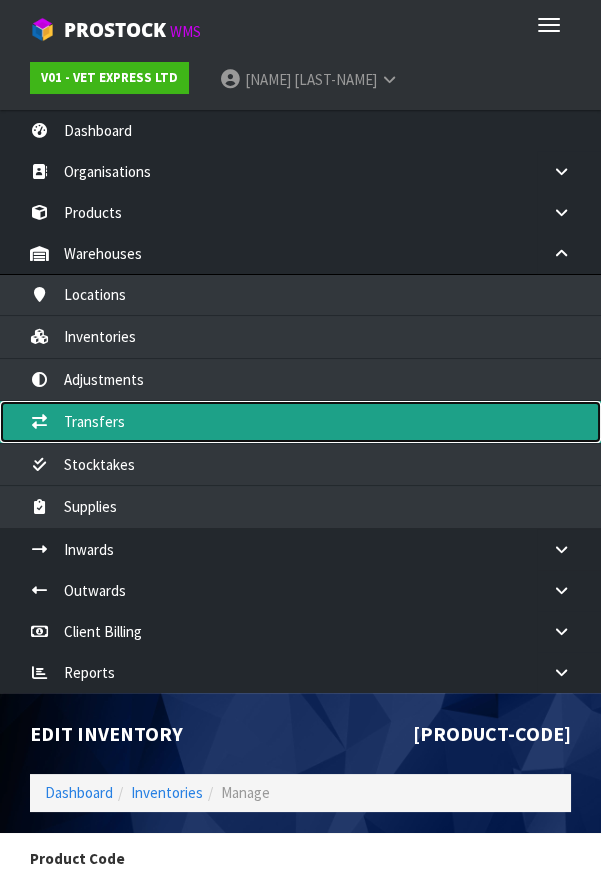 click on "Transfers" at bounding box center (300, 421) 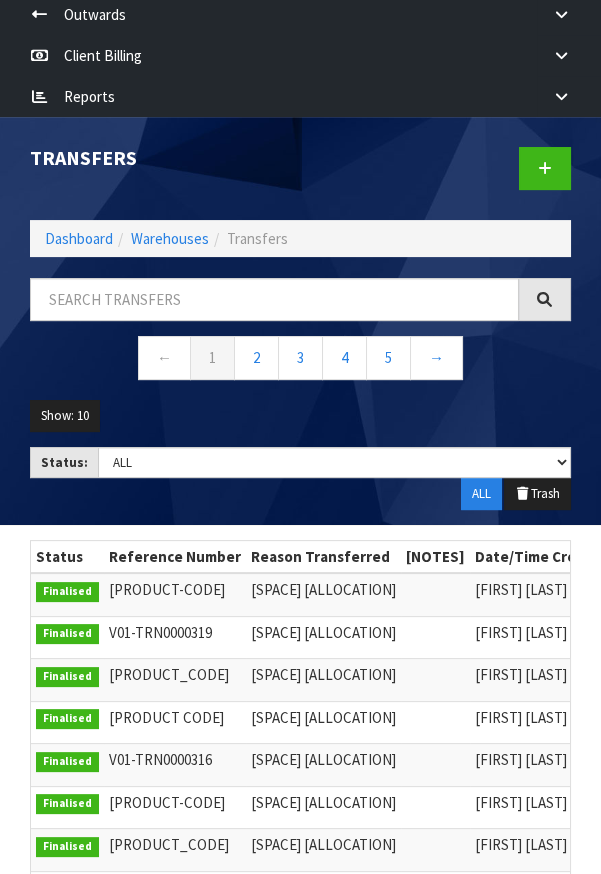 scroll, scrollTop: 578, scrollLeft: 0, axis: vertical 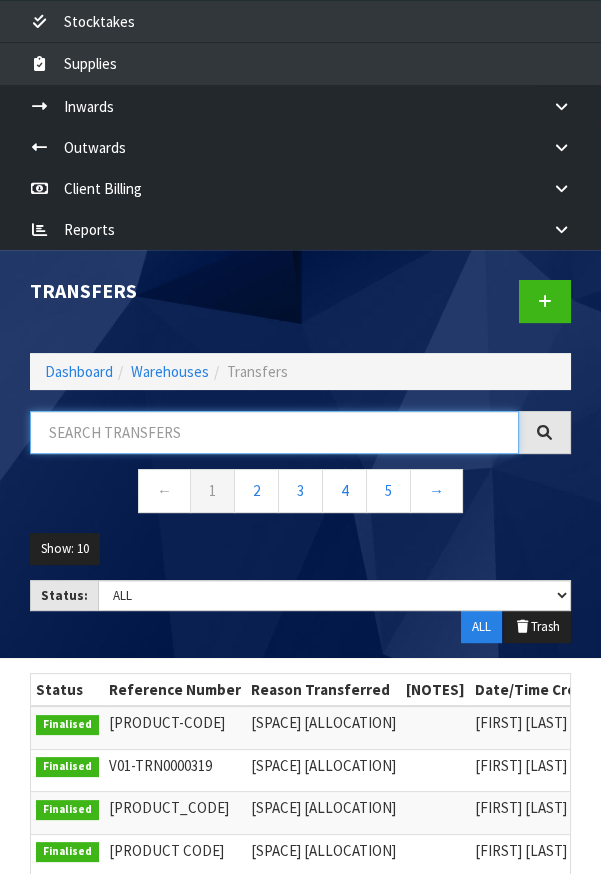click at bounding box center [274, 432] 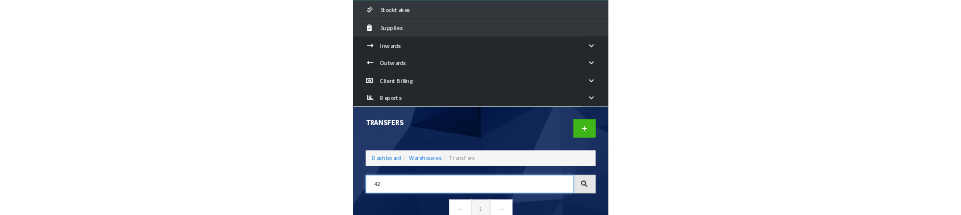 scroll, scrollTop: 341, scrollLeft: 0, axis: vertical 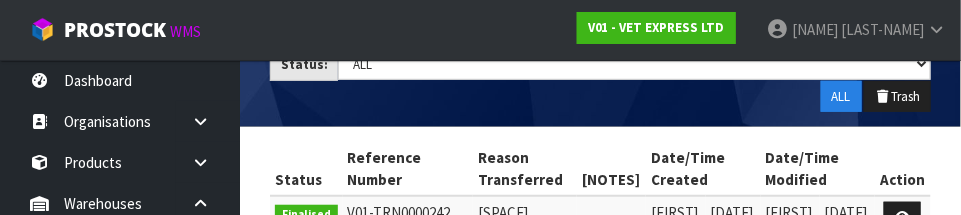 type on "42" 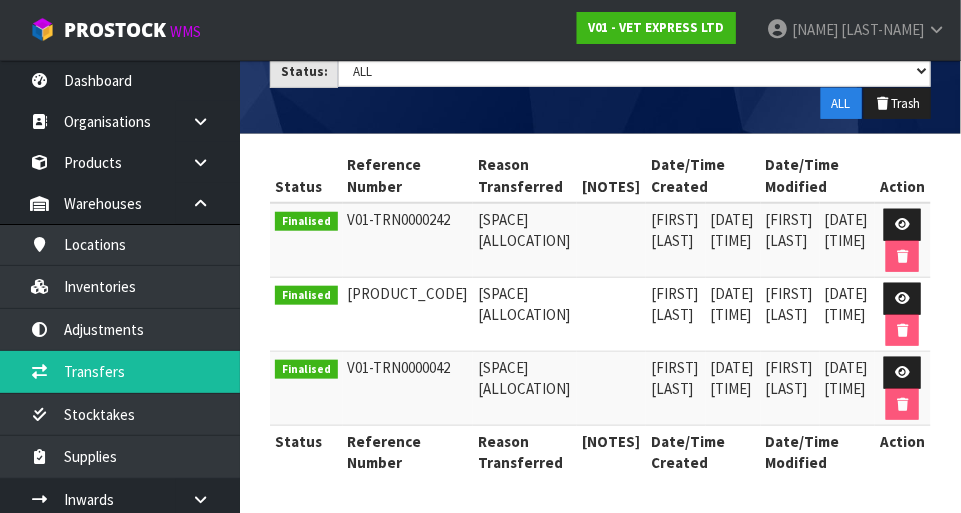 click on "Show: [NUMBER]
[NUMBER]
[NUMBER]
[NUMBER]
[NUMBER]
Status:
Draft Pending Pick Goods Picked Finalised ALL
ALL
Trash" at bounding box center [600, 72] 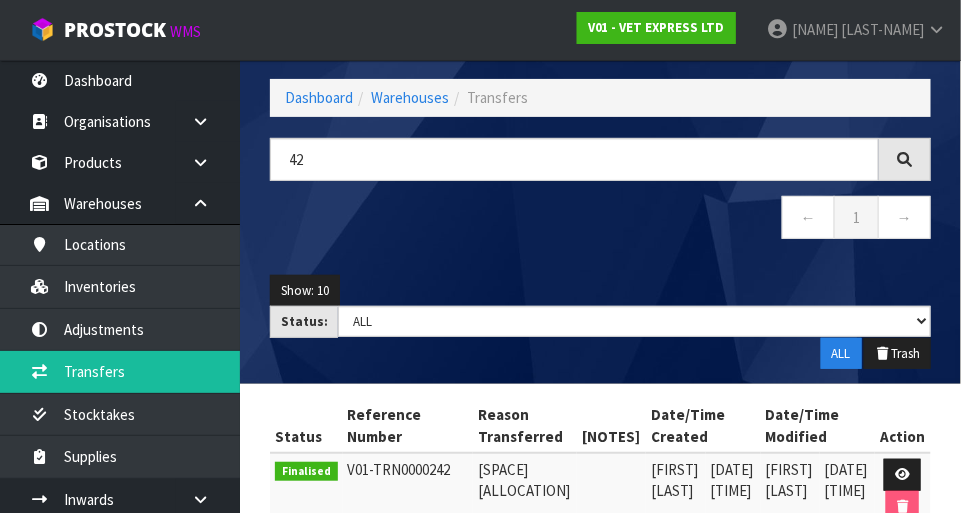 scroll, scrollTop: 0, scrollLeft: 0, axis: both 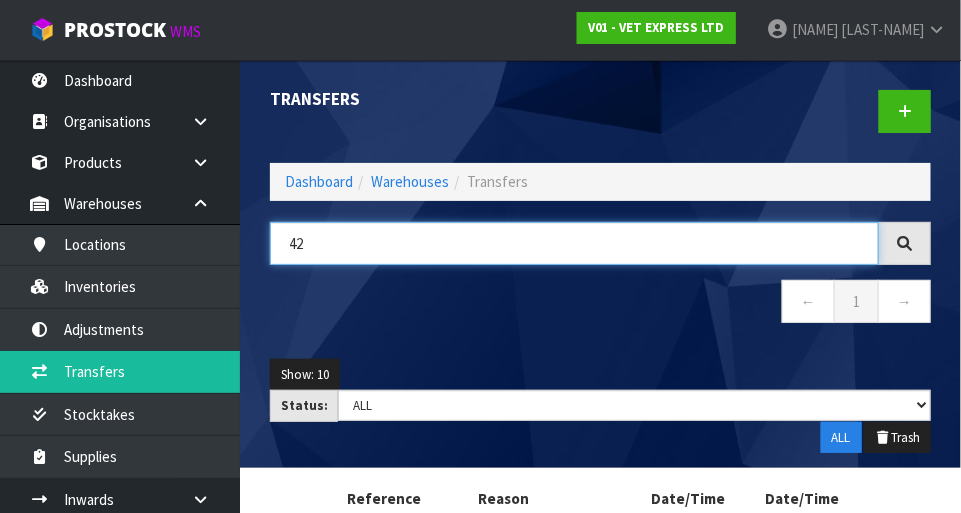 click on "42" at bounding box center [574, 243] 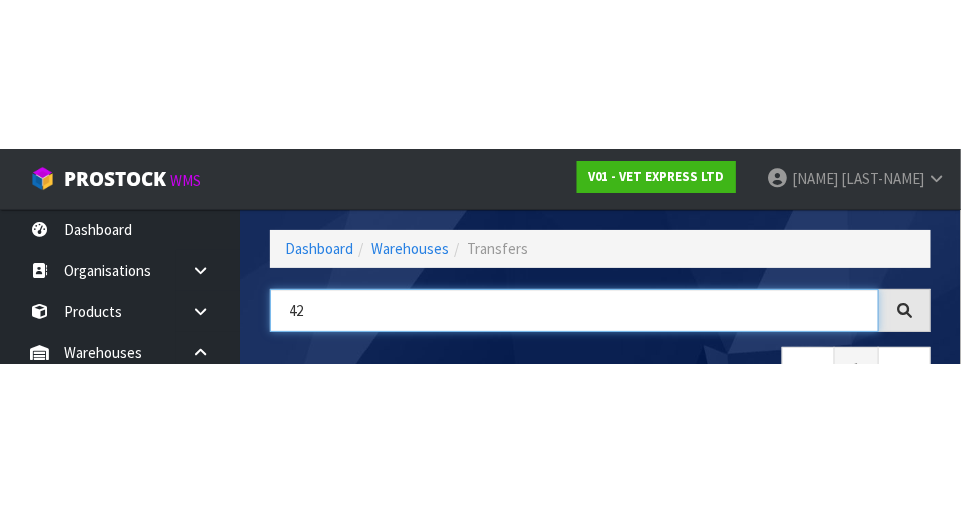 scroll, scrollTop: 135, scrollLeft: 0, axis: vertical 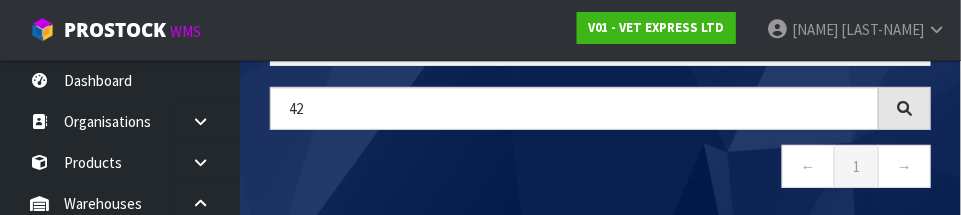 click on "←
1
→" at bounding box center [600, 169] 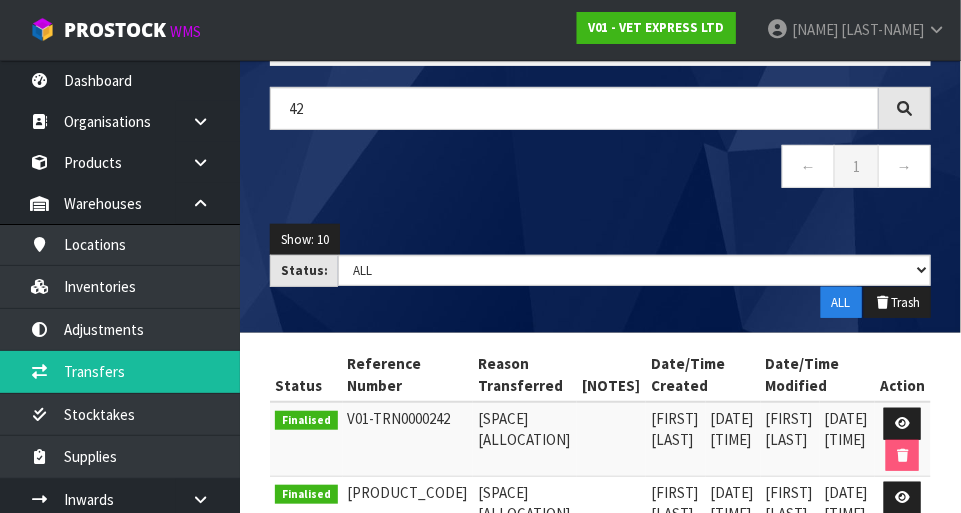 click at bounding box center (208, 121) 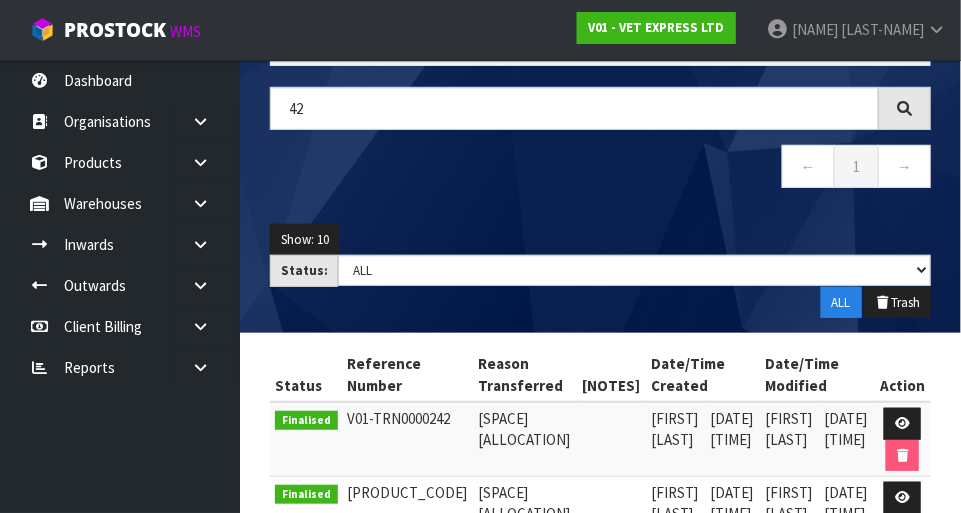 click at bounding box center [208, 121] 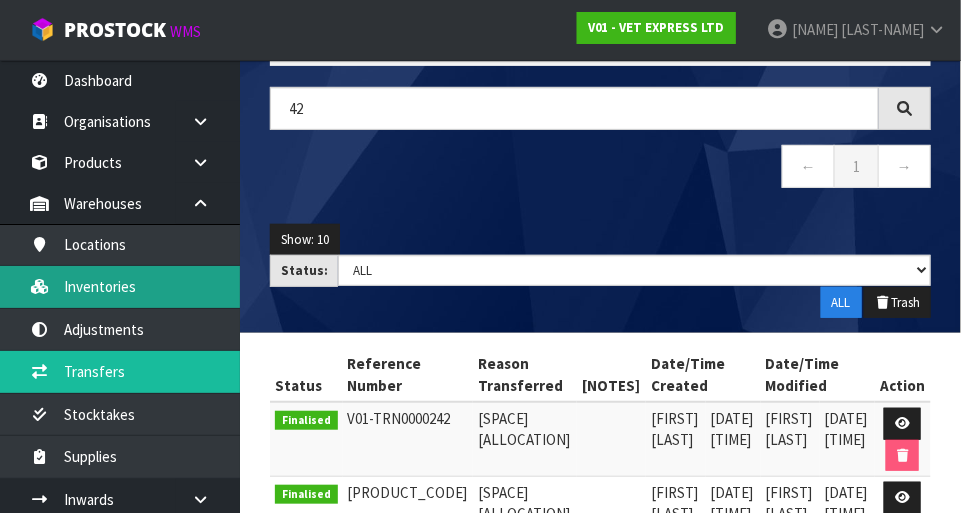 click on "Inventories" at bounding box center [120, 286] 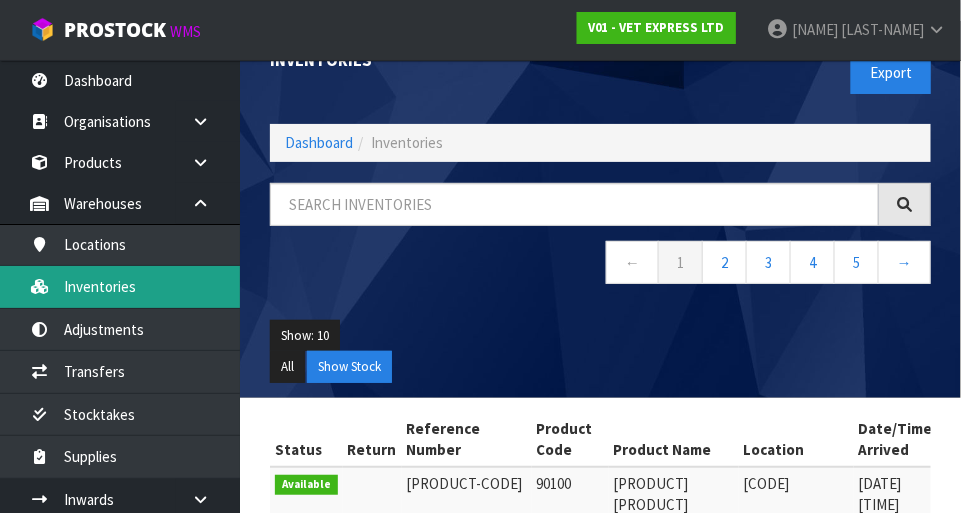 scroll, scrollTop: 0, scrollLeft: 0, axis: both 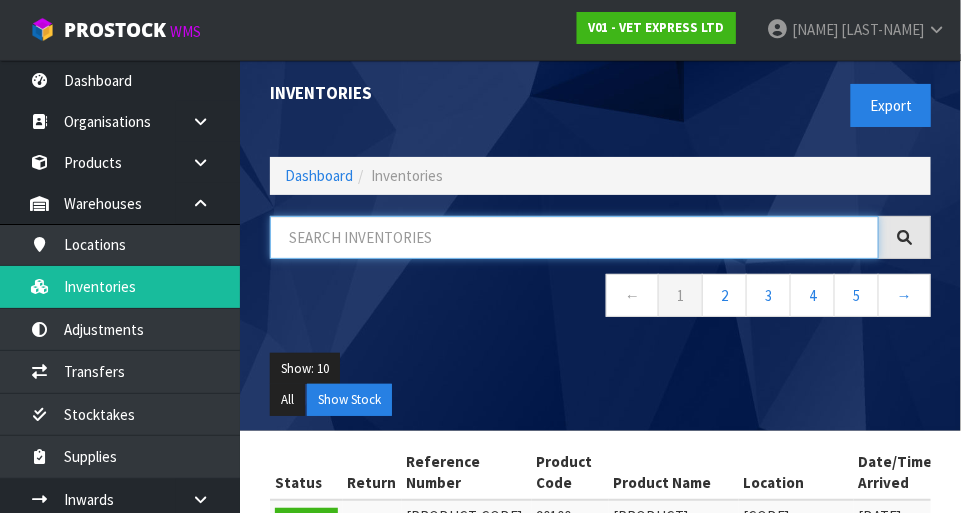 click at bounding box center [574, 237] 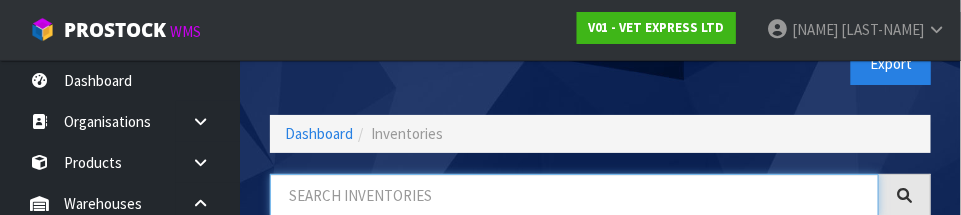 scroll, scrollTop: 135, scrollLeft: 0, axis: vertical 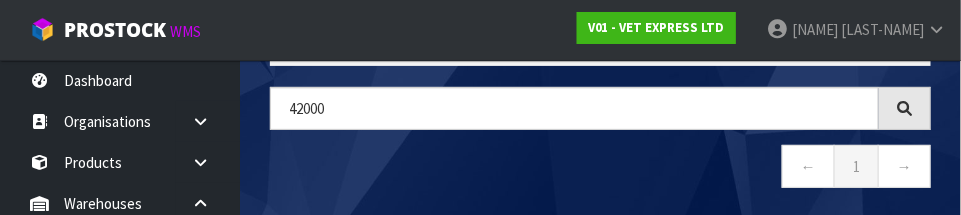 click on "←
1
→" at bounding box center [600, 169] 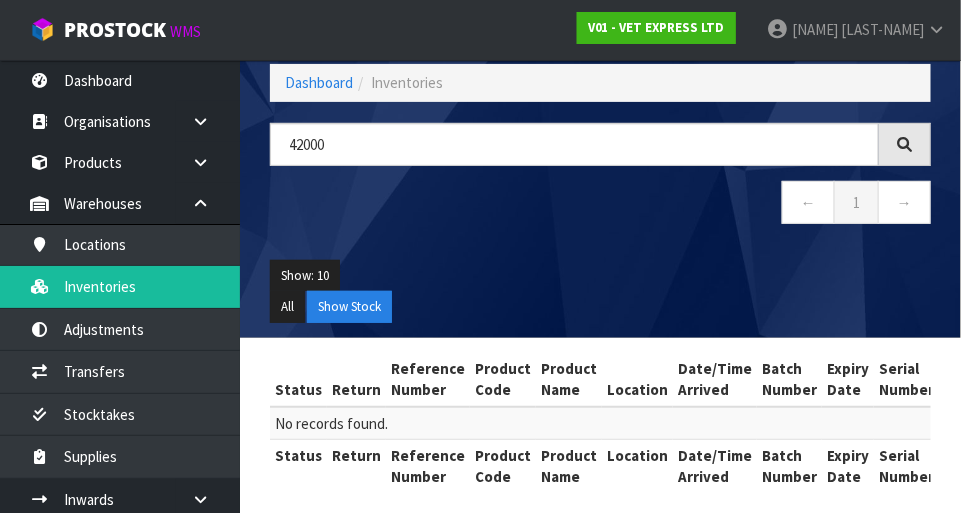 scroll, scrollTop: 96, scrollLeft: 0, axis: vertical 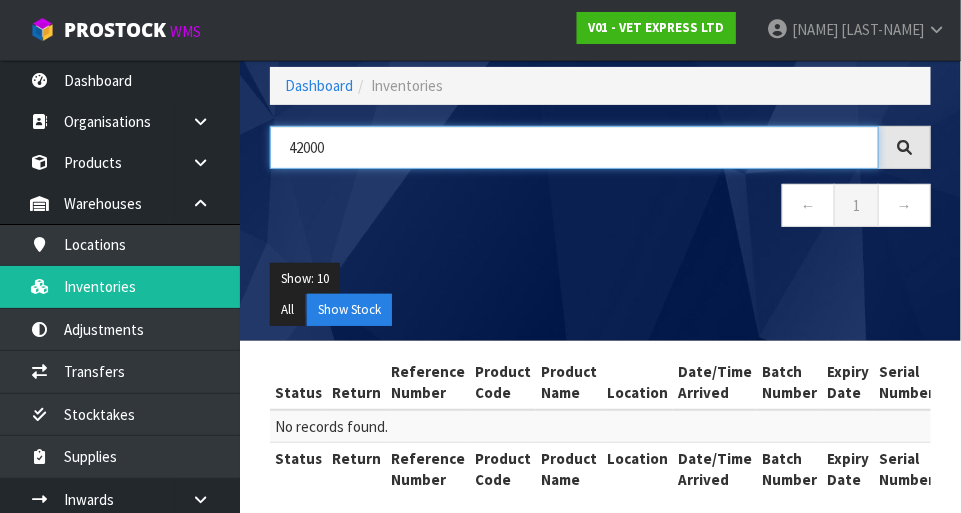 click on "42000" at bounding box center [574, 147] 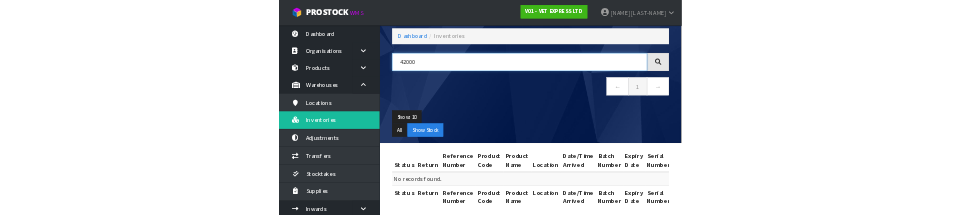 scroll, scrollTop: 96, scrollLeft: 0, axis: vertical 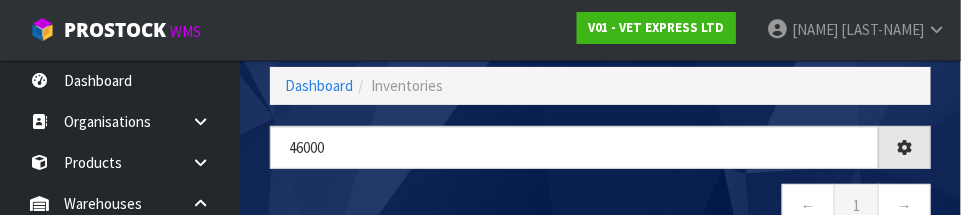 click on "←
1
→" at bounding box center (600, 208) 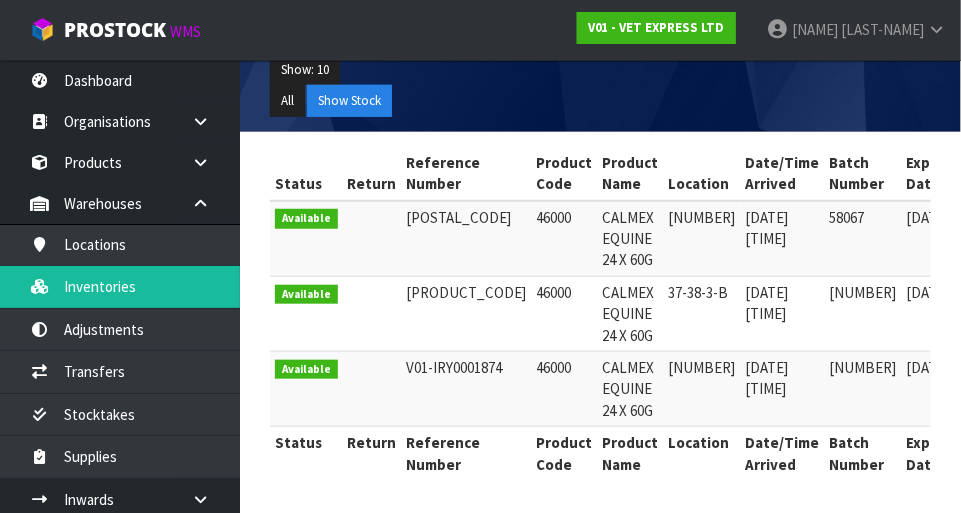 scroll, scrollTop: 304, scrollLeft: 0, axis: vertical 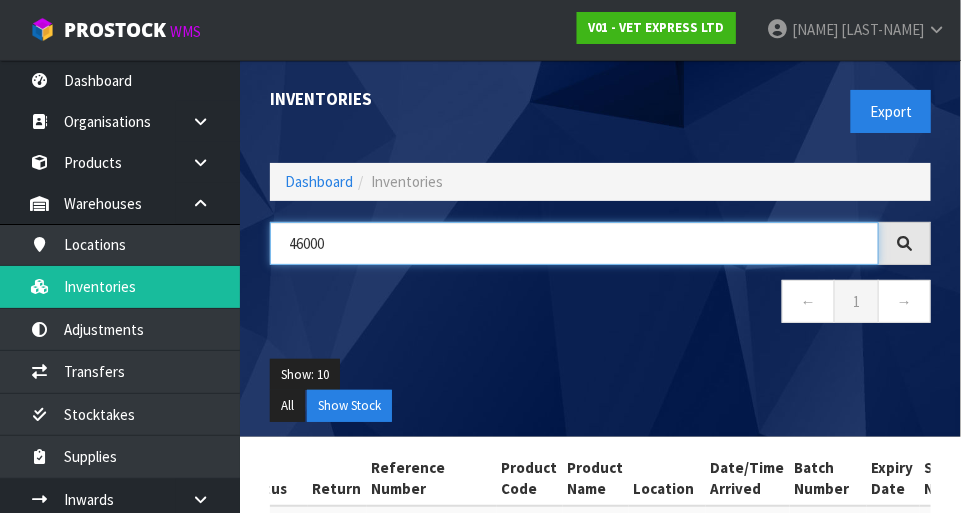 click on "46000" at bounding box center [574, 243] 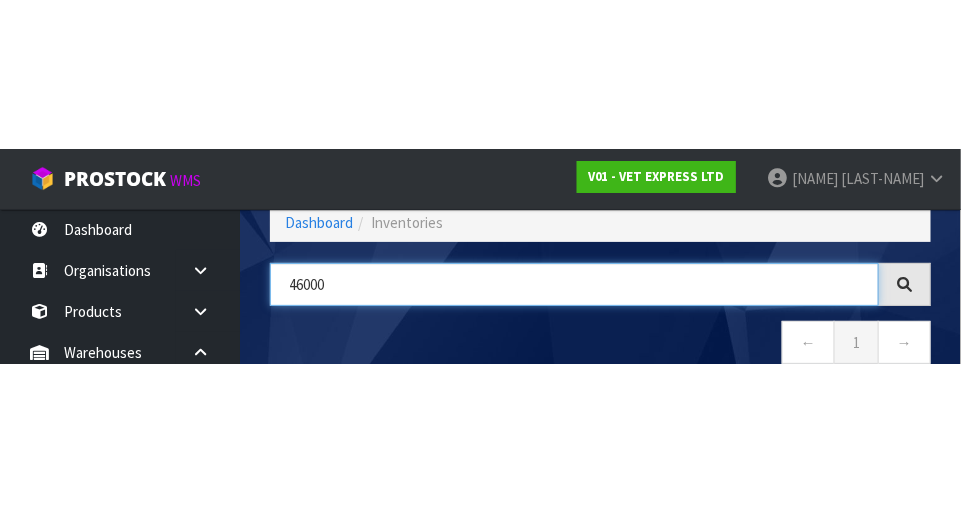 scroll, scrollTop: 135, scrollLeft: 0, axis: vertical 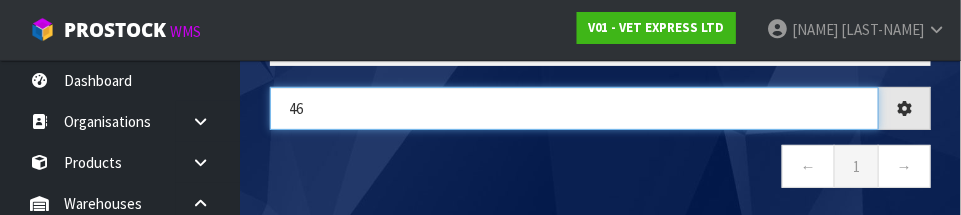 type on "4" 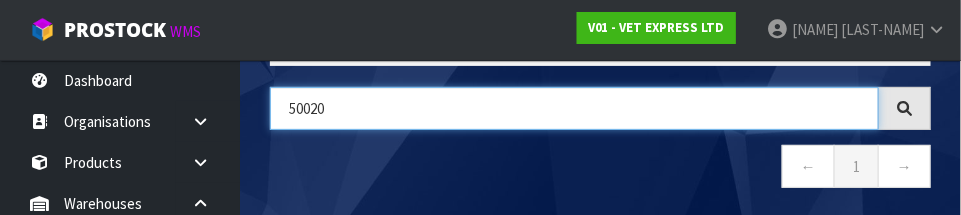 type on "50020" 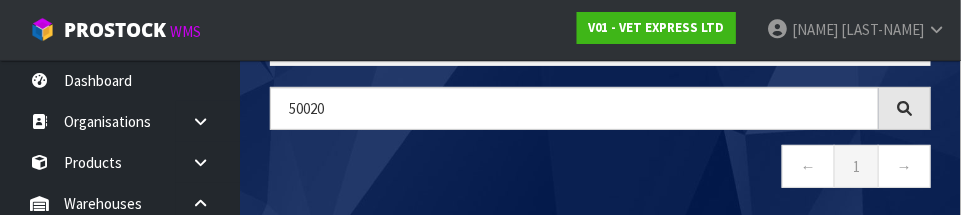 click on "←
1
→" at bounding box center [600, 169] 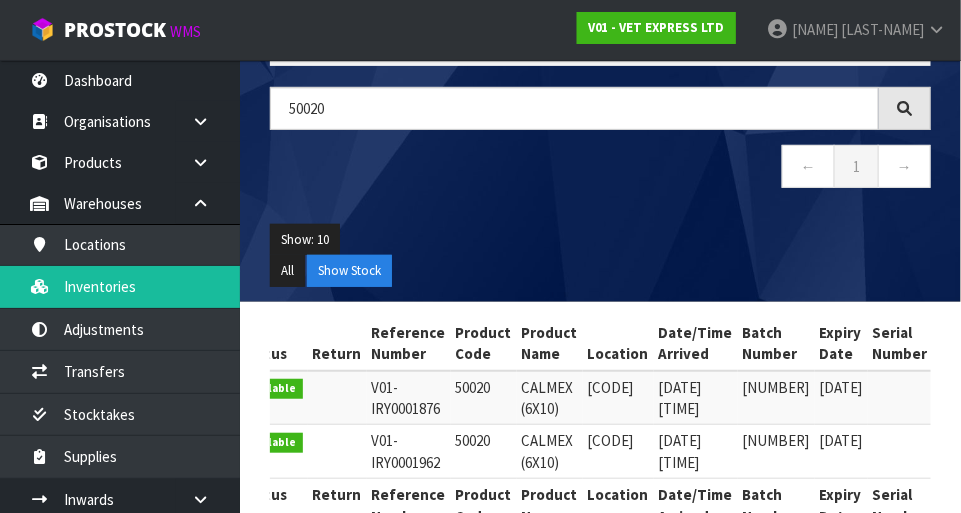 click on "All
Show Stock" at bounding box center (600, 240) 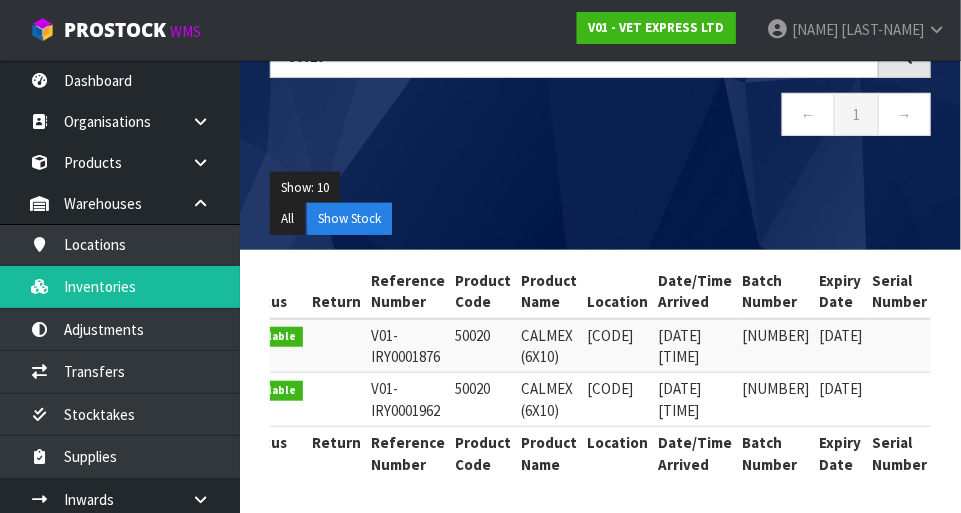 scroll, scrollTop: 178, scrollLeft: 0, axis: vertical 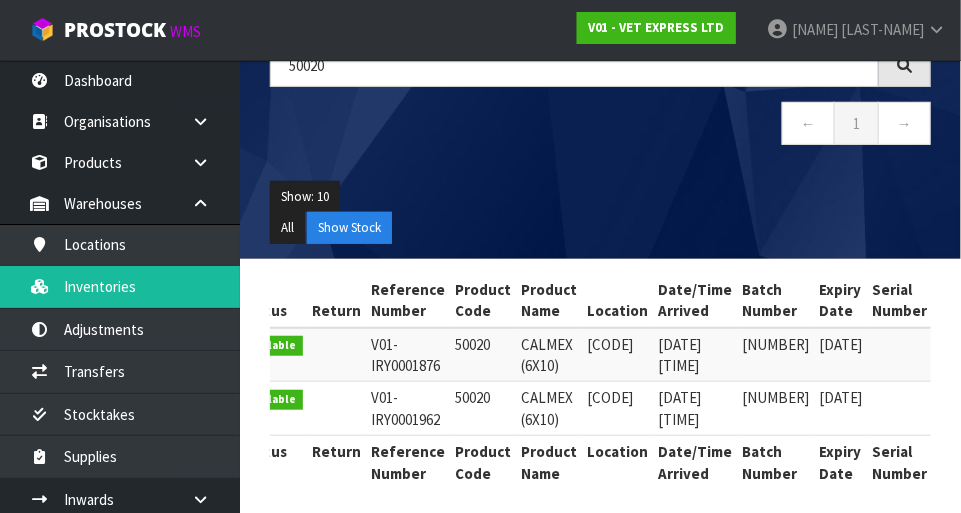 click on "[STATUS]
[RETURN]
[REFERENCE] [NUMBER]
[PRODUCT] [CODE]
[PRODUCT] [NAME]
[LOCATION]
[DATE]/[TIME] [ARRIVED]
[BATCH] [NUMBER]
[EXPIRY] [DATE]
[SERIAL] [NUMBER]
[QTY] [AVAILABLE]
[QTY] [COMMITTED]
[QTY] [QUOTED]
[QTY] [HELD]
[QTY] [TOTAL]
[ACTION]
[AVAILABLE]
[PRODUCT-CODE]
[NUMBER]
[PRODUCT] ([NUMBER]X[NUMBER])
[CODE]
[DATE] [TIME]
[NUMBER]
[DATE]
[NUMBER]
[NUMBER]
[NUMBER] [NUMBER]" at bounding box center [600, 392] 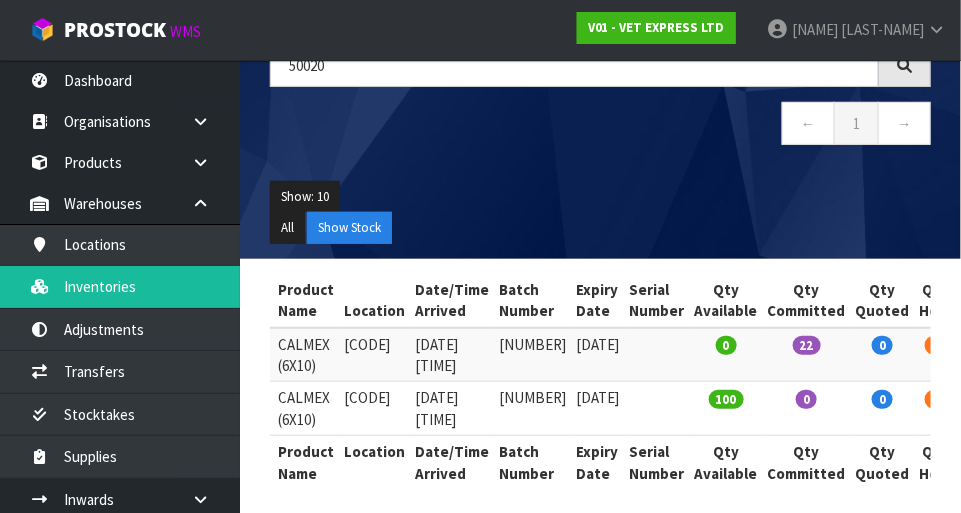 scroll, scrollTop: 0, scrollLeft: 275, axis: horizontal 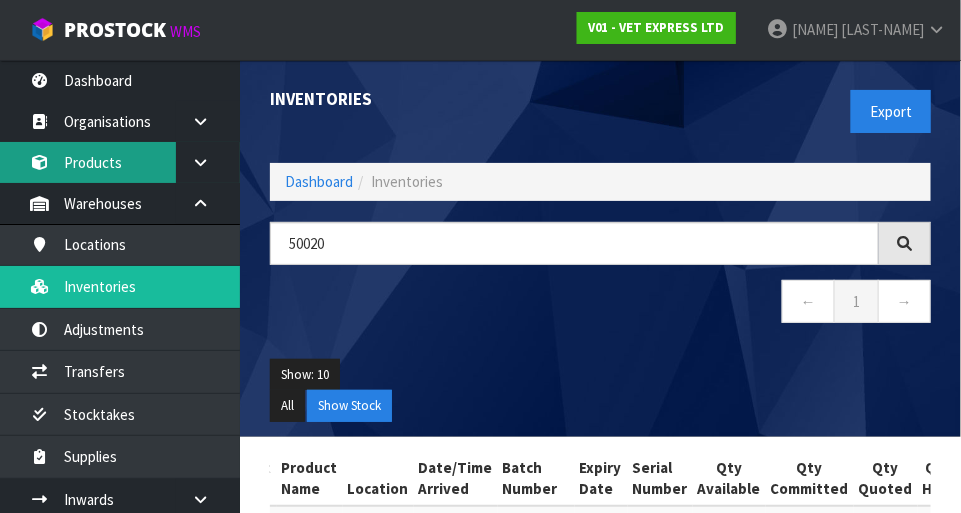click on "Products" at bounding box center (120, 162) 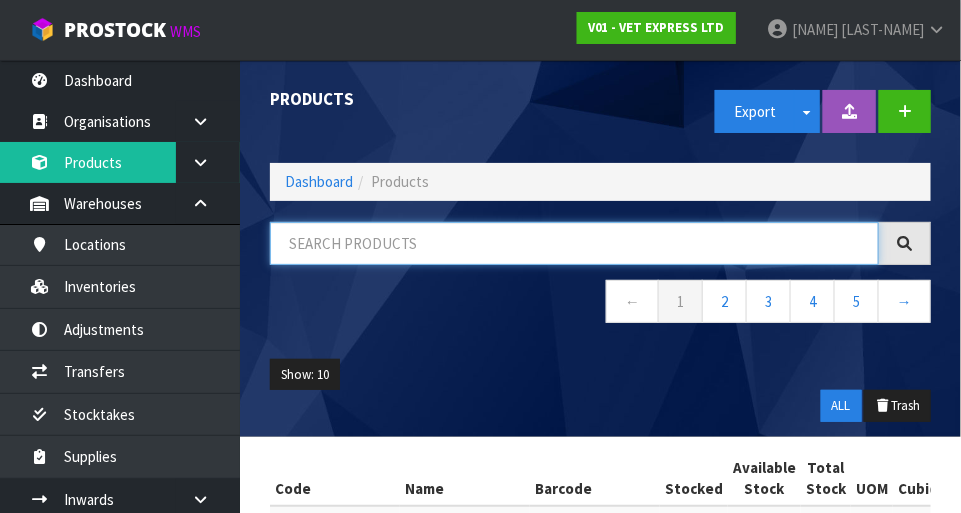 click at bounding box center [574, 243] 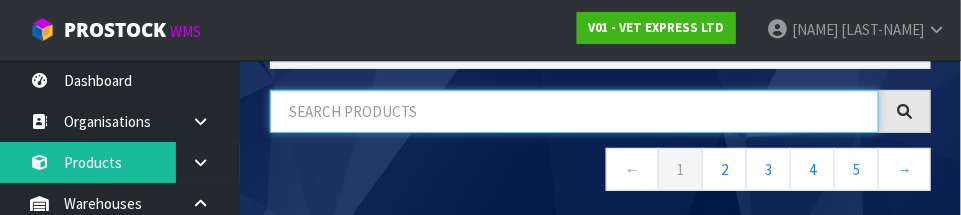 scroll, scrollTop: 135, scrollLeft: 0, axis: vertical 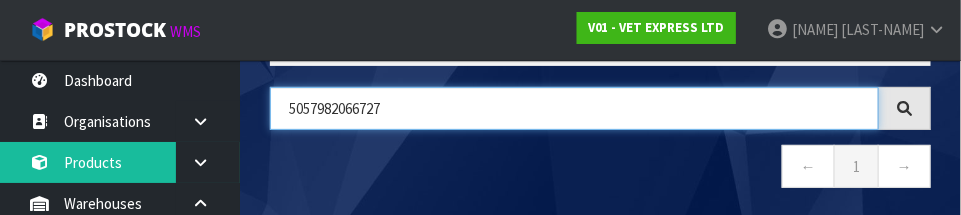type on "5057982066727" 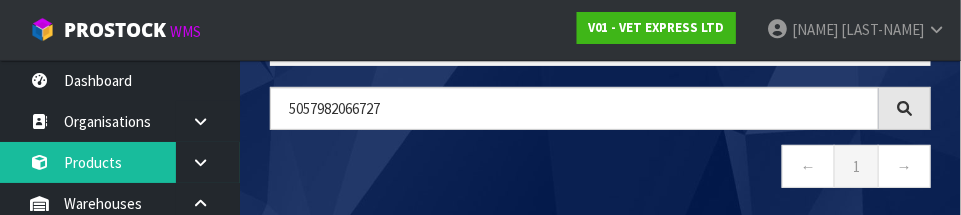 click on "←
1
→" at bounding box center (600, 169) 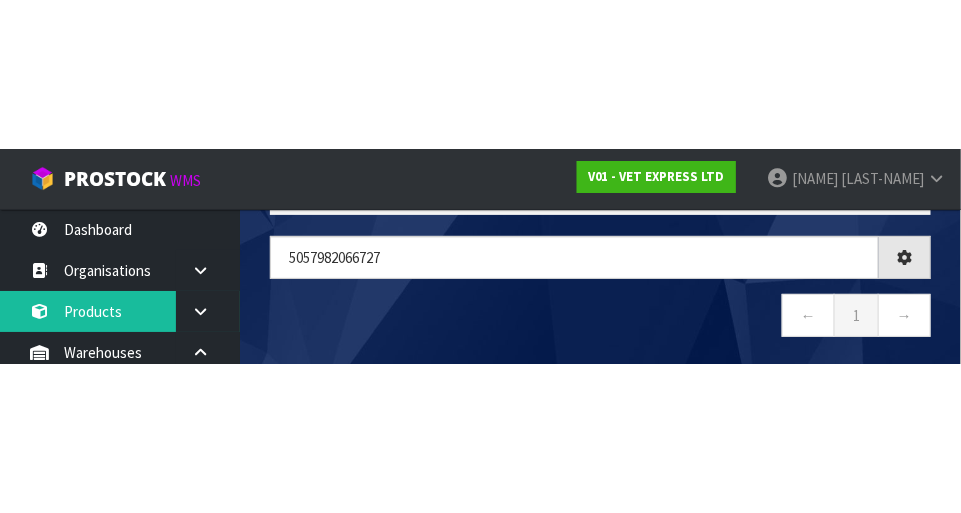 scroll, scrollTop: 112, scrollLeft: 0, axis: vertical 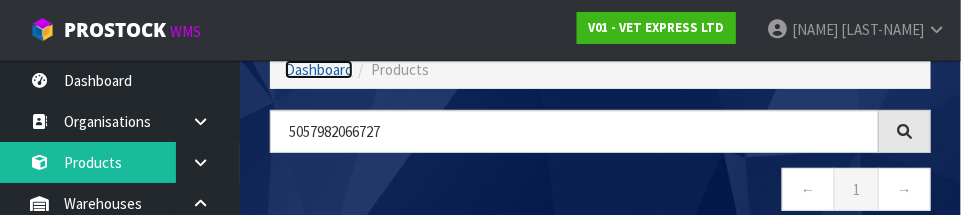 click on "Dashboard" at bounding box center (319, 69) 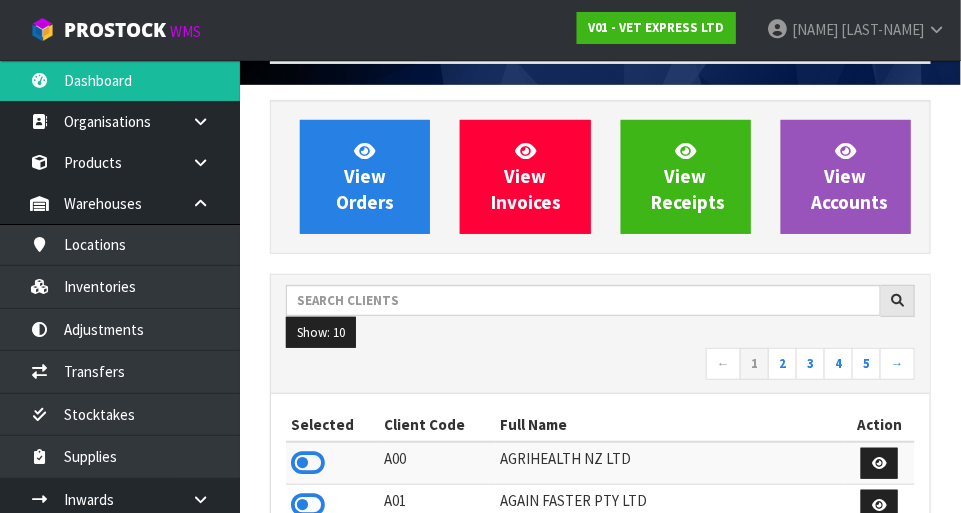 scroll, scrollTop: 1053, scrollLeft: 0, axis: vertical 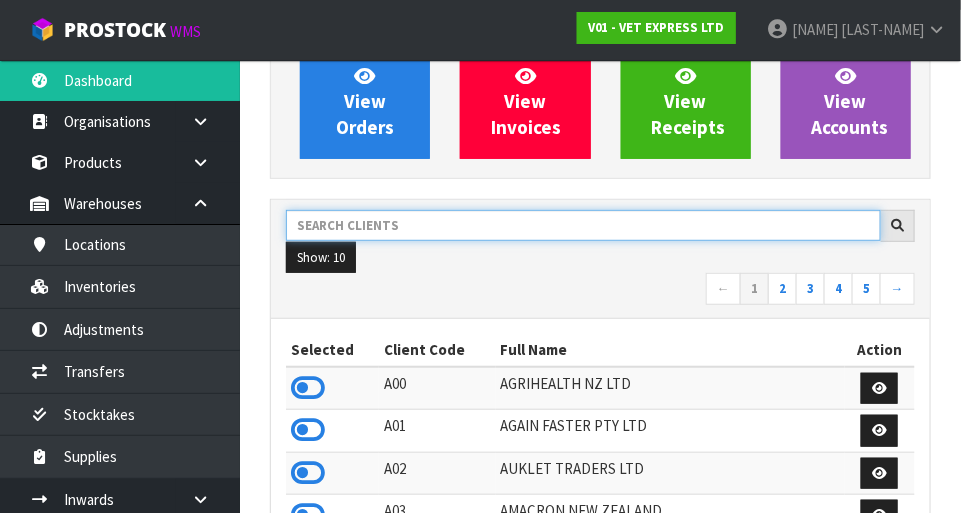 click at bounding box center (583, 225) 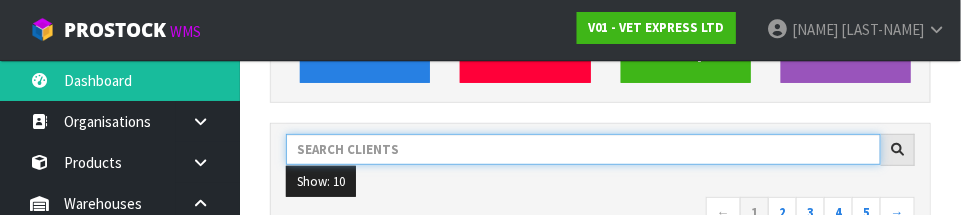 scroll, scrollTop: 293, scrollLeft: 0, axis: vertical 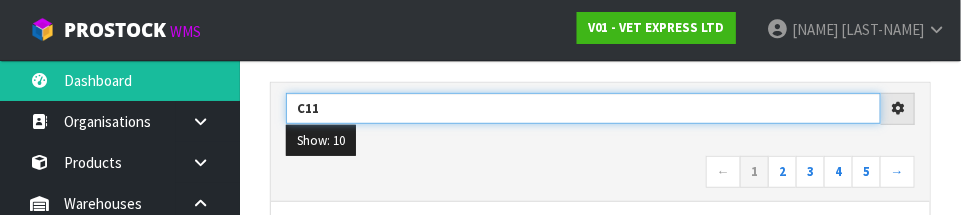 type on "C11" 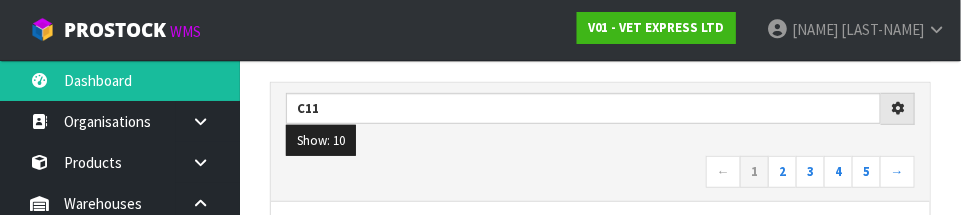 click on "Show: [NUMBER]
[NUMBER]
[NUMBER]
[NUMBER]
[NUMBER]" at bounding box center (600, 141) 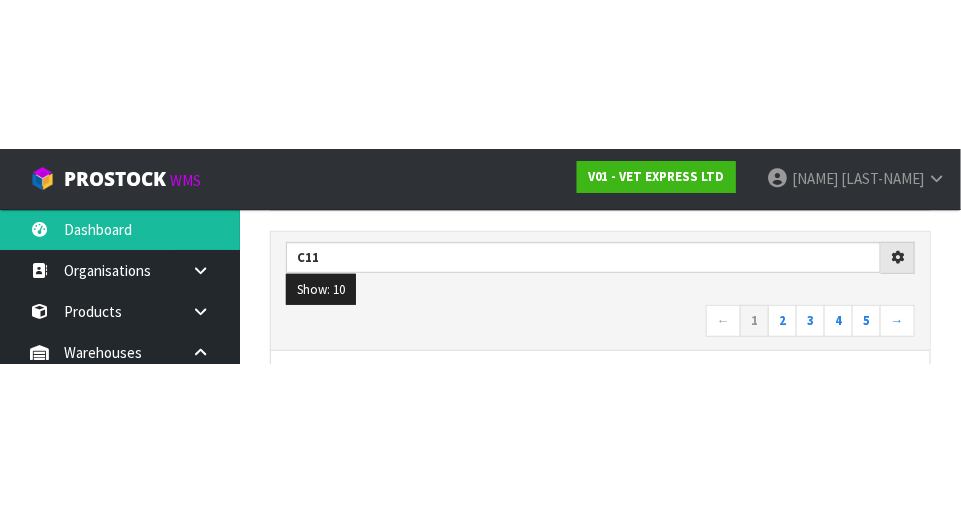 scroll, scrollTop: 303, scrollLeft: 0, axis: vertical 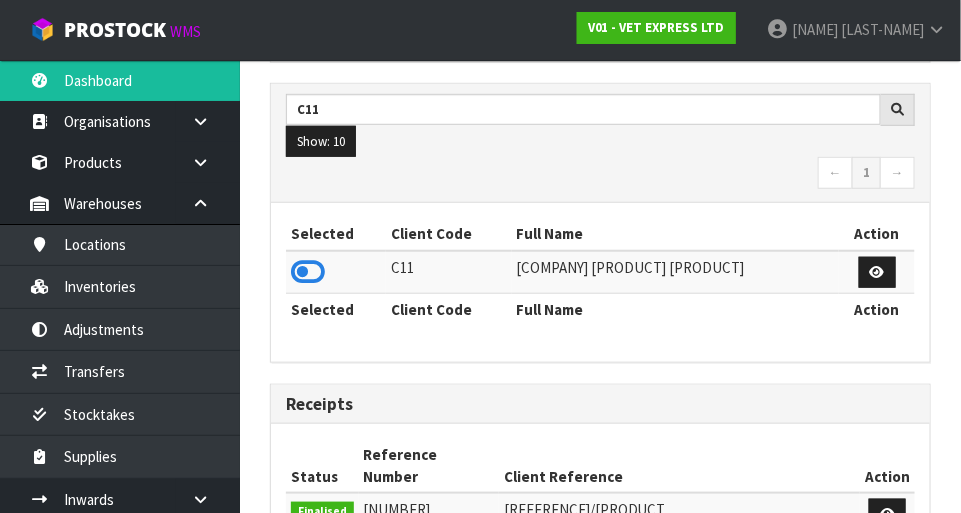 click at bounding box center (308, 272) 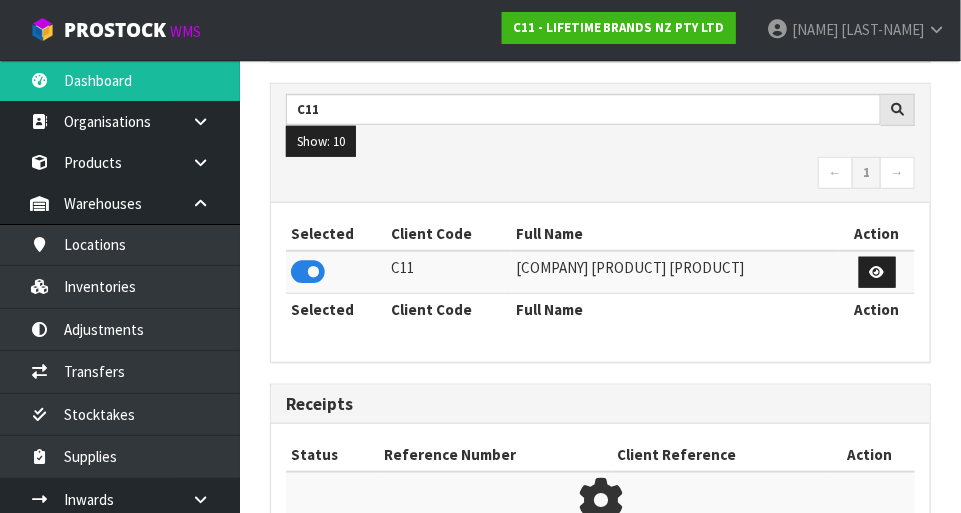 scroll, scrollTop: 1312, scrollLeft: 691, axis: both 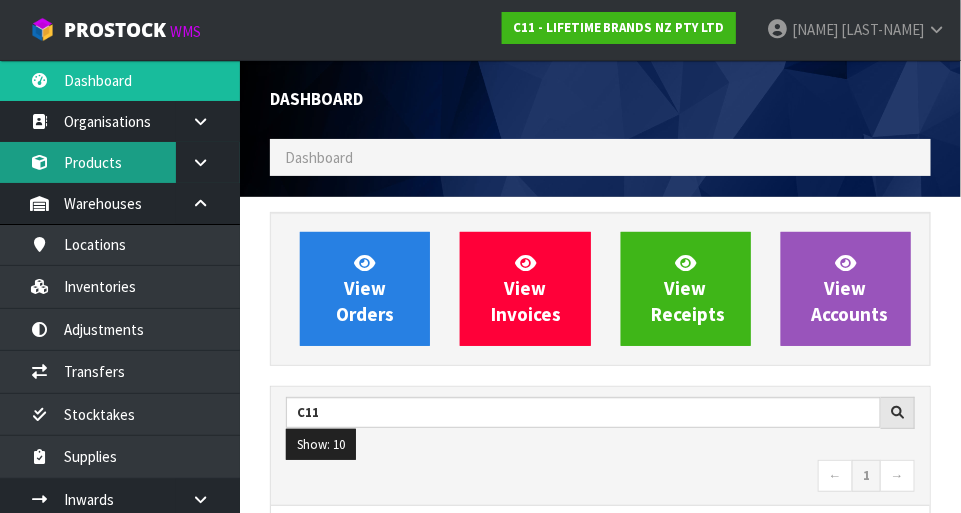 click on "Products" at bounding box center [120, 162] 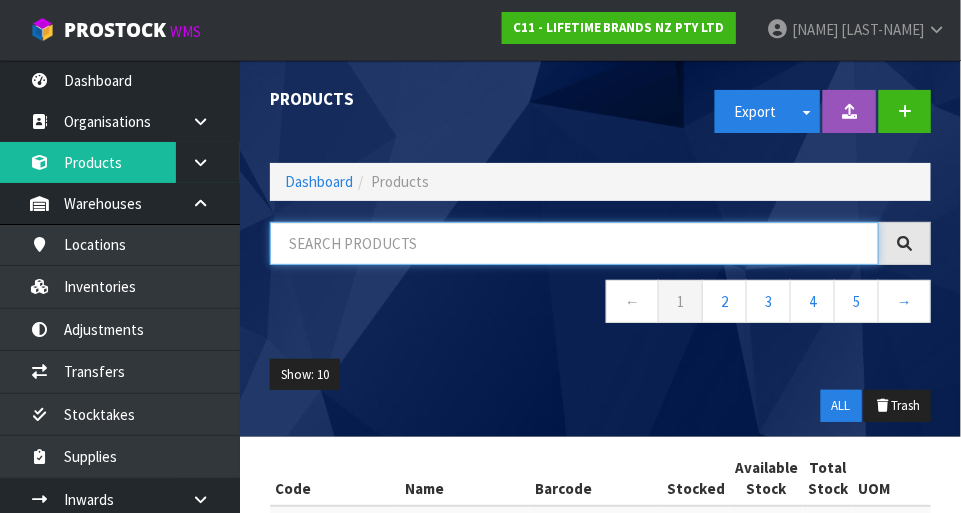 paste on "5057982066727" 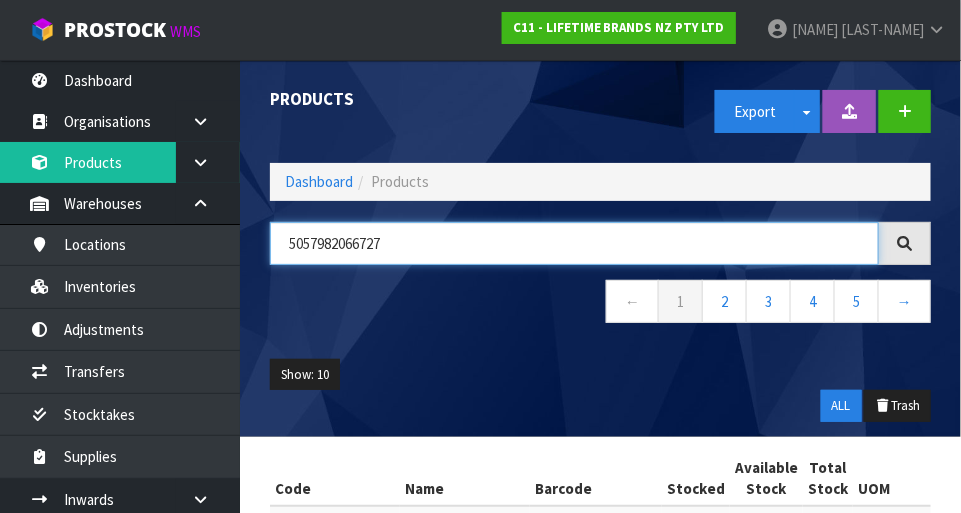 type on "5057982066727" 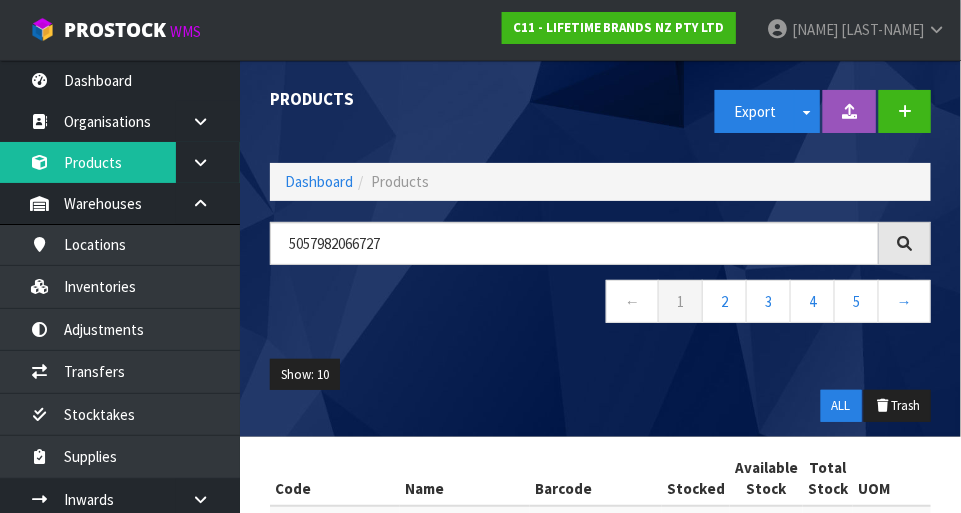 click on "Show: [NUMBER]" at bounding box center (600, 390) 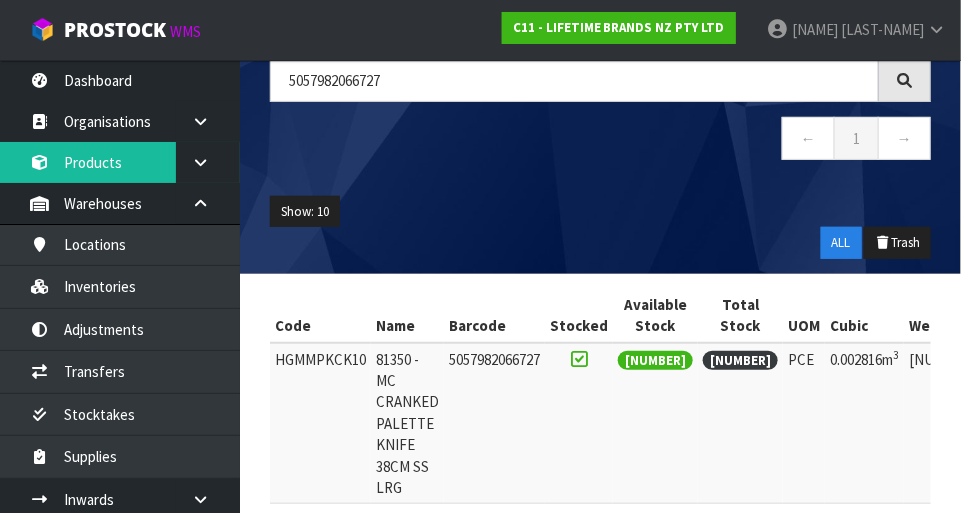 scroll, scrollTop: 175, scrollLeft: 0, axis: vertical 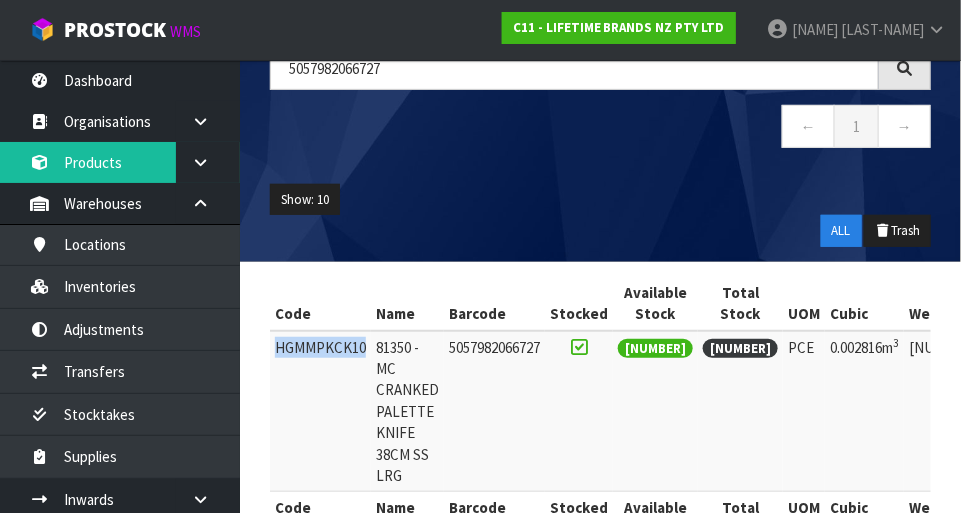 copy on "HGMMPKCK10" 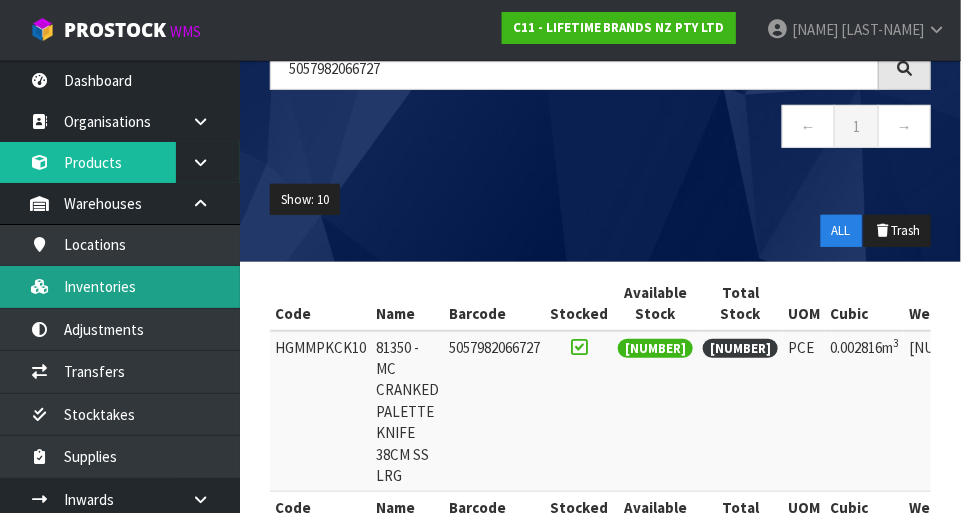 click on "Inventories" at bounding box center [120, 286] 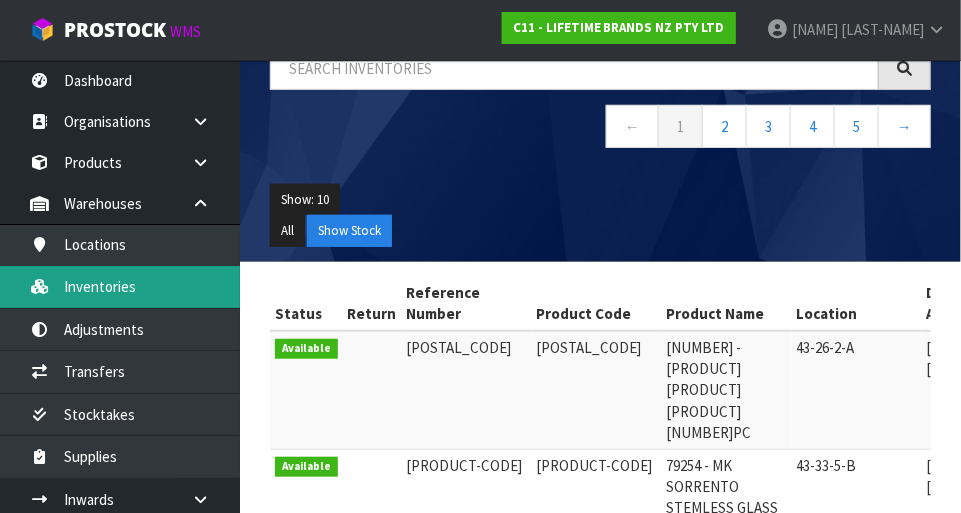 scroll, scrollTop: 0, scrollLeft: 0, axis: both 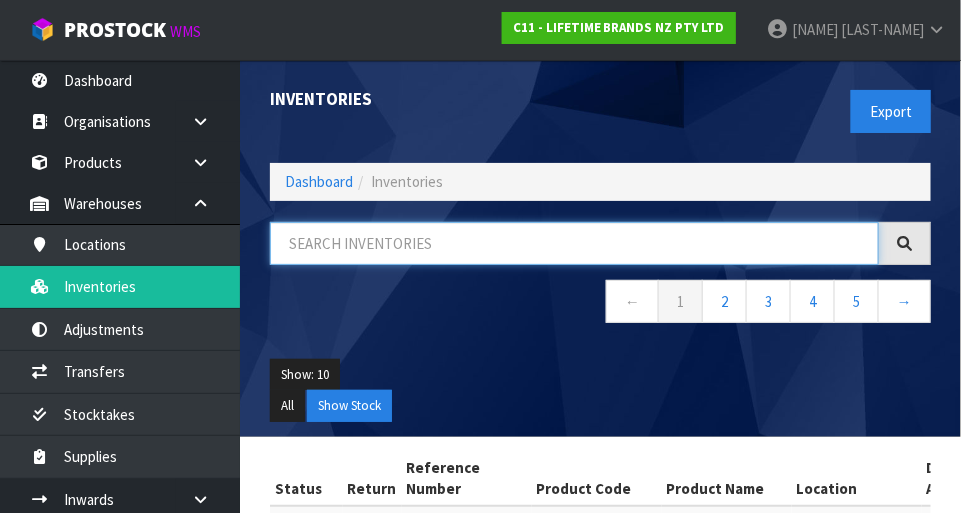 paste on "HGMMPKCK10" 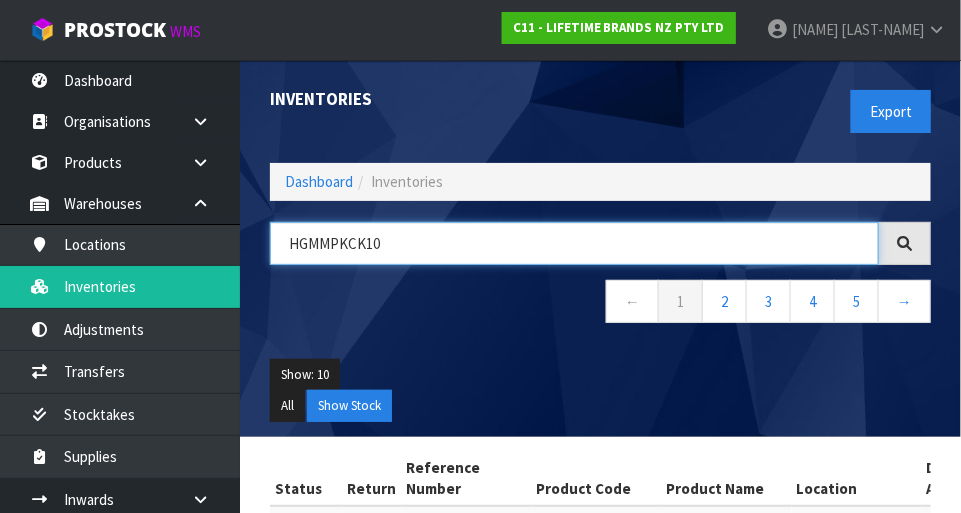 type on "HGMMPKCK10" 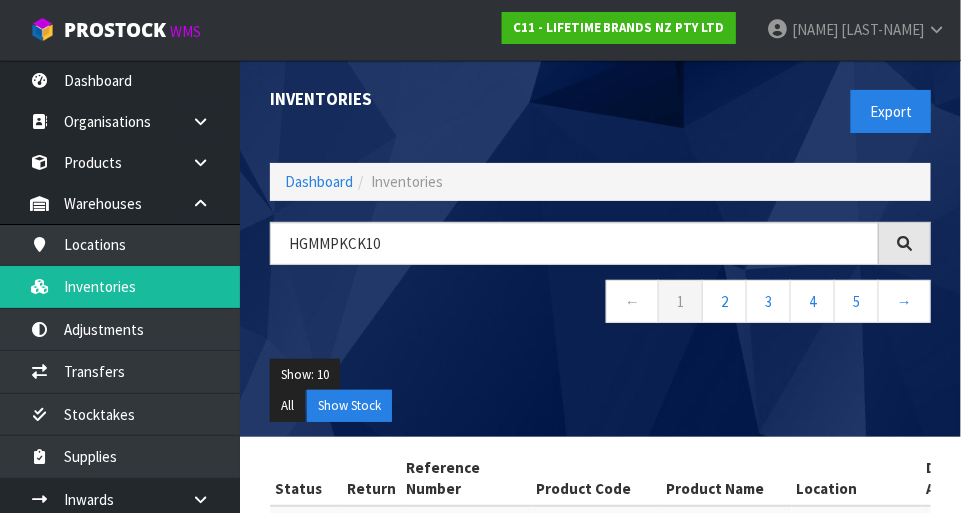 click on "Show: [NUMBER]
[NUMBER]
[NUMBER]
[NUMBER]
[NUMBER]
All
Show Stock" at bounding box center (600, 390) 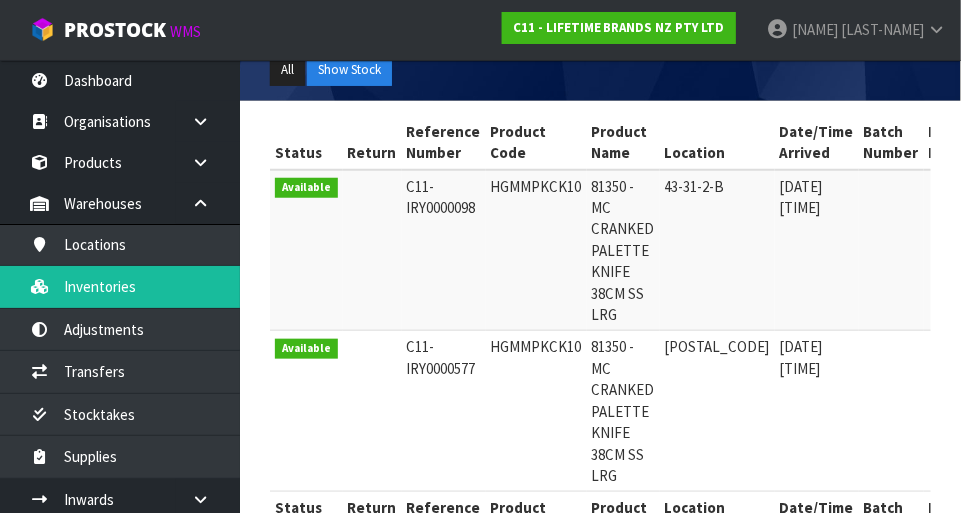 scroll, scrollTop: 401, scrollLeft: 0, axis: vertical 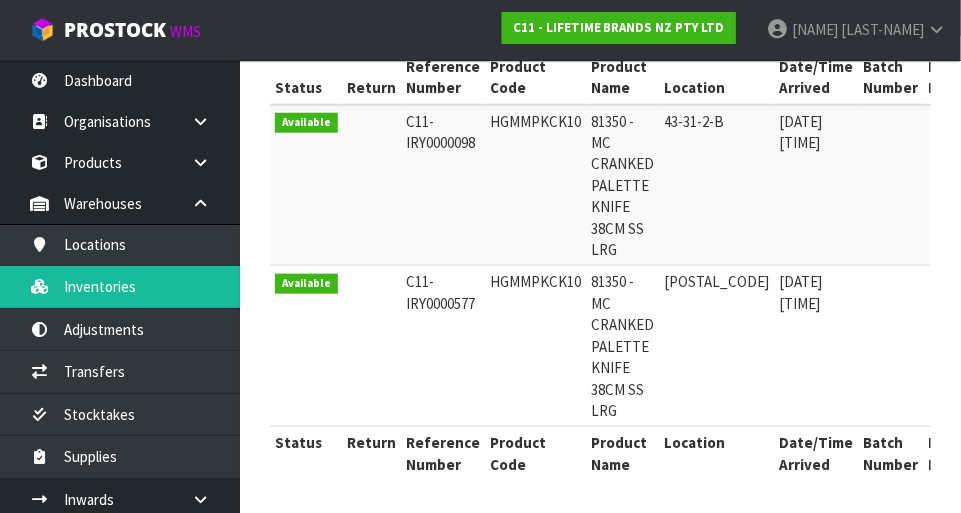 copy on "HGMMPKCK10" 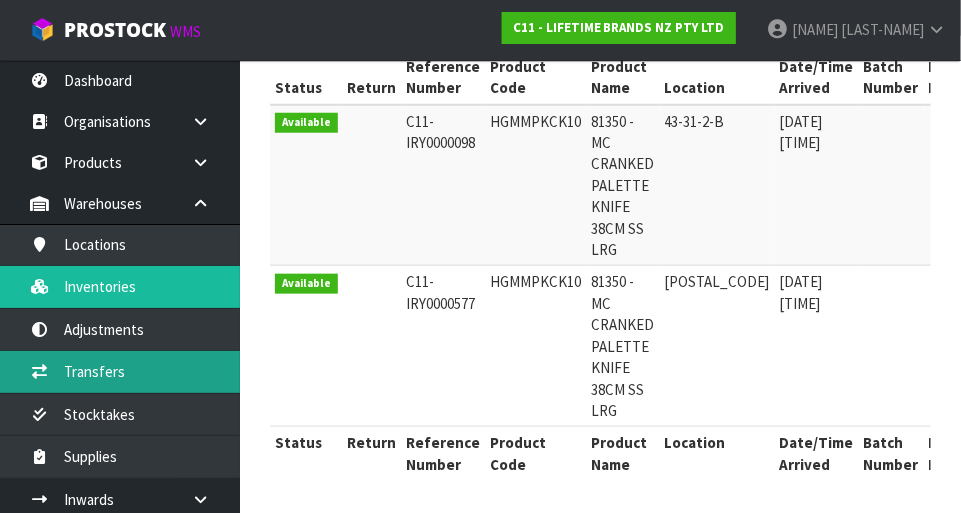 click on "Transfers" at bounding box center (120, 371) 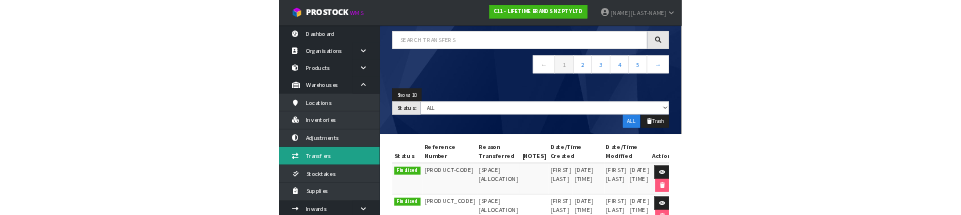 scroll, scrollTop: 0, scrollLeft: 0, axis: both 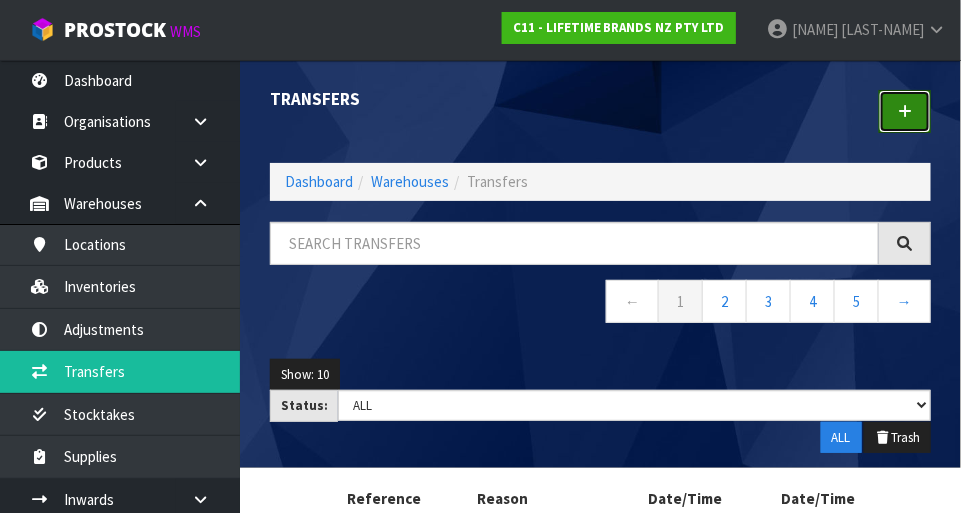 click at bounding box center (905, 111) 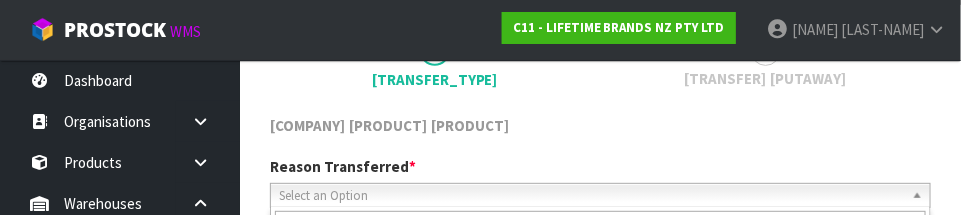 scroll, scrollTop: 296, scrollLeft: 0, axis: vertical 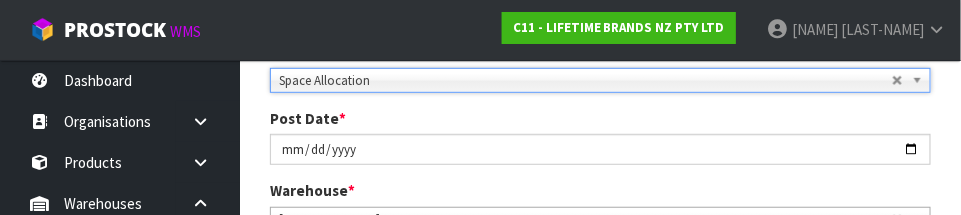 click on "LIFETIME BRANDS NZ PTY LTD" at bounding box center [600, 272] 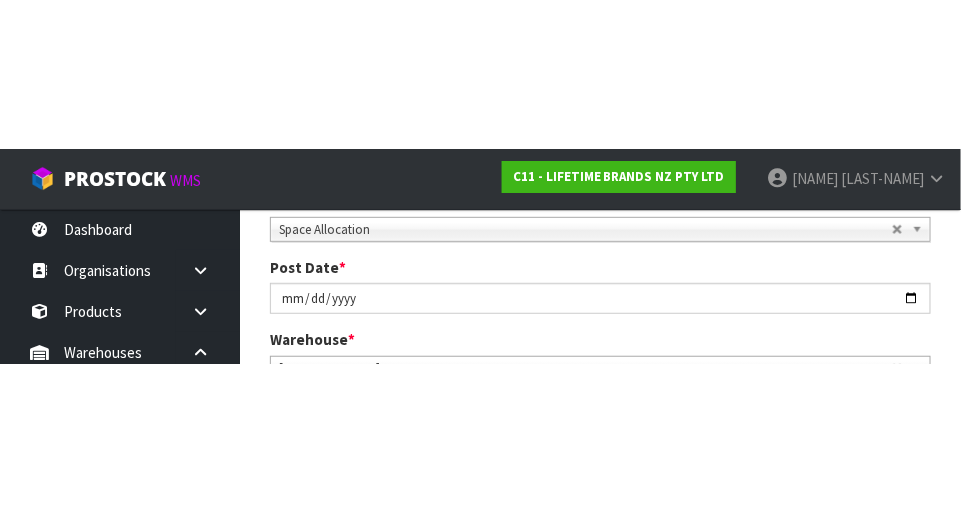 scroll, scrollTop: 306, scrollLeft: 0, axis: vertical 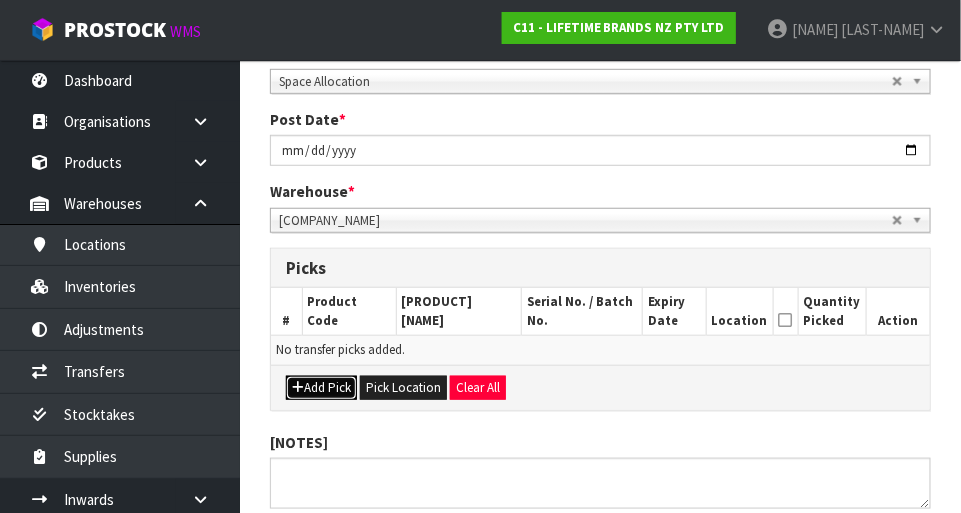 click on "Add Pick" at bounding box center [321, 388] 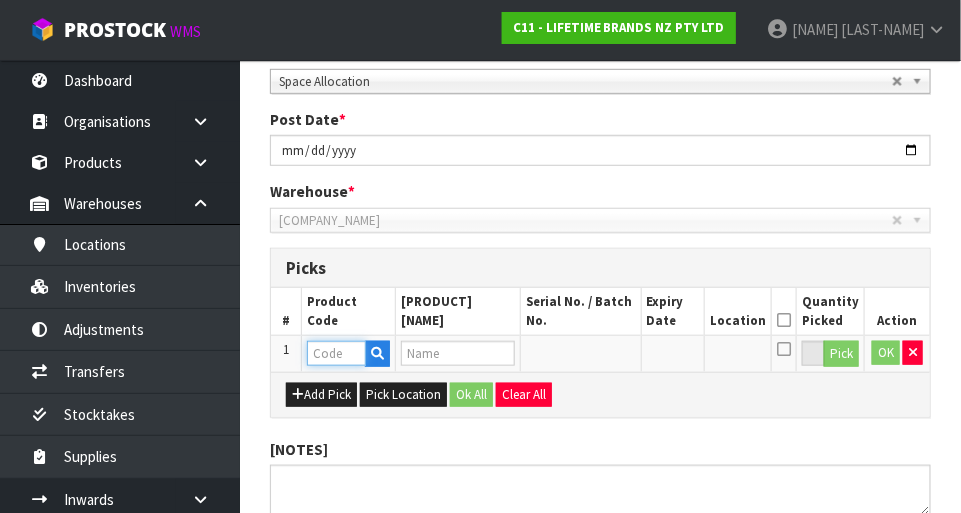 paste on "HGMMPKCK10" 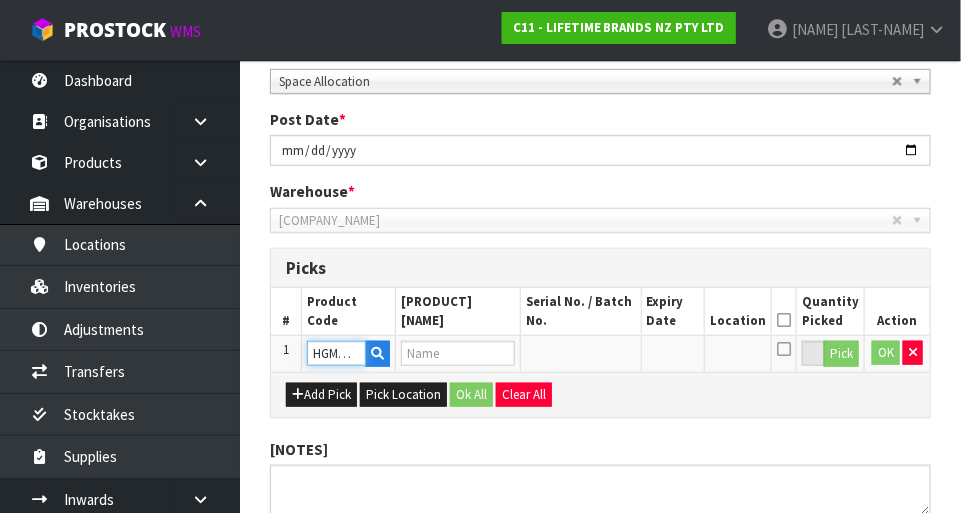 scroll, scrollTop: 0, scrollLeft: 27, axis: horizontal 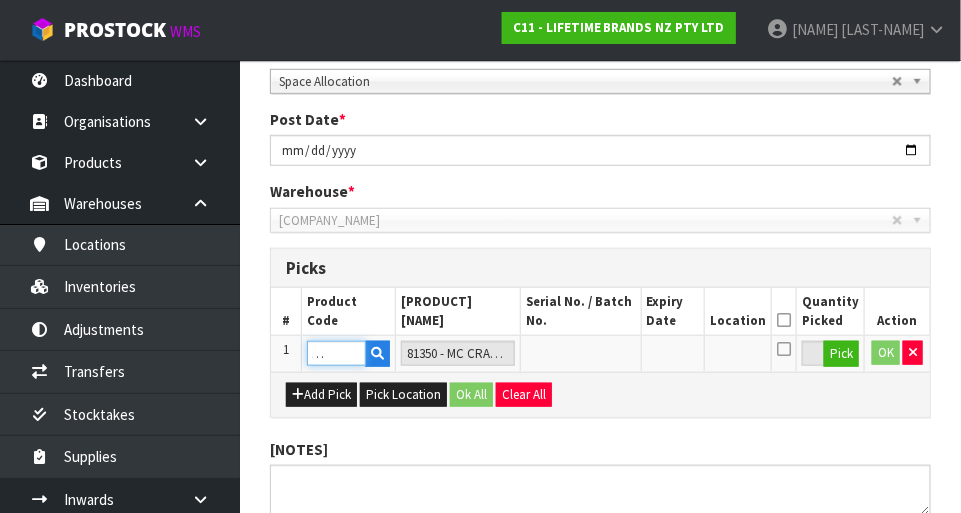 type on "HGMMPKCK10" 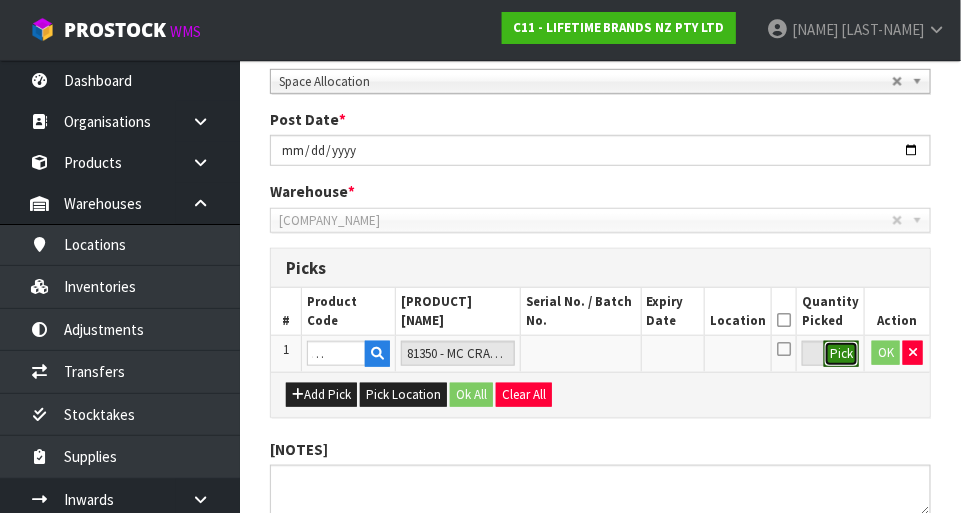click on "Pick" at bounding box center (841, 354) 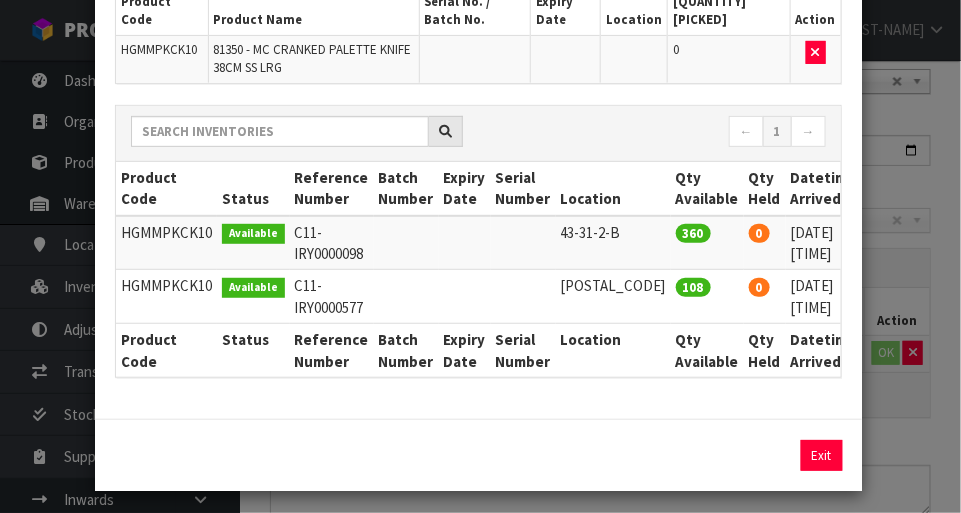 scroll, scrollTop: 177, scrollLeft: 0, axis: vertical 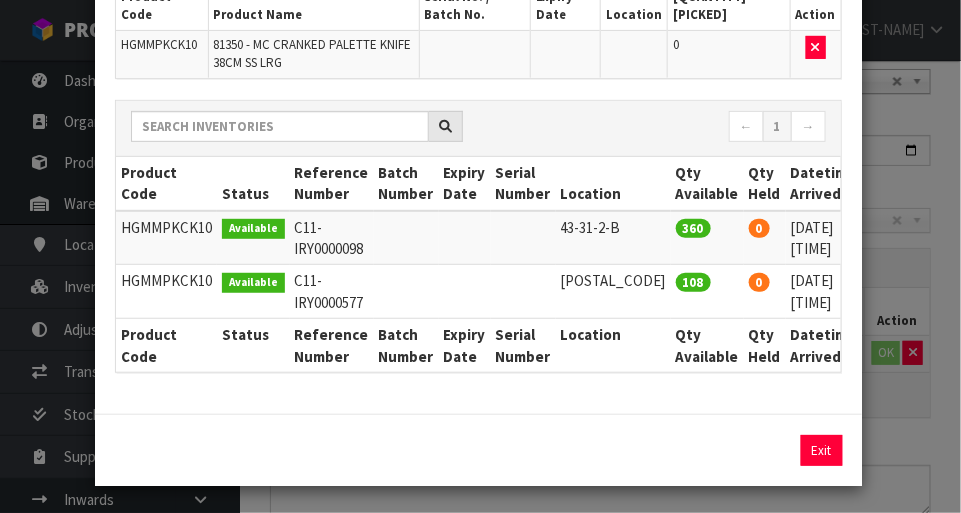 click at bounding box center (889, 227) 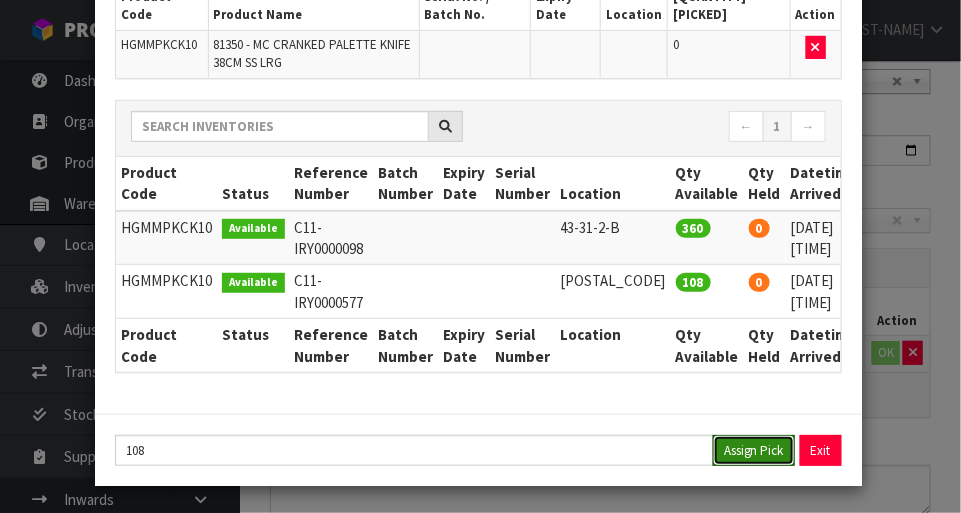 click on "Assign Pick" at bounding box center (754, 450) 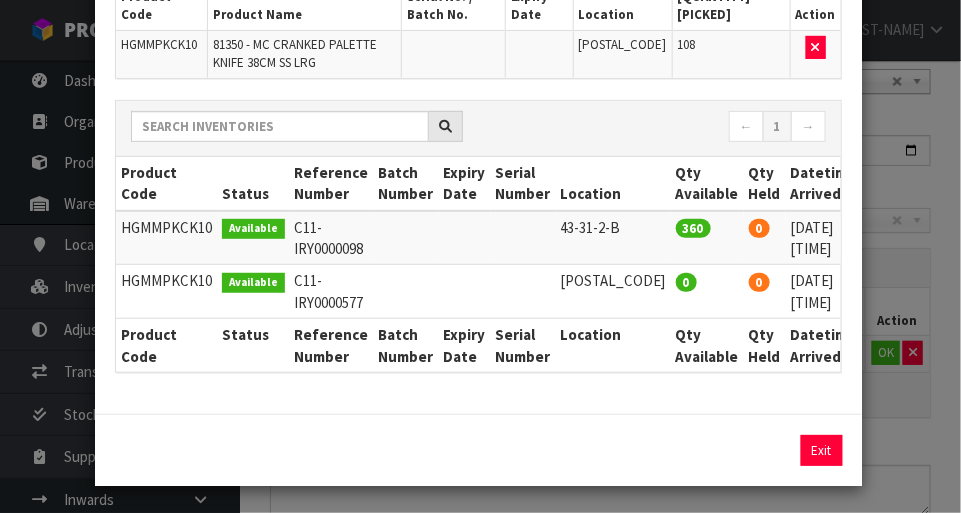 copy on "43-31-2-B" 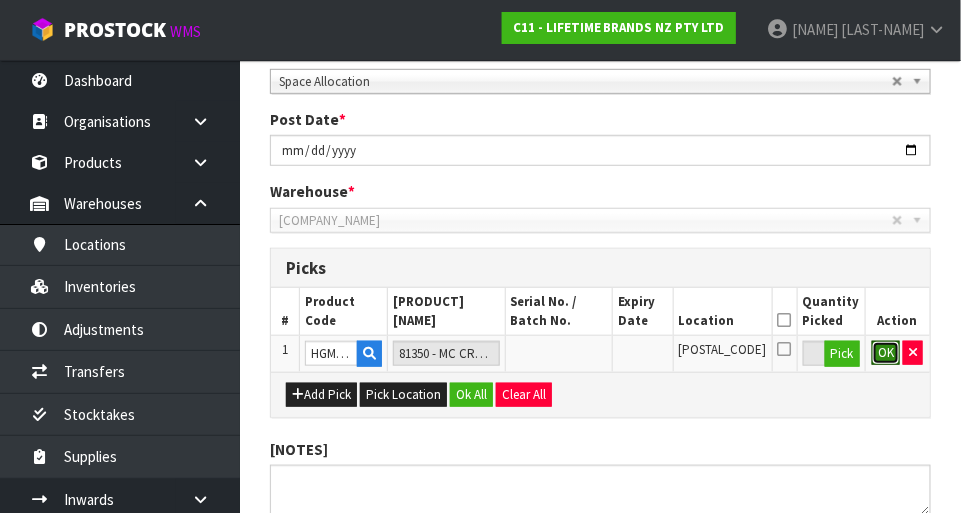 click on "OK" at bounding box center [886, 353] 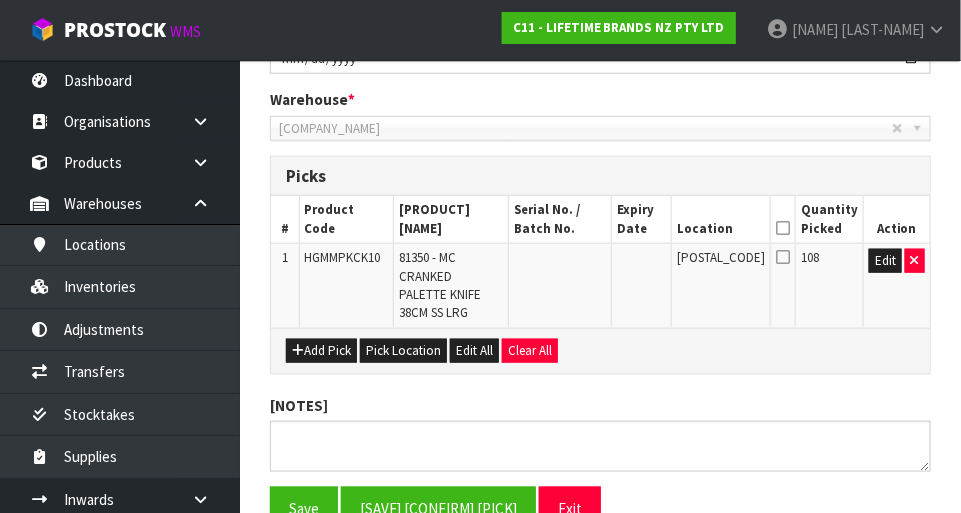 scroll, scrollTop: 481, scrollLeft: 0, axis: vertical 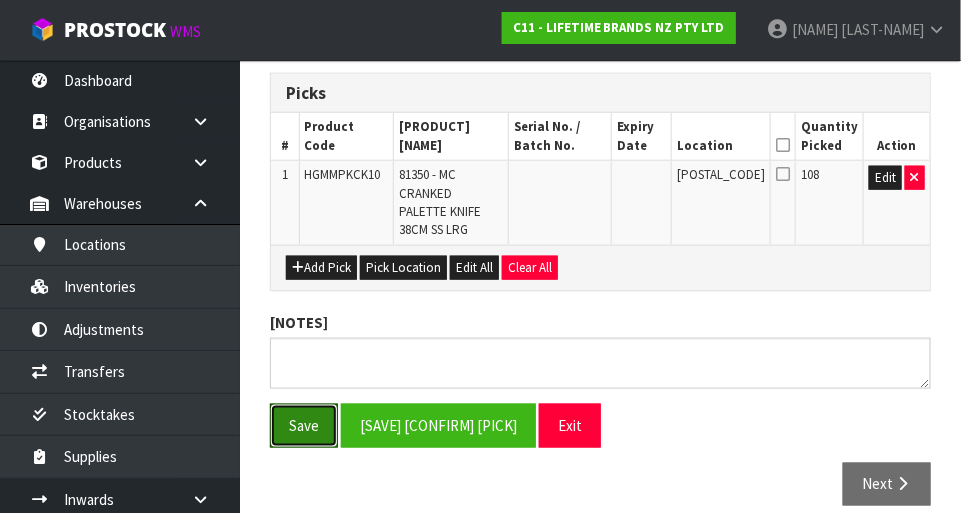 click on "Save" at bounding box center (304, 425) 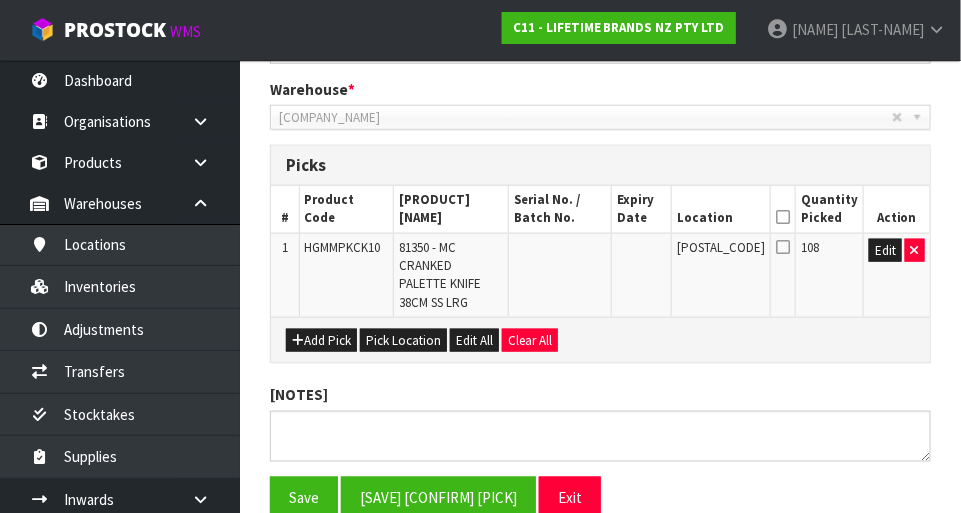 scroll, scrollTop: 0, scrollLeft: 0, axis: both 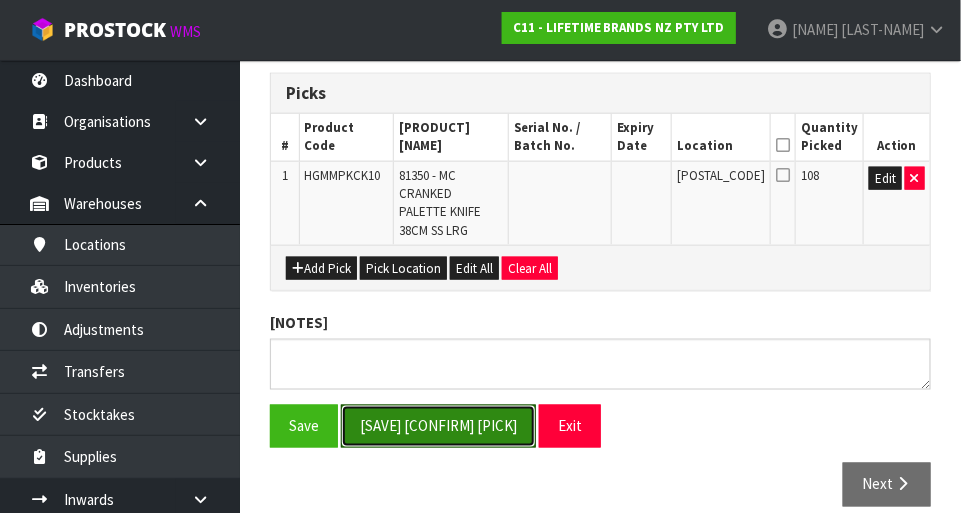 click on "[SAVE] [CONFIRM] [PICK]" at bounding box center (438, 426) 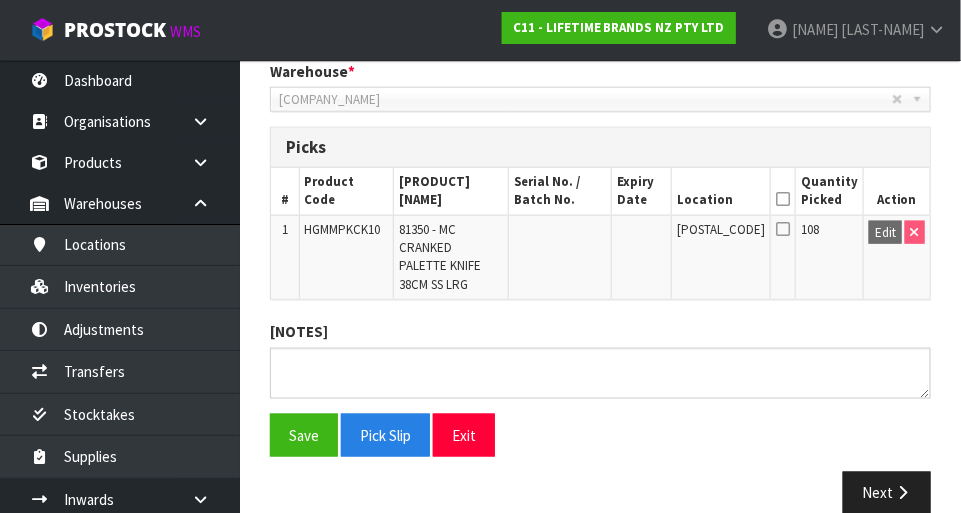 scroll, scrollTop: 510, scrollLeft: 0, axis: vertical 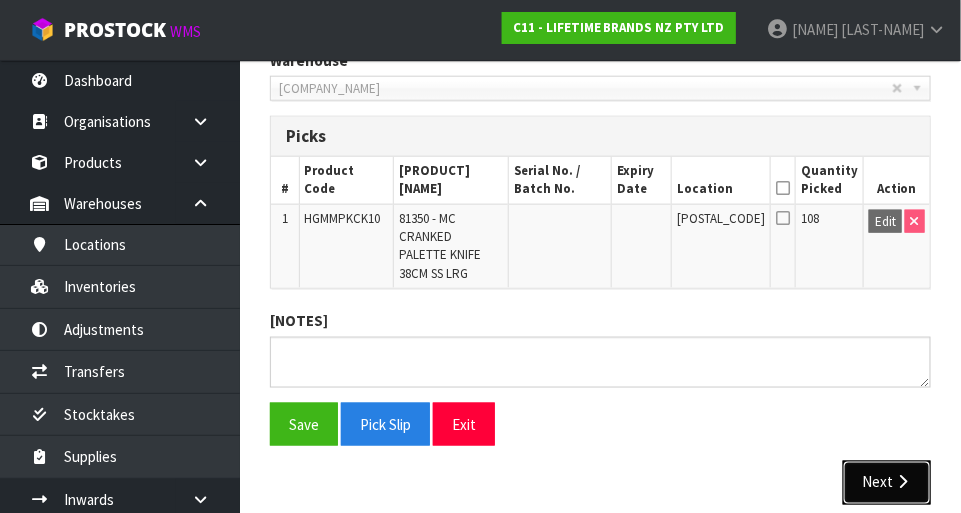 click on "Next" at bounding box center (887, 482) 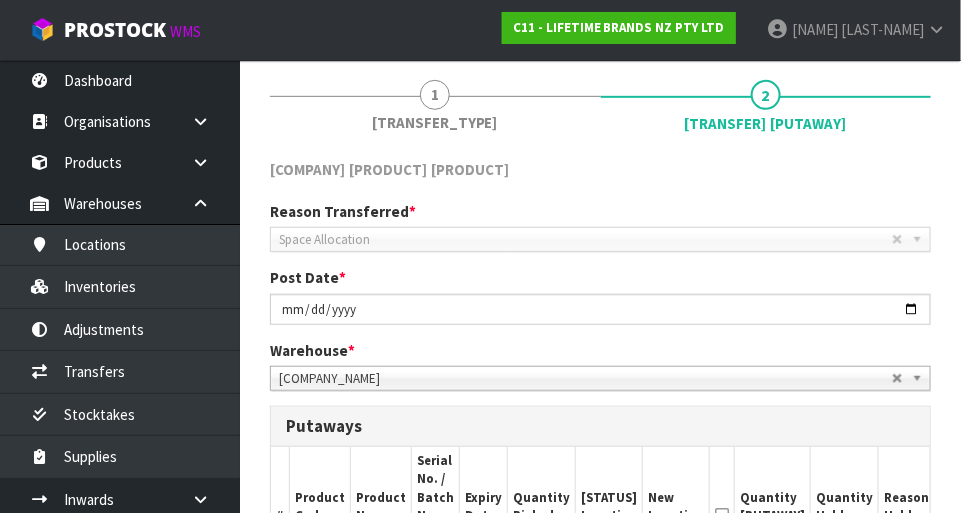 scroll, scrollTop: 553, scrollLeft: 0, axis: vertical 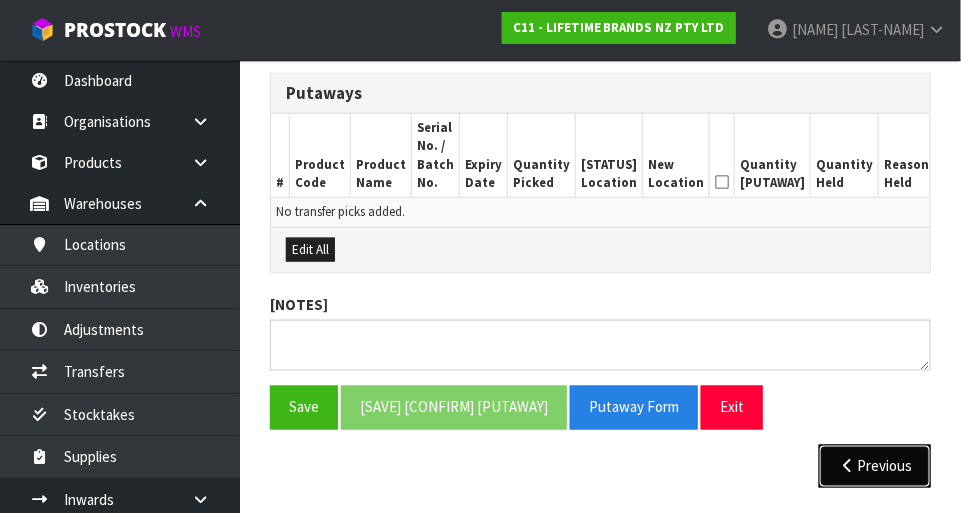 click at bounding box center (847, 466) 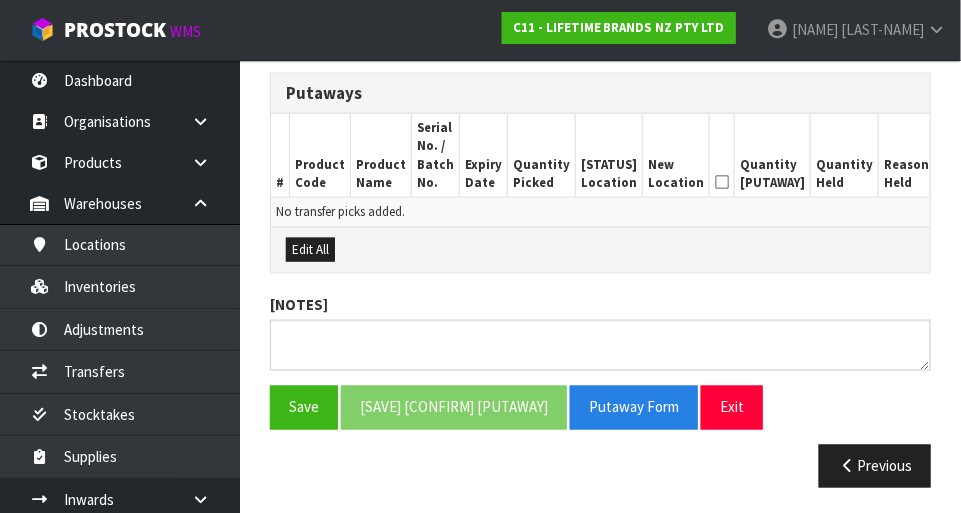 scroll, scrollTop: 510, scrollLeft: 0, axis: vertical 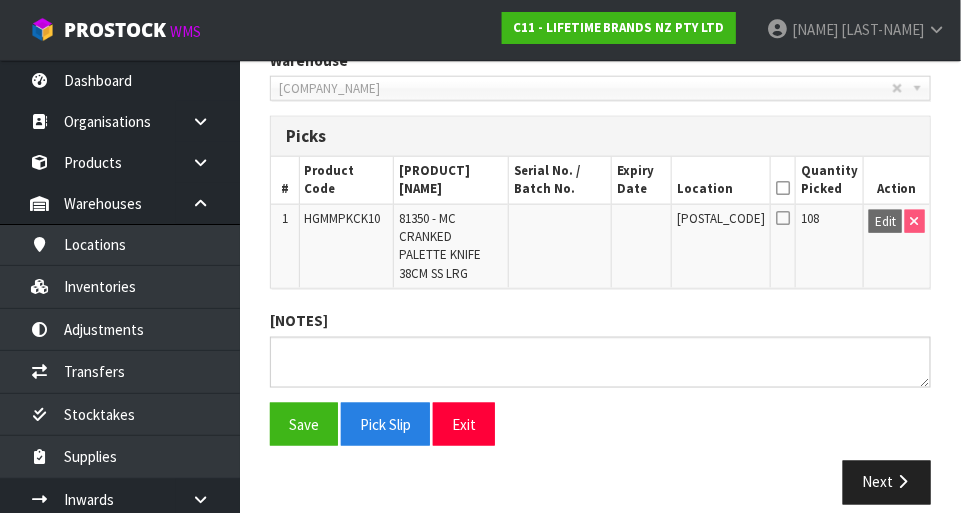 click at bounding box center [783, 188] 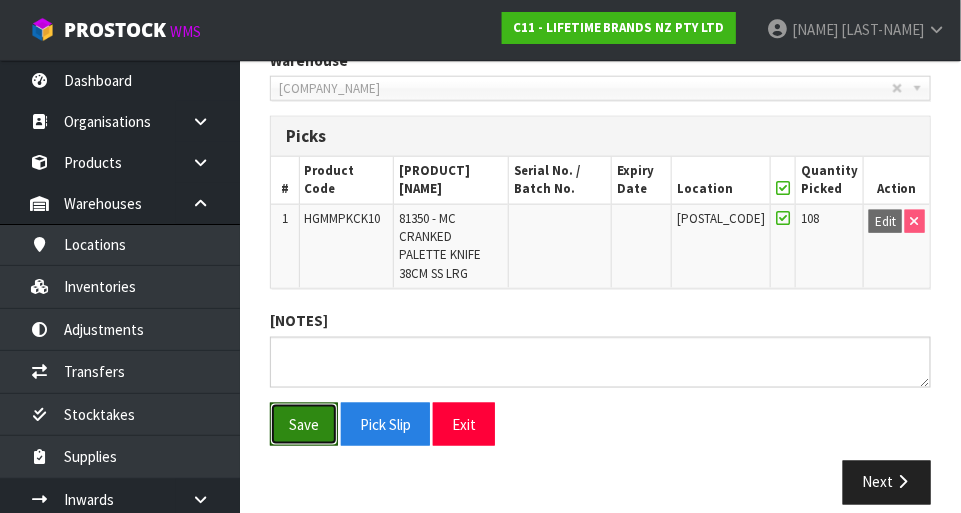 click on "Save" at bounding box center [304, 424] 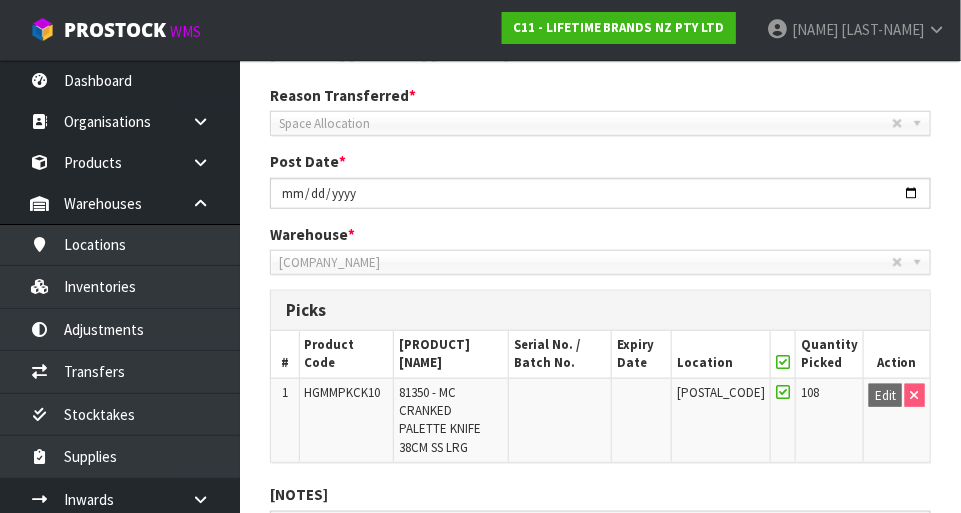 scroll, scrollTop: 510, scrollLeft: 0, axis: vertical 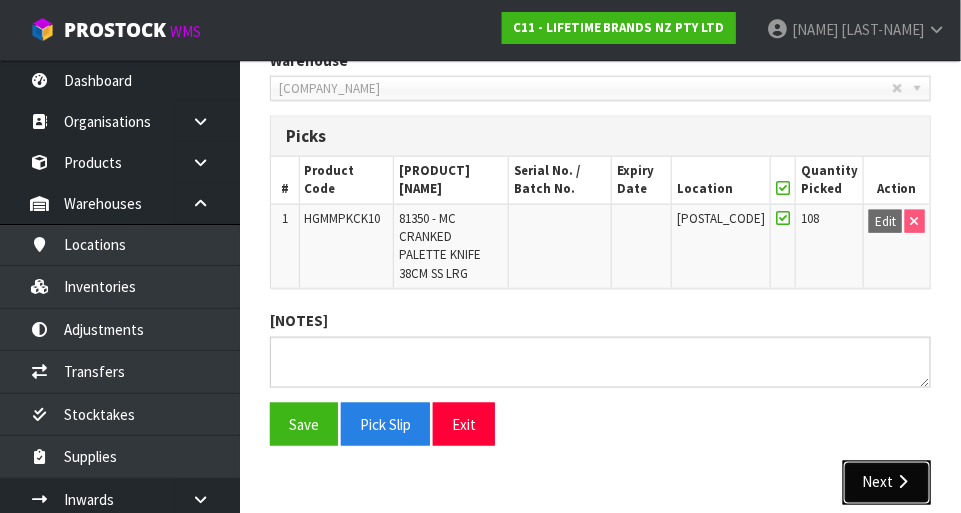 click on "Next" at bounding box center (887, 482) 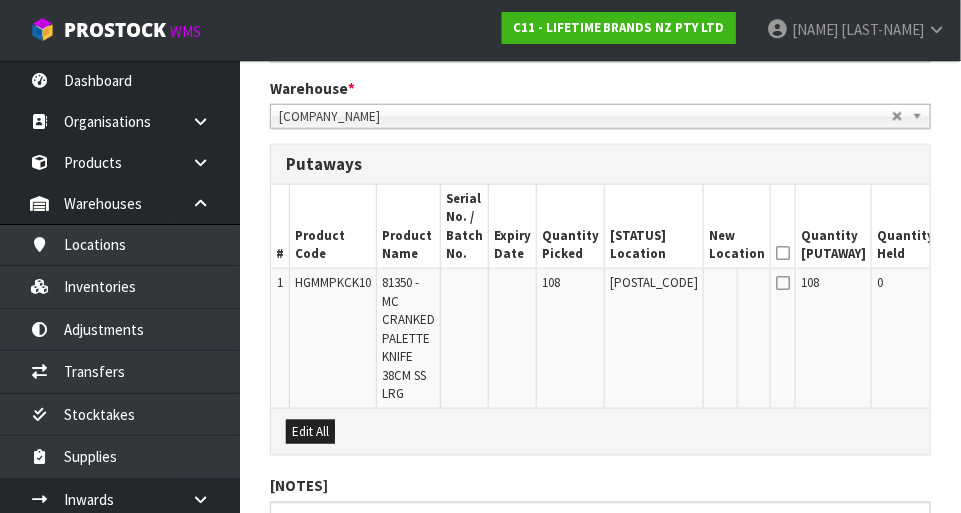scroll, scrollTop: 489, scrollLeft: 0, axis: vertical 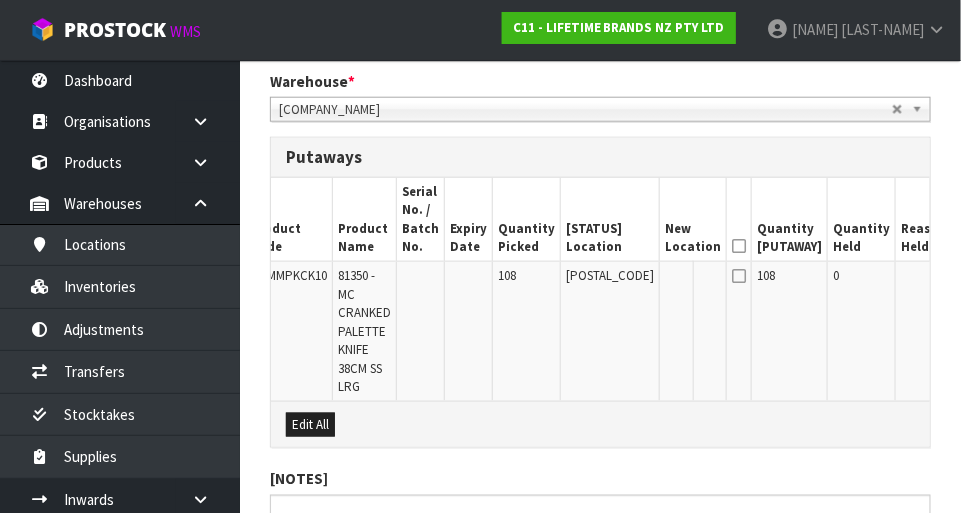 click on "Edit" at bounding box center [973, 279] 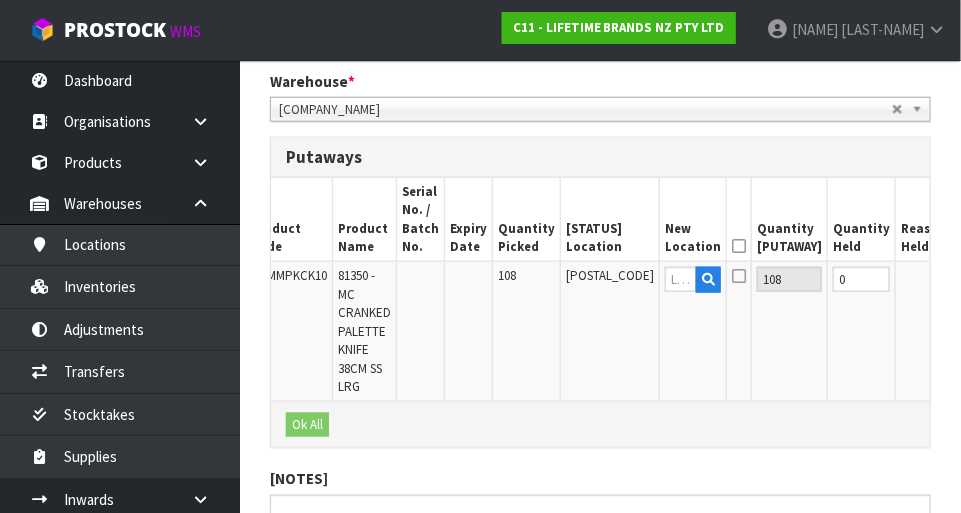 scroll, scrollTop: 0, scrollLeft: 39, axis: horizontal 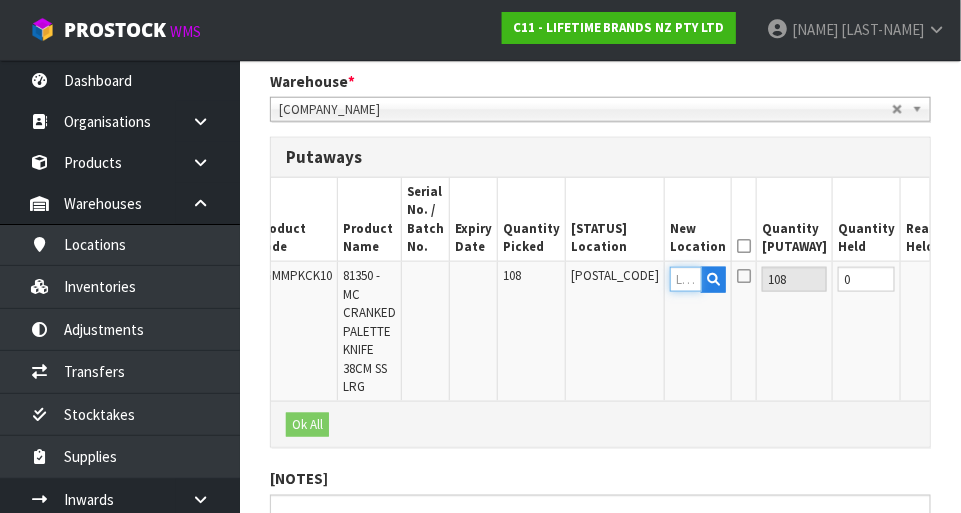 paste on "43-31-2-B" 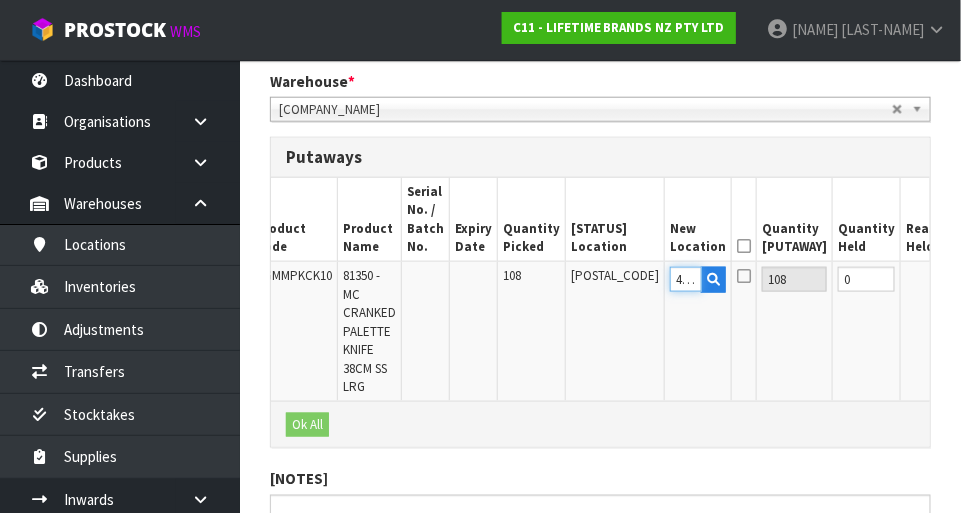scroll, scrollTop: 0, scrollLeft: 37, axis: horizontal 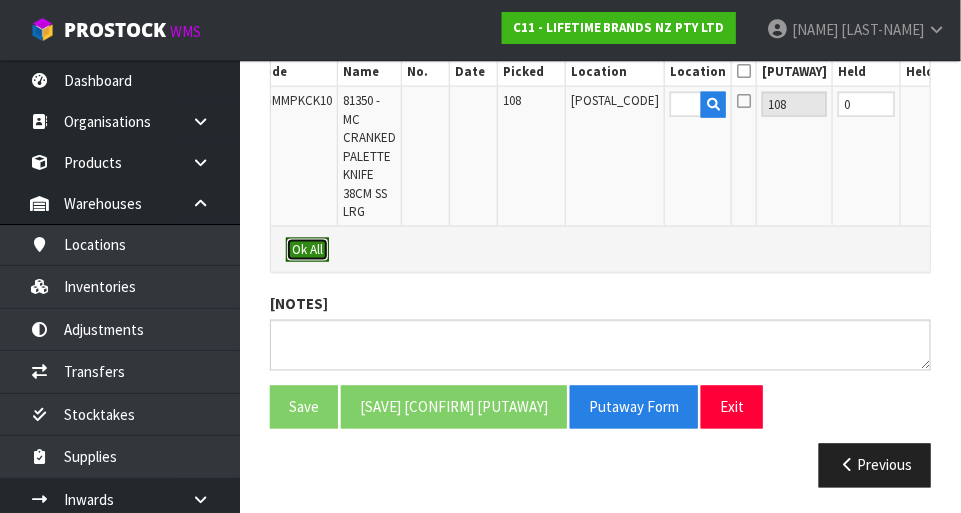 click on "Ok All" at bounding box center (307, 250) 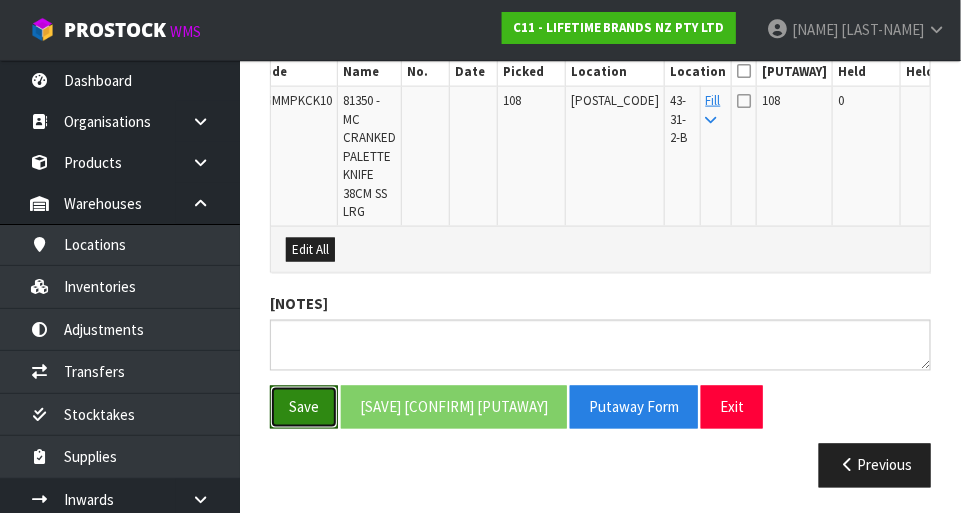 click on "Save" at bounding box center [304, 407] 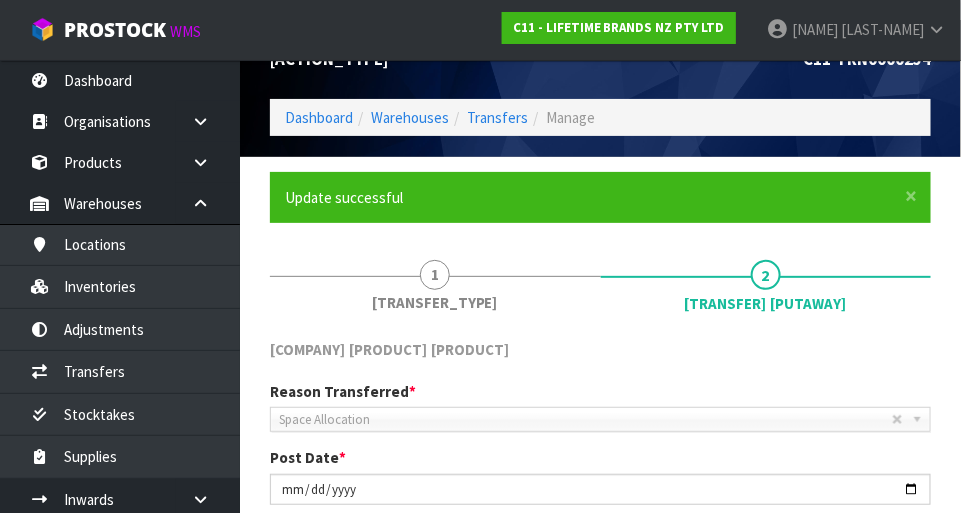 scroll, scrollTop: 0, scrollLeft: 0, axis: both 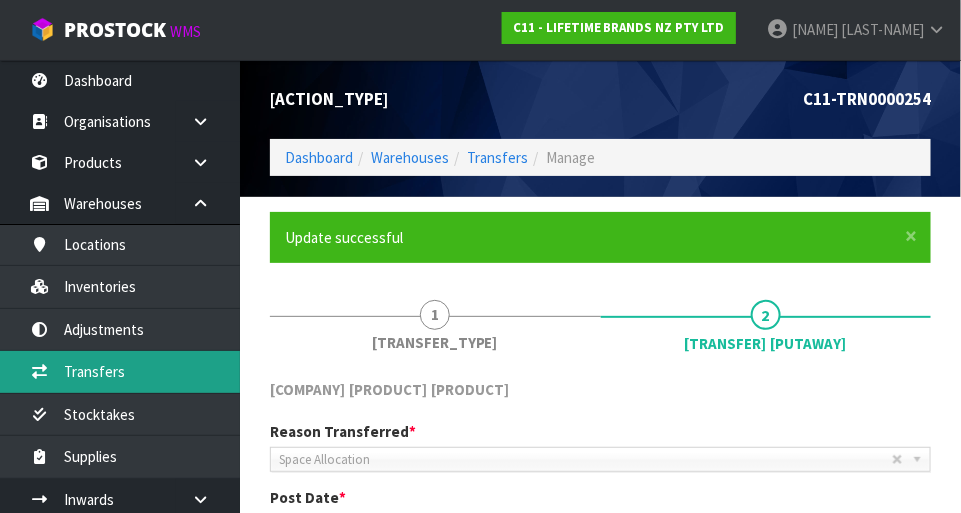 click on "Transfers" at bounding box center (120, 371) 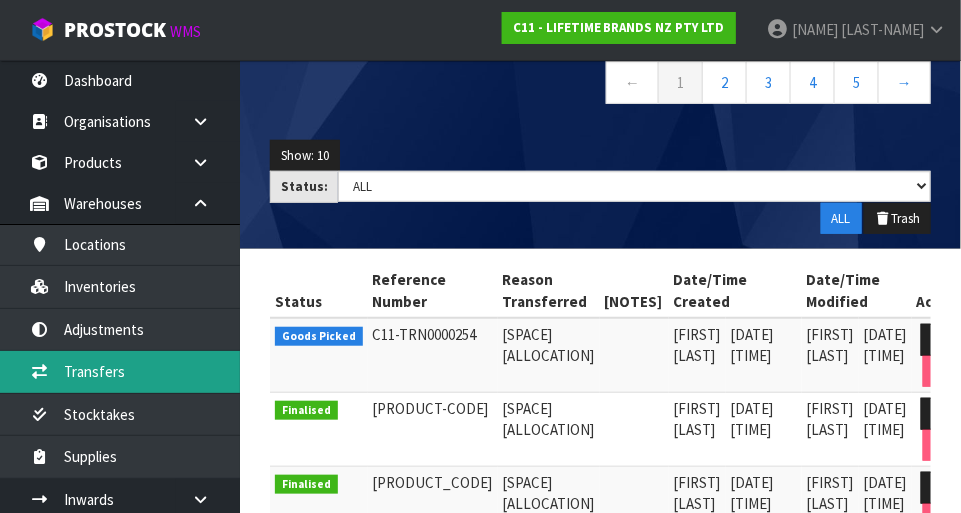 scroll, scrollTop: 201, scrollLeft: 0, axis: vertical 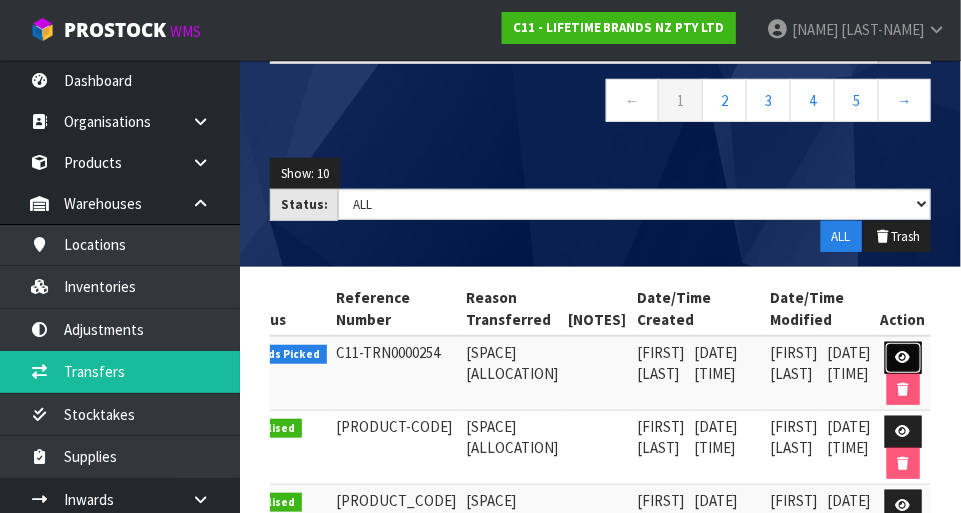 click at bounding box center (903, 358) 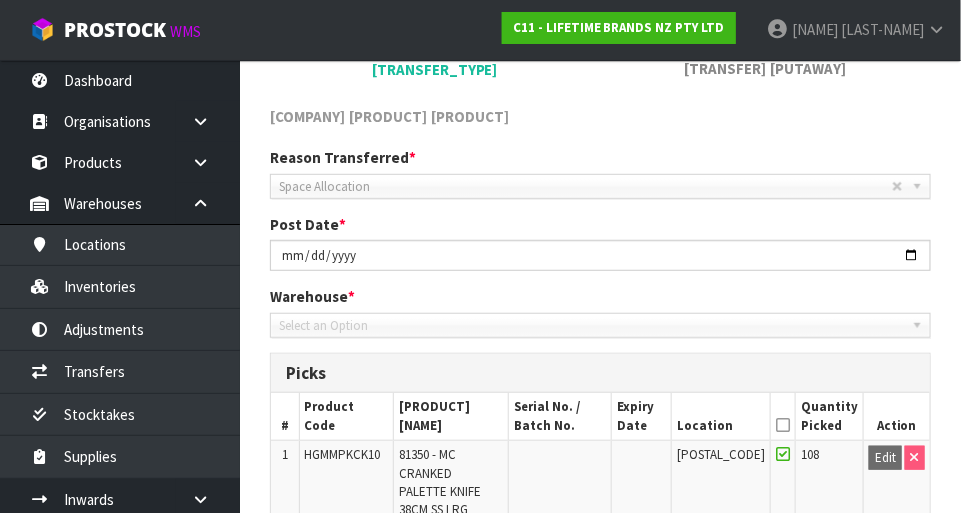 scroll, scrollTop: 437, scrollLeft: 0, axis: vertical 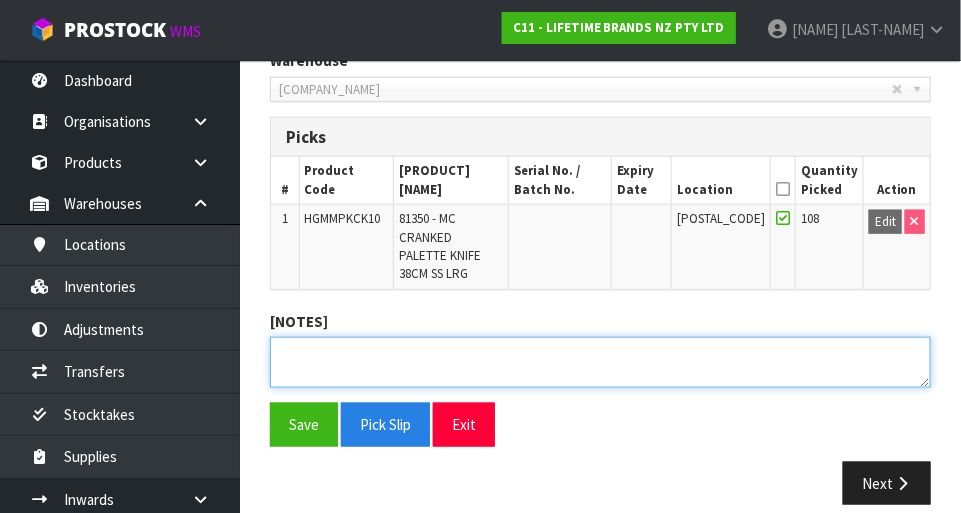 click at bounding box center [600, 362] 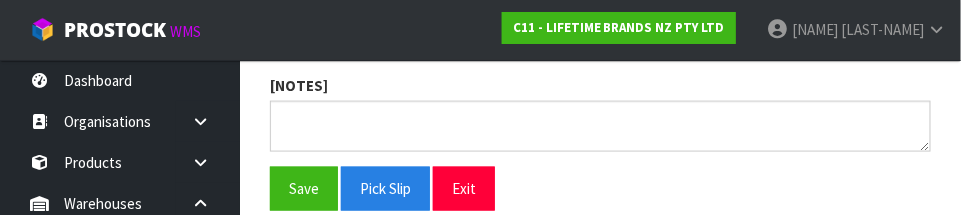 click on "Save
Pick Slip
Exit
Next" at bounding box center (600, 225) 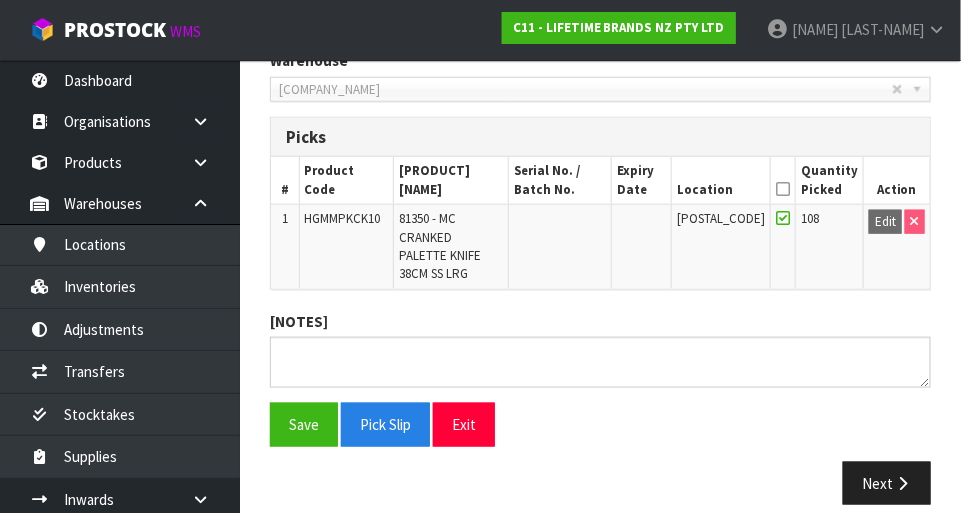 scroll, scrollTop: 434, scrollLeft: 0, axis: vertical 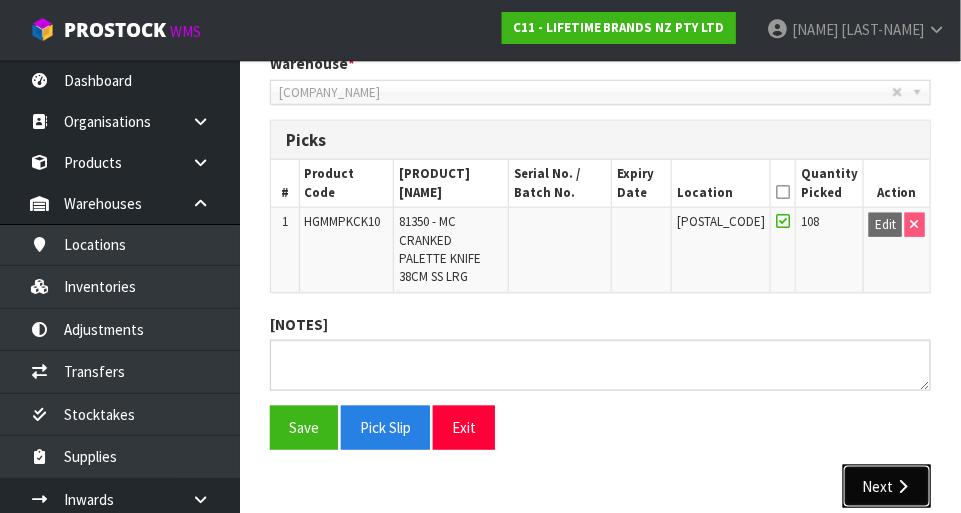 click on "Next" at bounding box center (887, 486) 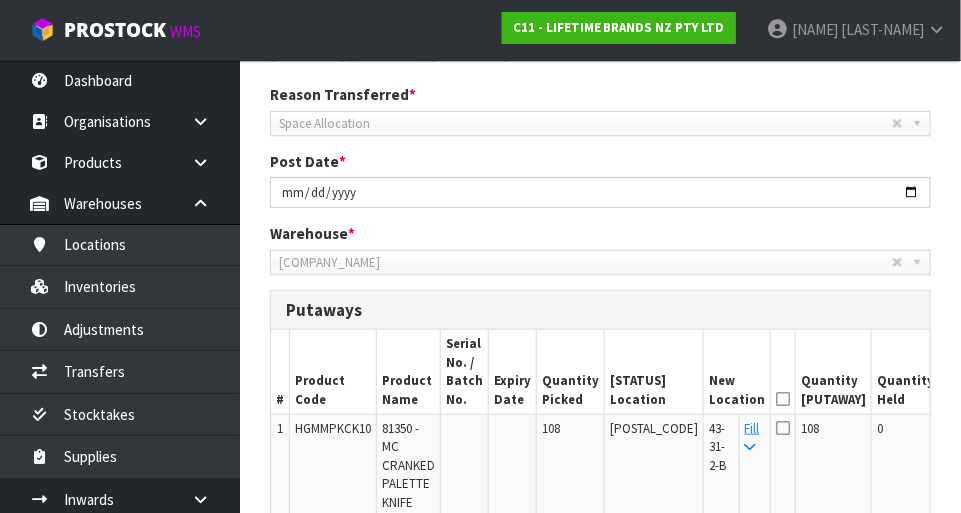 scroll, scrollTop: 265, scrollLeft: 0, axis: vertical 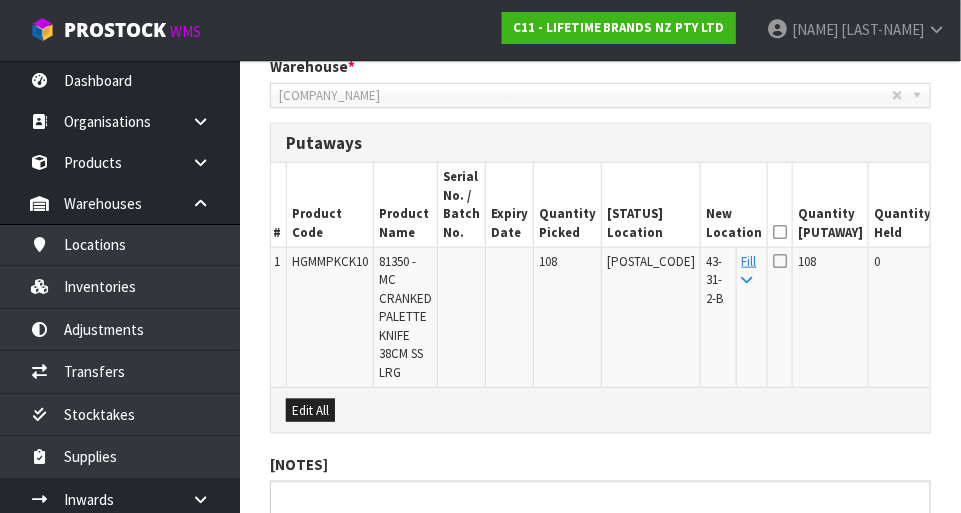 click at bounding box center [780, 232] 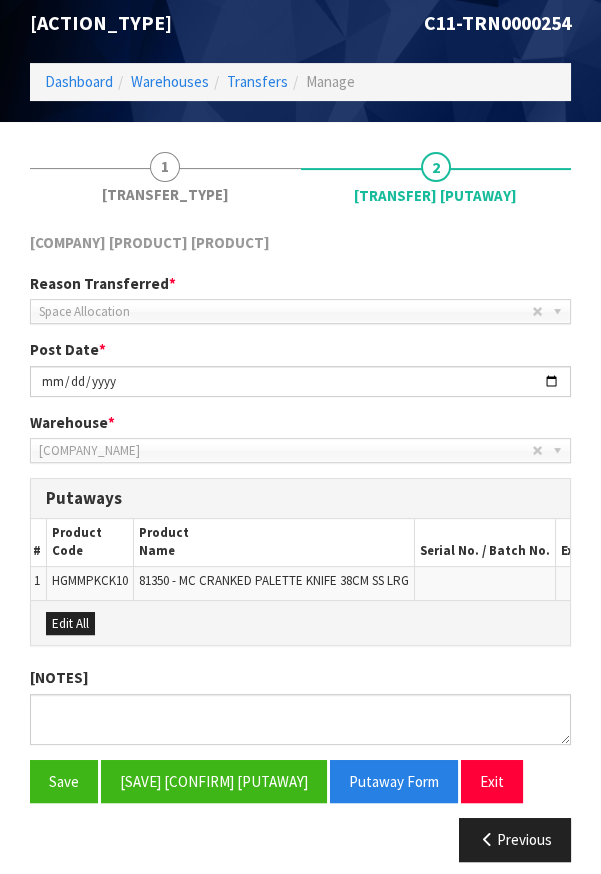 scroll, scrollTop: 722, scrollLeft: 0, axis: vertical 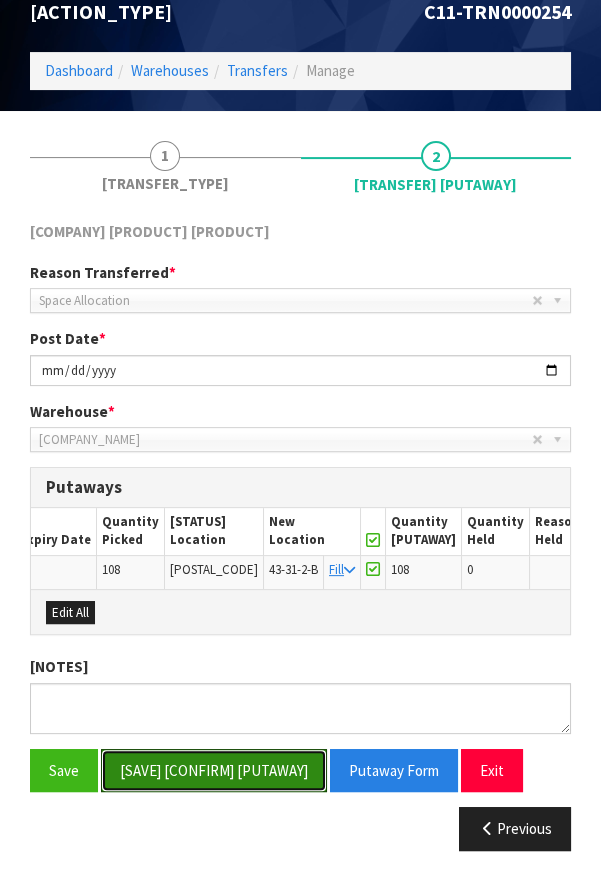 click on "[SAVE] [CONFIRM] [PUTAWAY]" at bounding box center (214, 770) 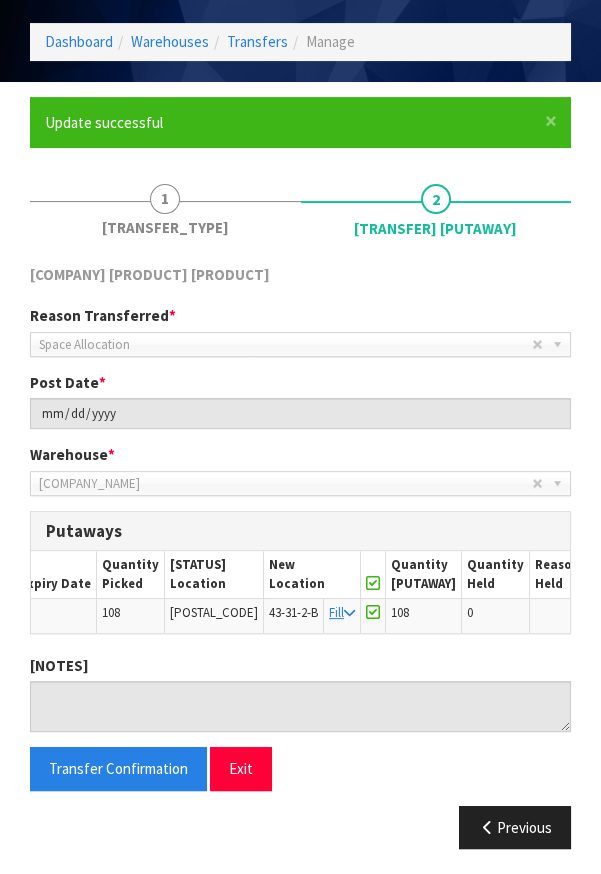 scroll, scrollTop: 749, scrollLeft: 0, axis: vertical 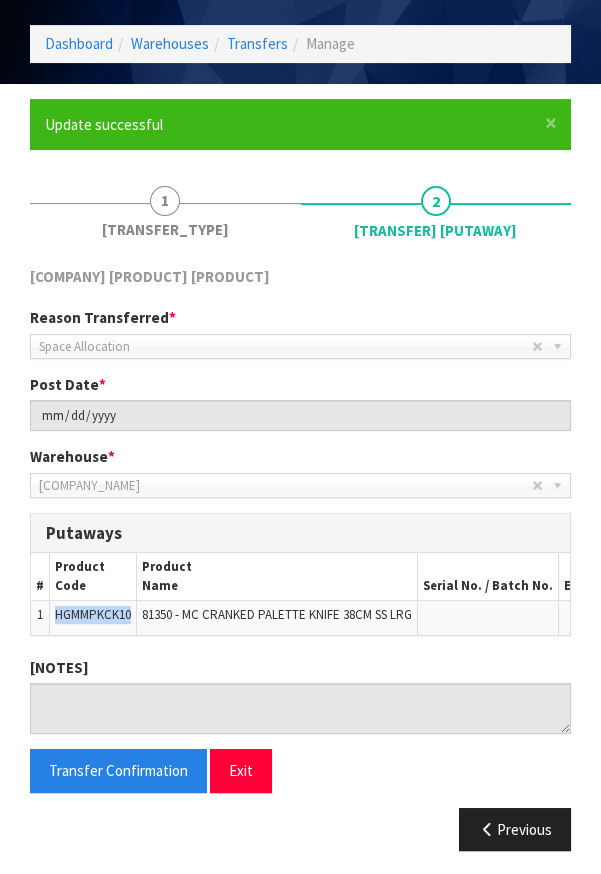 copy on "HGMMPKCK10" 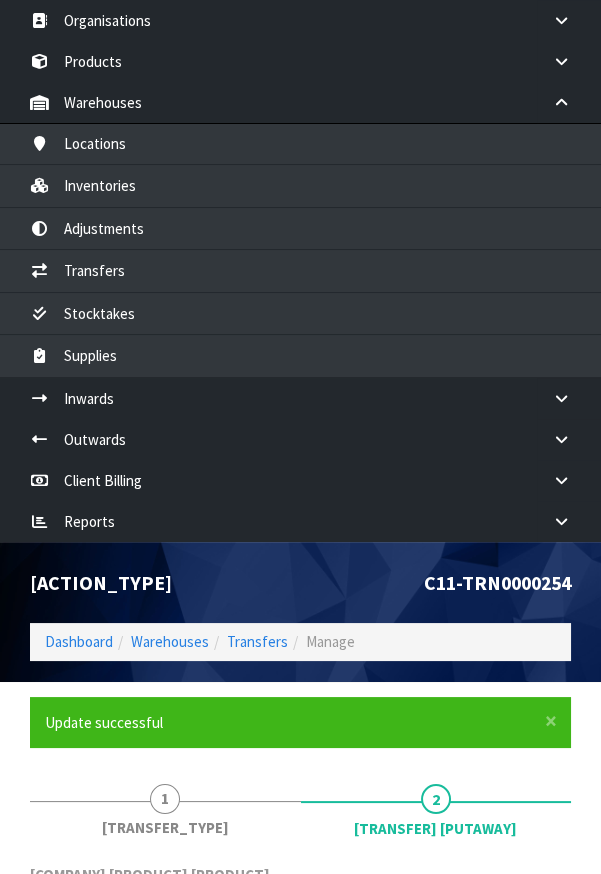 scroll, scrollTop: 146, scrollLeft: 0, axis: vertical 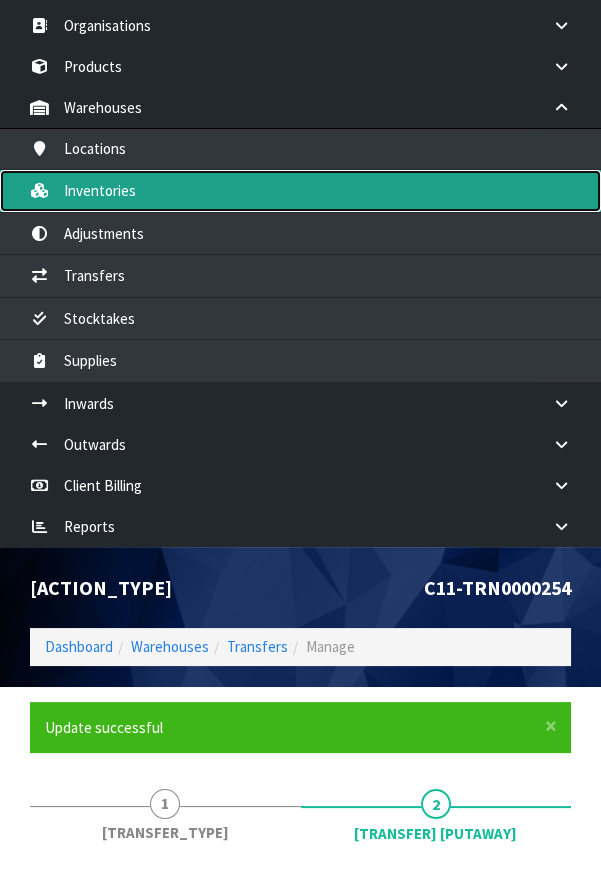 click on "Inventories" at bounding box center (300, 190) 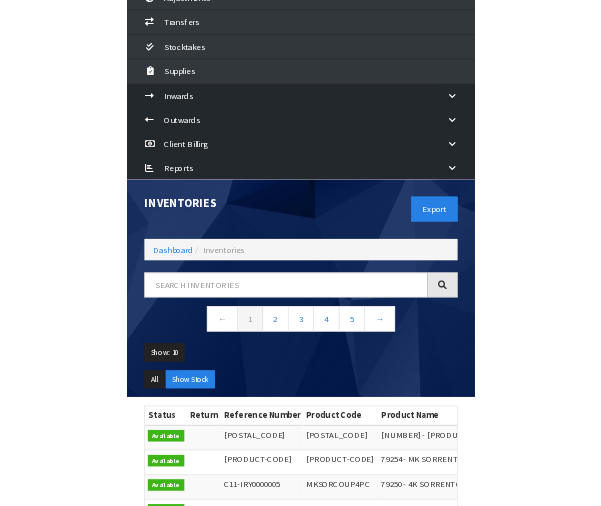 scroll, scrollTop: 394, scrollLeft: 0, axis: vertical 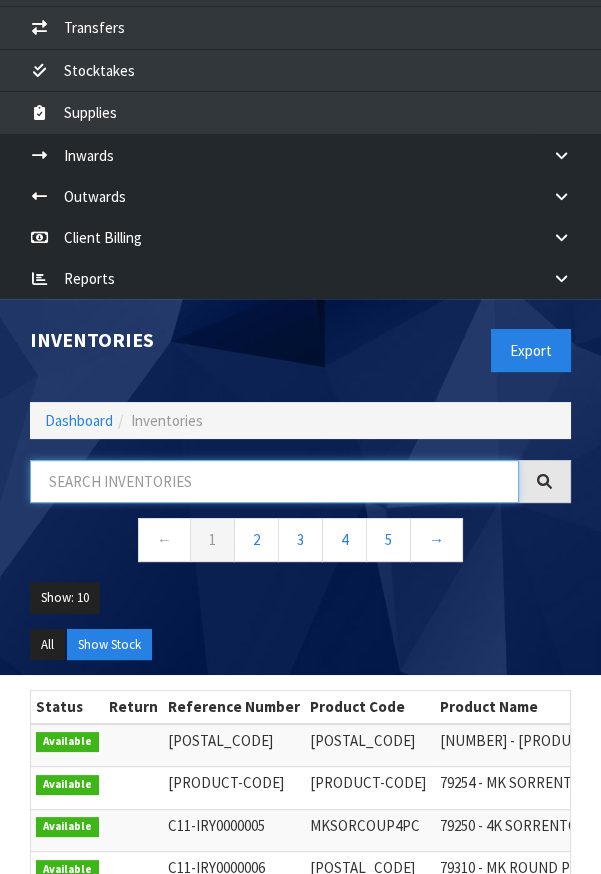 click at bounding box center (274, 481) 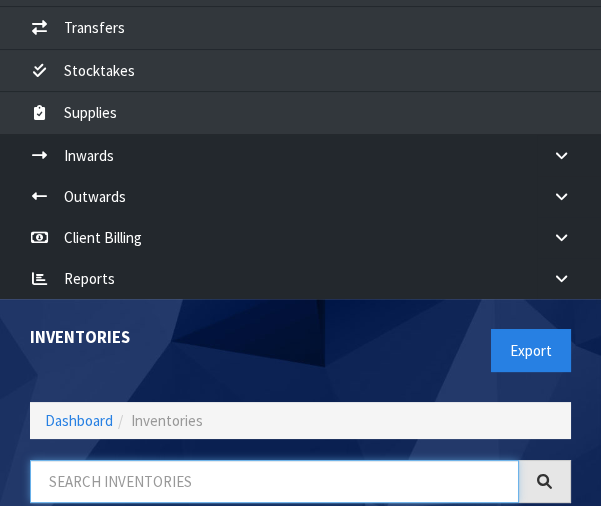 paste on "HGMMPKCK10" 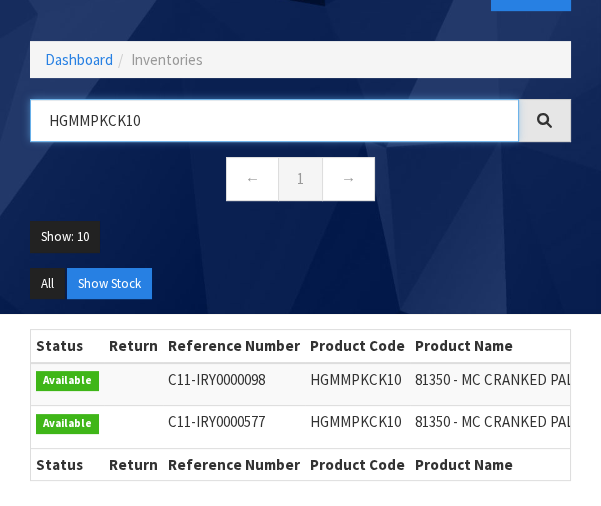 scroll, scrollTop: 751, scrollLeft: 0, axis: vertical 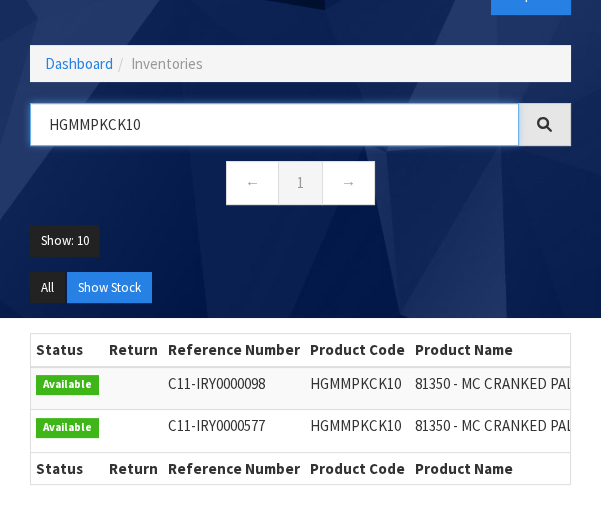 click on "HGMMPKCK10" at bounding box center [274, 124] 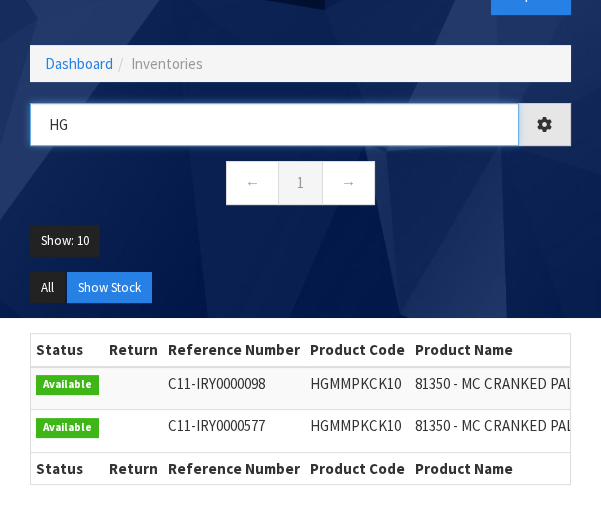 type on "H" 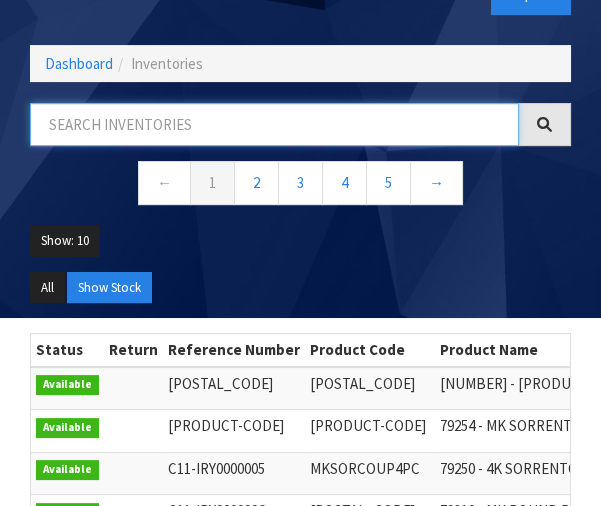 click at bounding box center [274, 124] 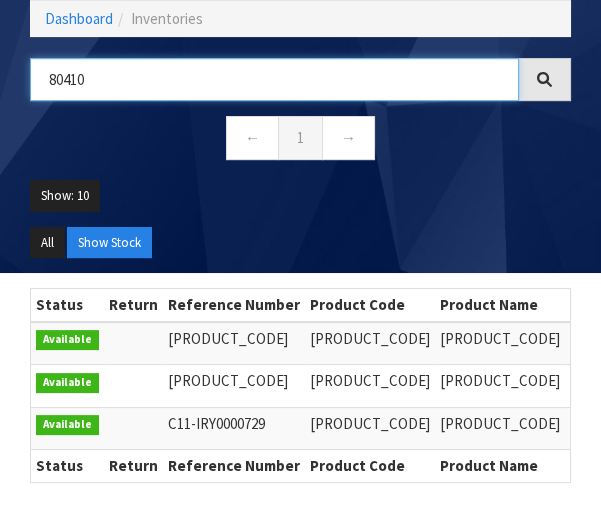 scroll, scrollTop: 790, scrollLeft: 0, axis: vertical 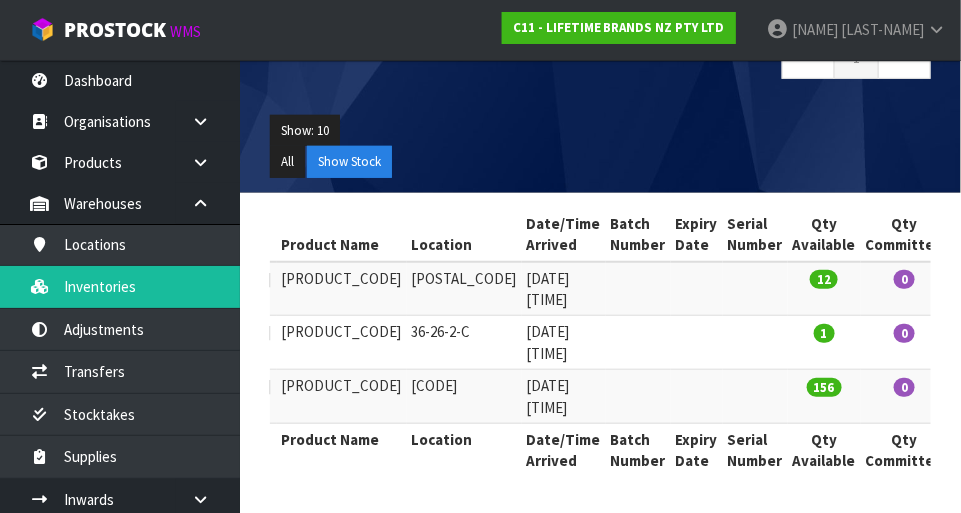 type on "80410" 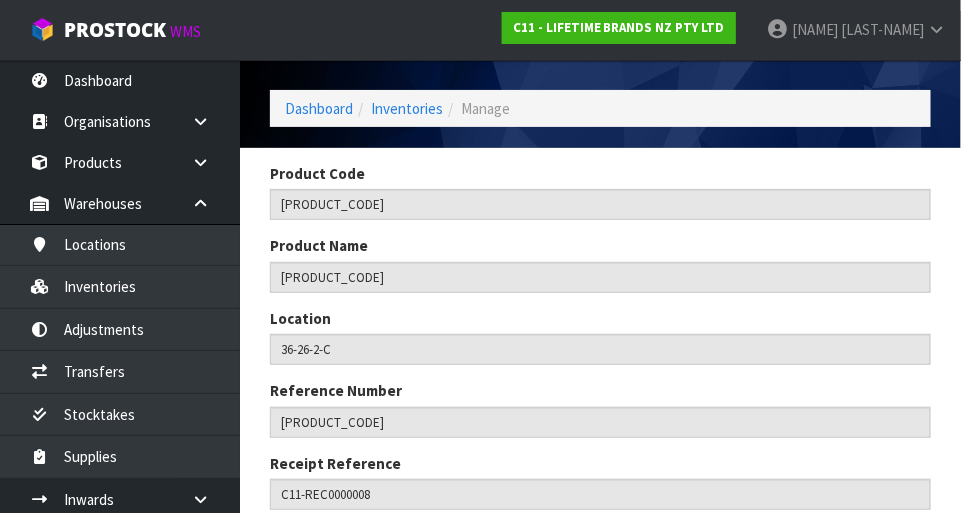 scroll, scrollTop: 51, scrollLeft: 0, axis: vertical 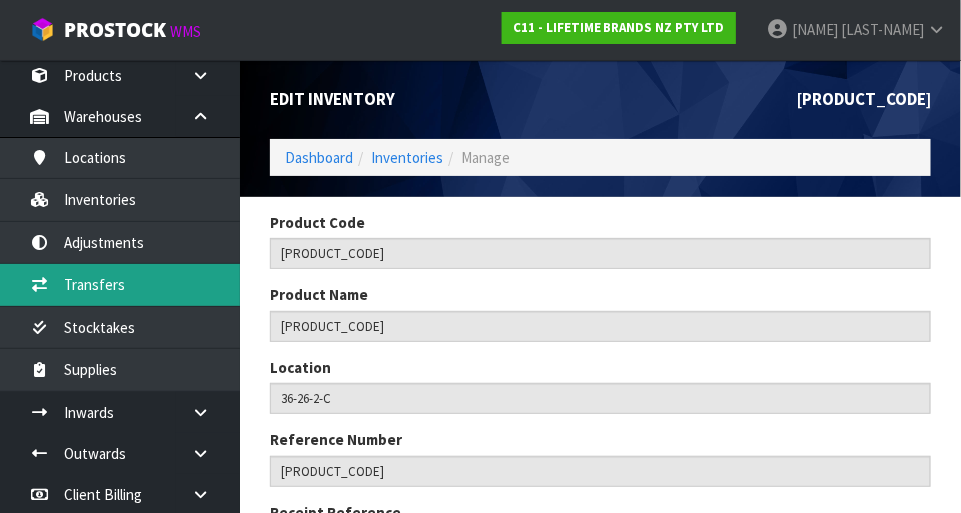 click on "Transfers" at bounding box center (120, 284) 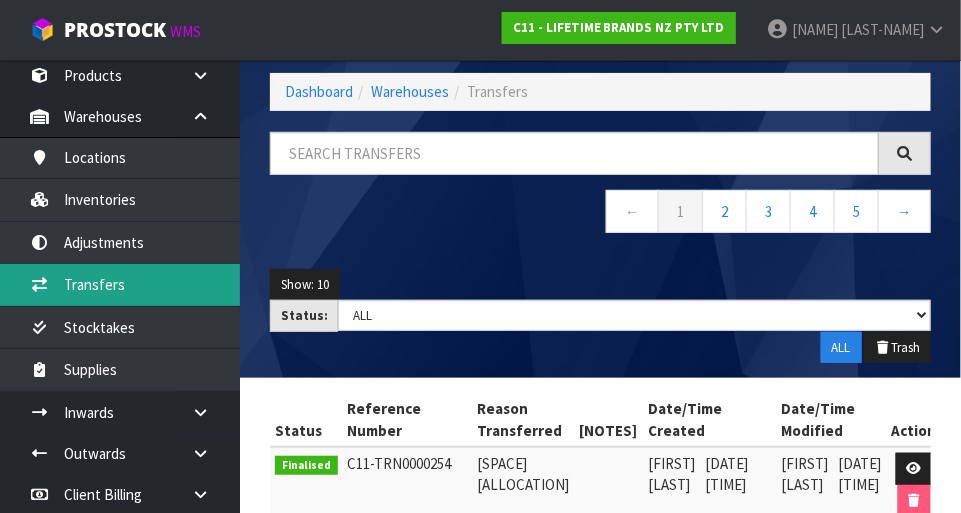 scroll, scrollTop: 93, scrollLeft: 0, axis: vertical 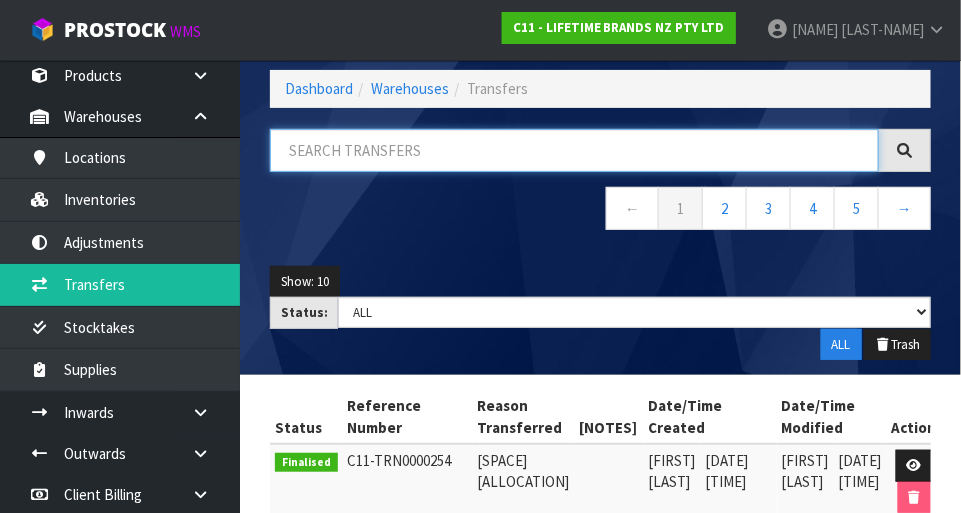 paste on "[PRODUCT_CODE]" 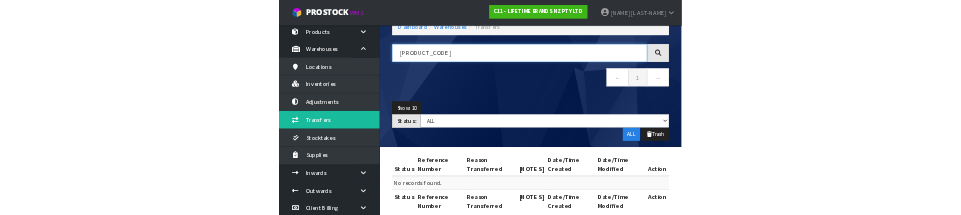 scroll, scrollTop: 38, scrollLeft: 0, axis: vertical 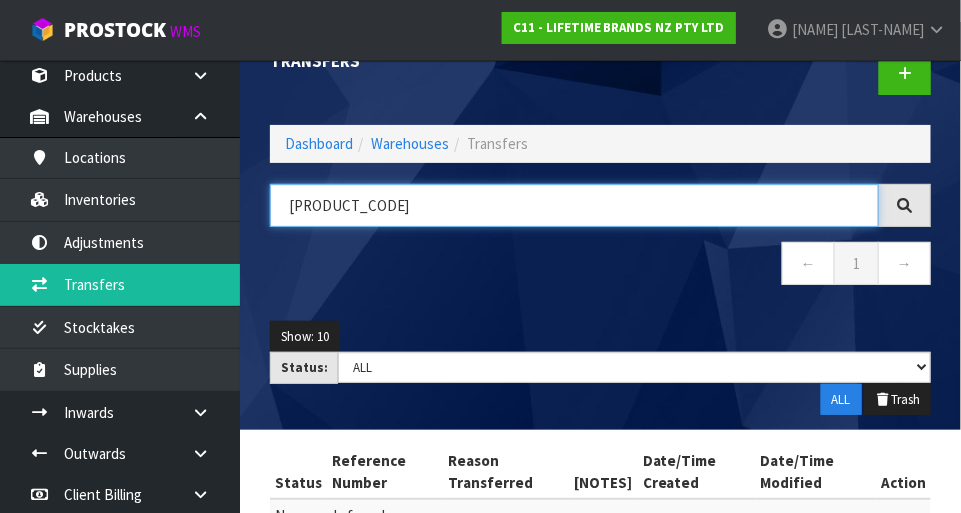 click on "[PRODUCT_CODE]" at bounding box center (574, 205) 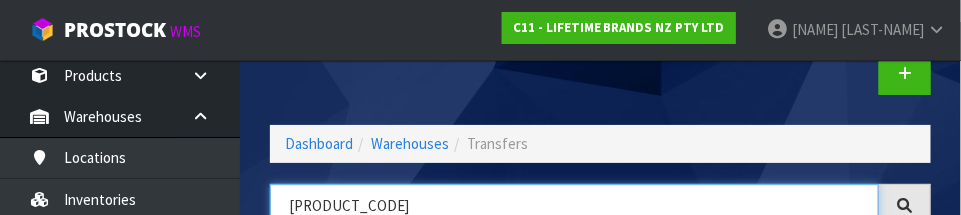 scroll, scrollTop: 135, scrollLeft: 0, axis: vertical 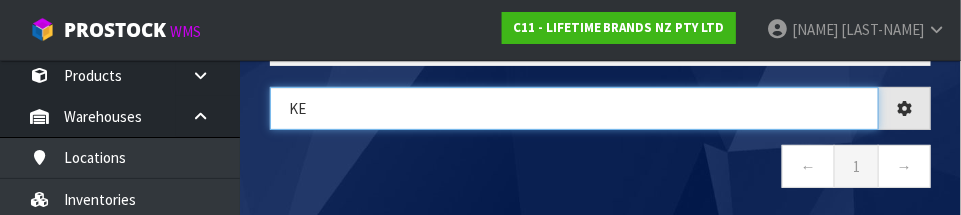 type on "K" 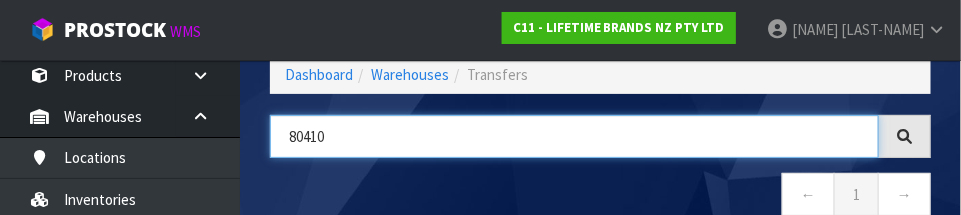 scroll, scrollTop: 102, scrollLeft: 0, axis: vertical 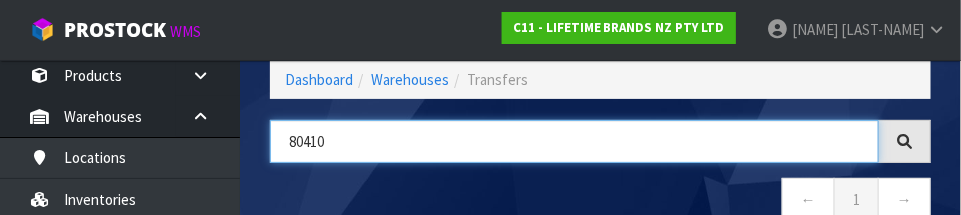 click on "80410" at bounding box center [574, 141] 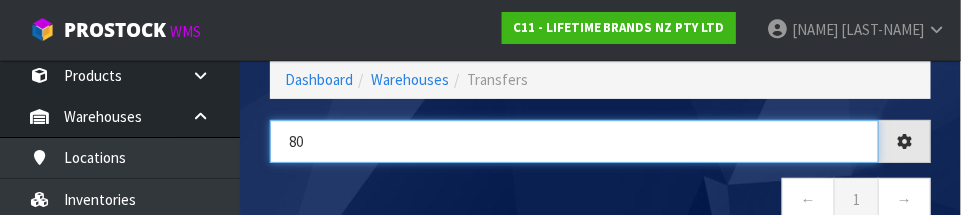type on "8" 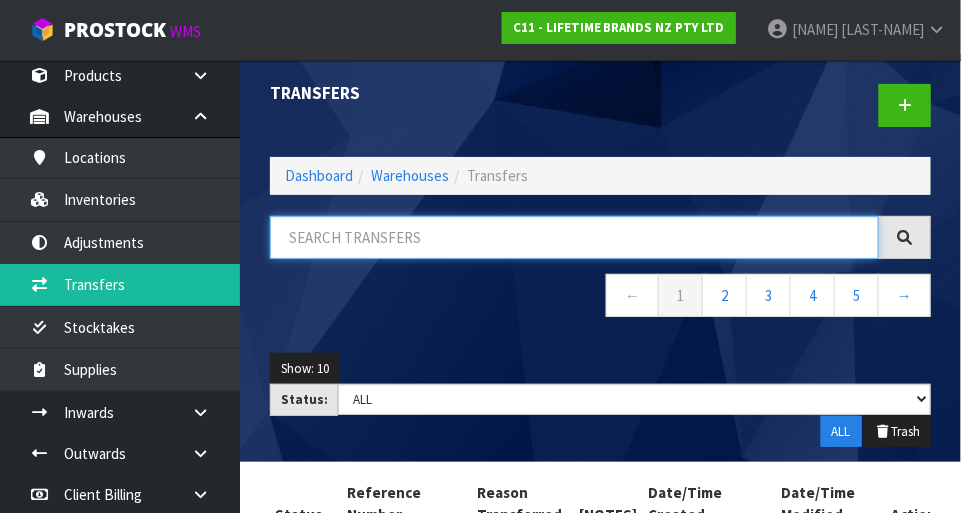 scroll, scrollTop: 0, scrollLeft: 0, axis: both 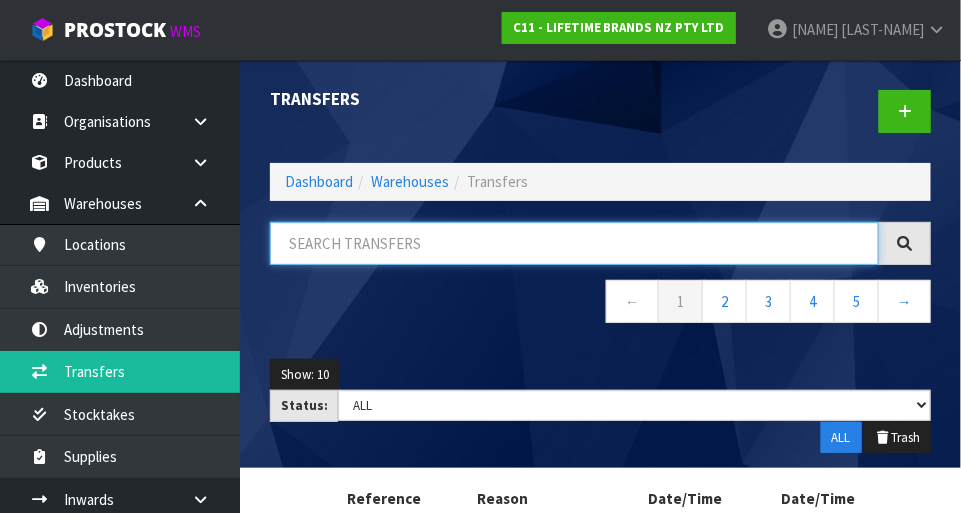 type 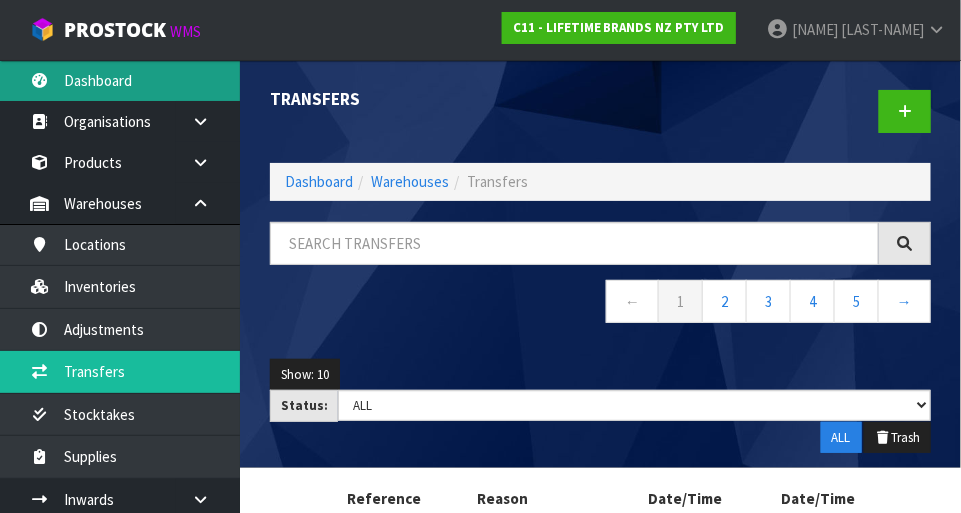 click on "Dashboard" at bounding box center [120, 80] 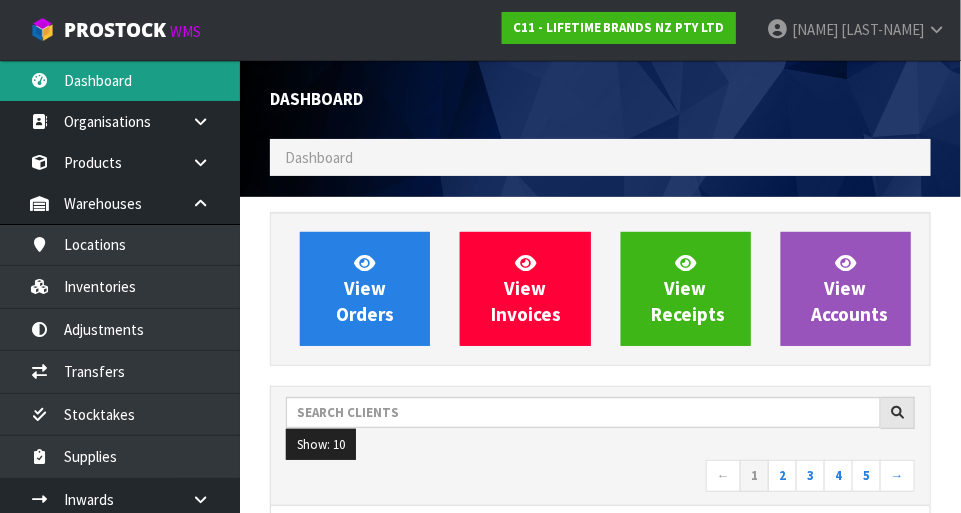 scroll, scrollTop: 998421, scrollLeft: 999308, axis: both 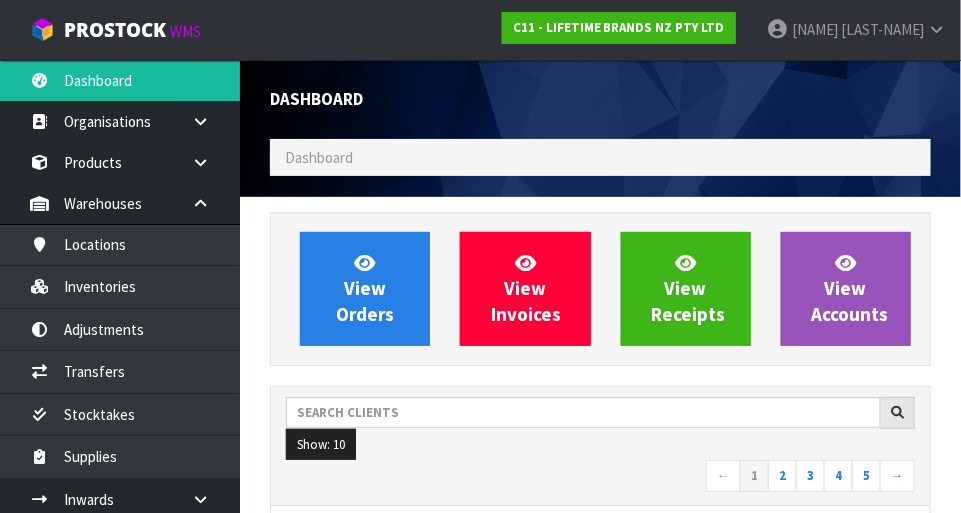 click on "Dashboard" at bounding box center (319, 157) 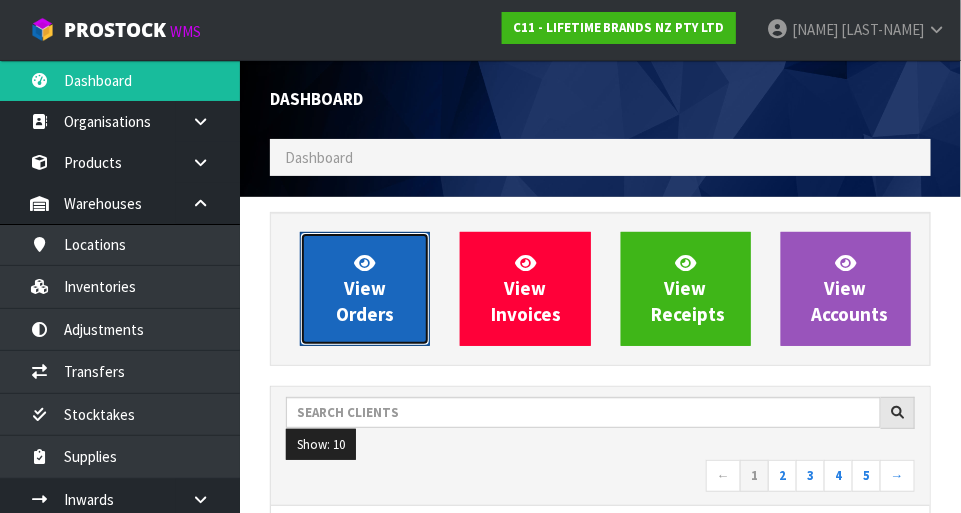 click on "View
Orders" at bounding box center (365, 289) 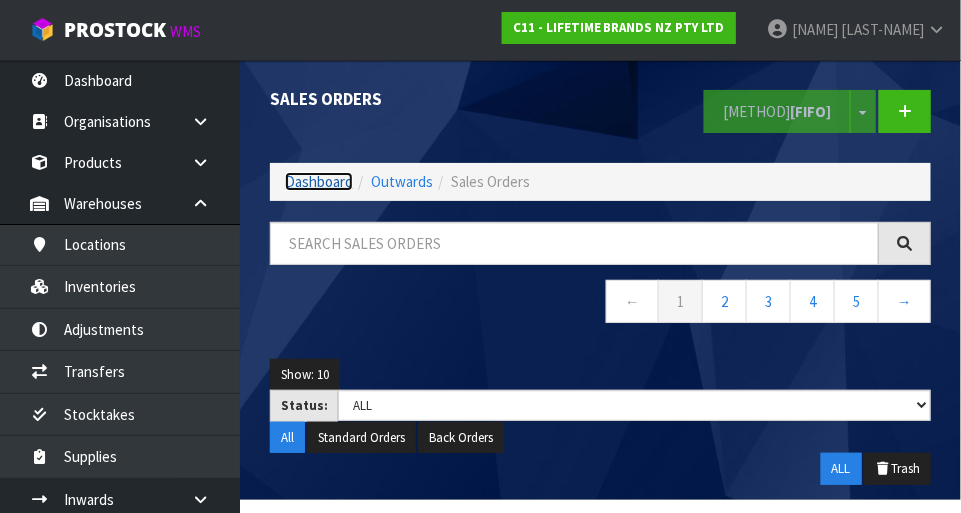 click on "Dashboard" at bounding box center [319, 181] 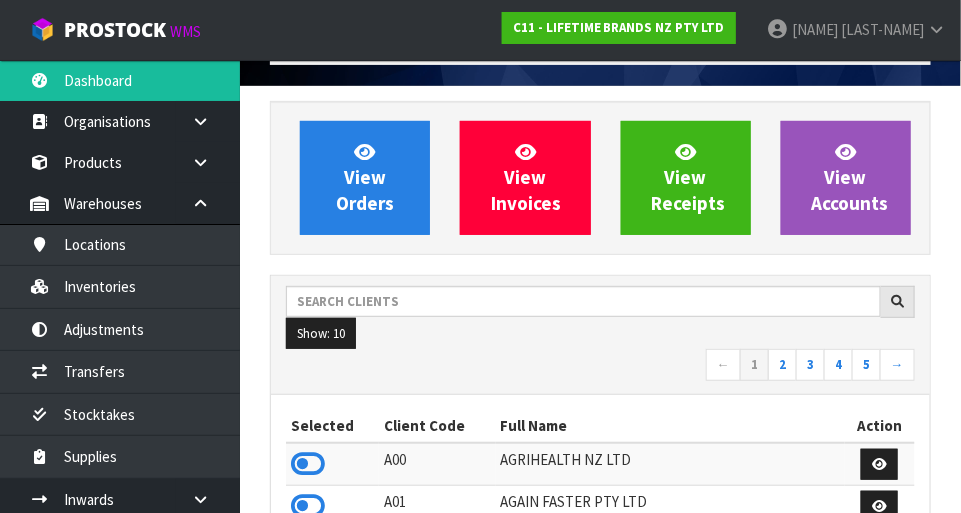 scroll, scrollTop: 238, scrollLeft: 0, axis: vertical 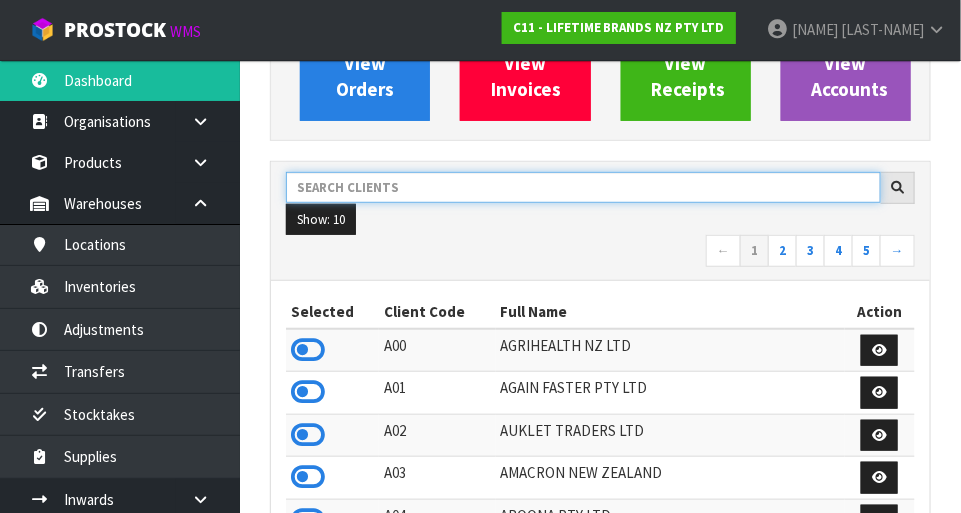 click at bounding box center [583, 187] 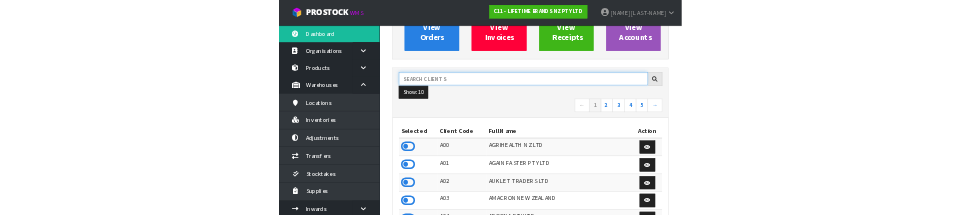 scroll, scrollTop: 214, scrollLeft: 0, axis: vertical 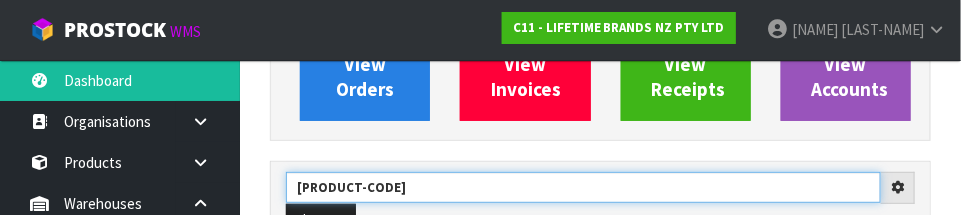 type on "KIt" 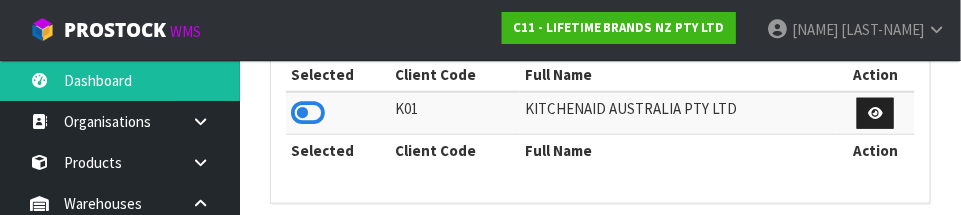 type on "KITCHENAID" 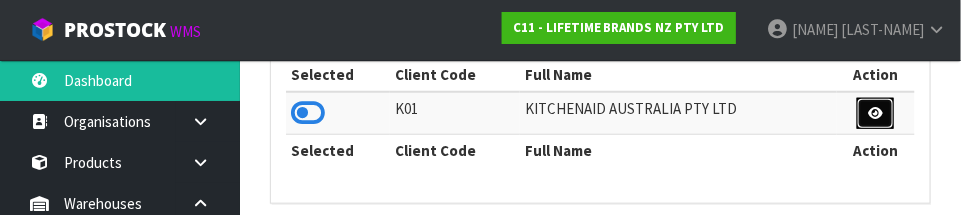 click at bounding box center (875, 113) 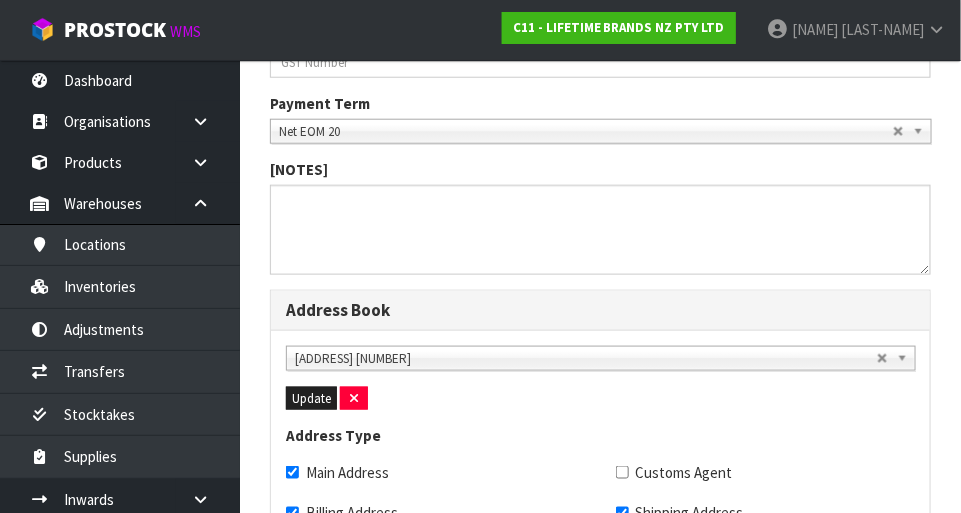 scroll, scrollTop: 1394, scrollLeft: 0, axis: vertical 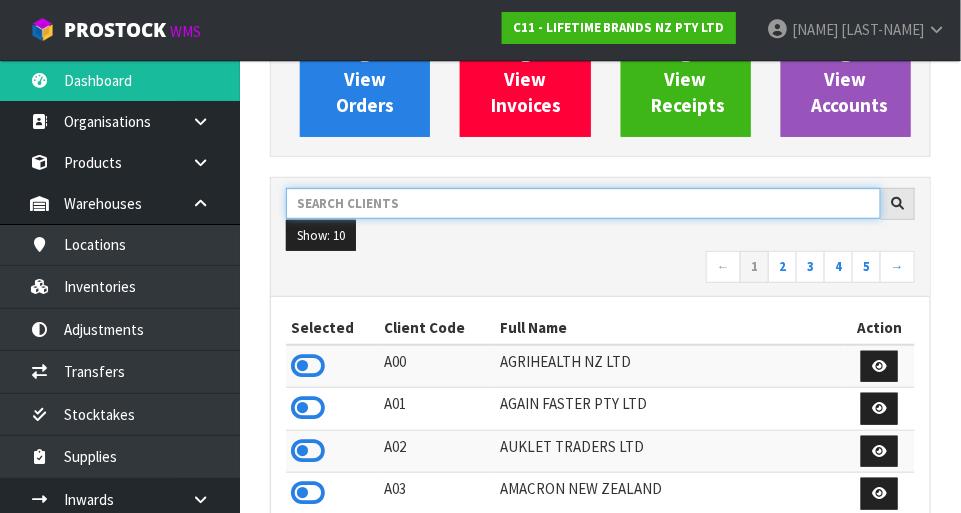 click at bounding box center (583, 203) 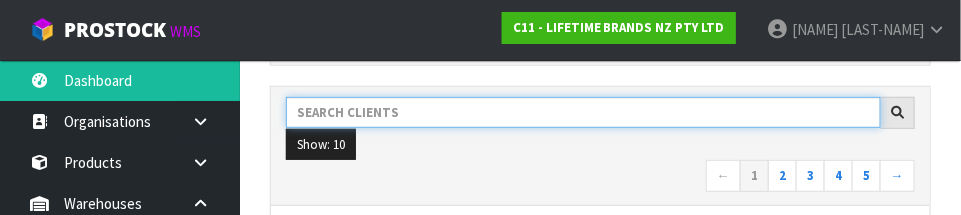 scroll, scrollTop: 293, scrollLeft: 0, axis: vertical 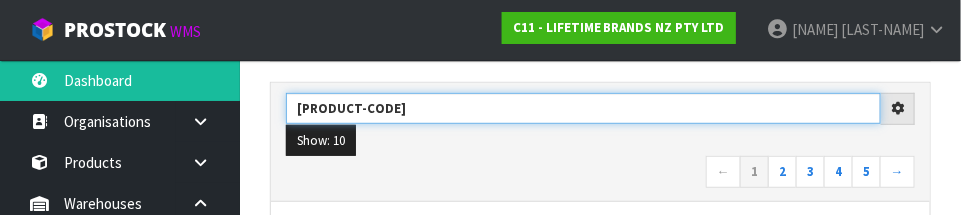 type on "KIt" 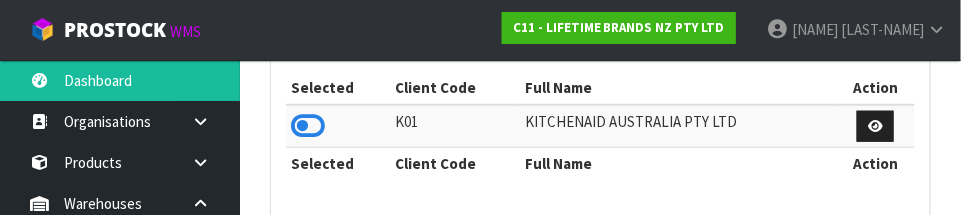 scroll, scrollTop: 441, scrollLeft: 0, axis: vertical 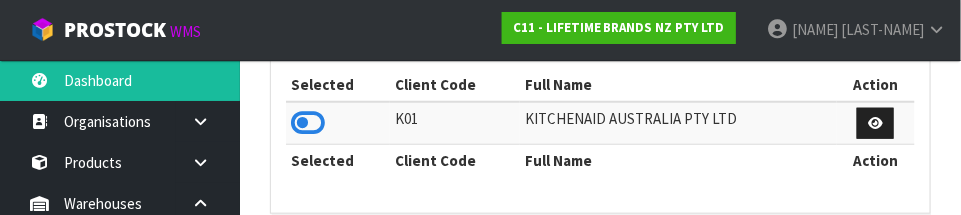 type on "KITCHENAID" 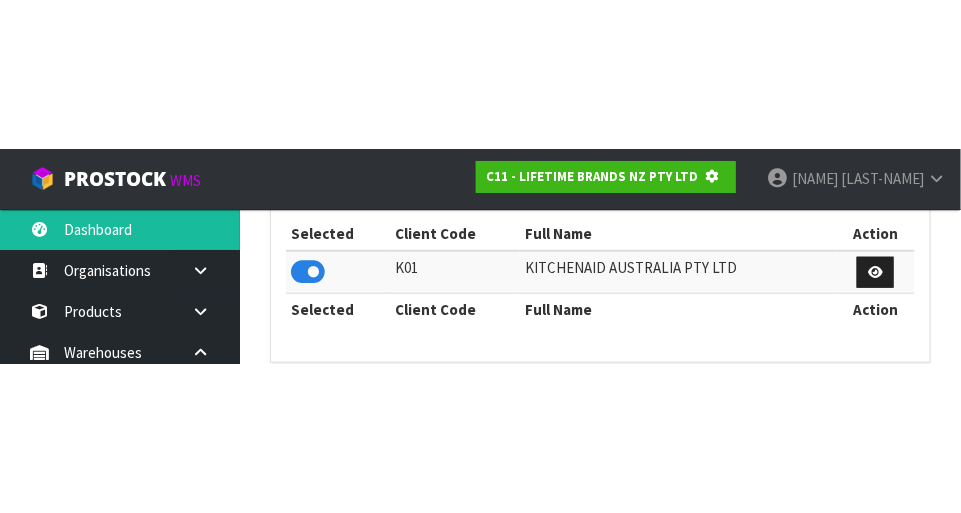 scroll, scrollTop: 451, scrollLeft: 0, axis: vertical 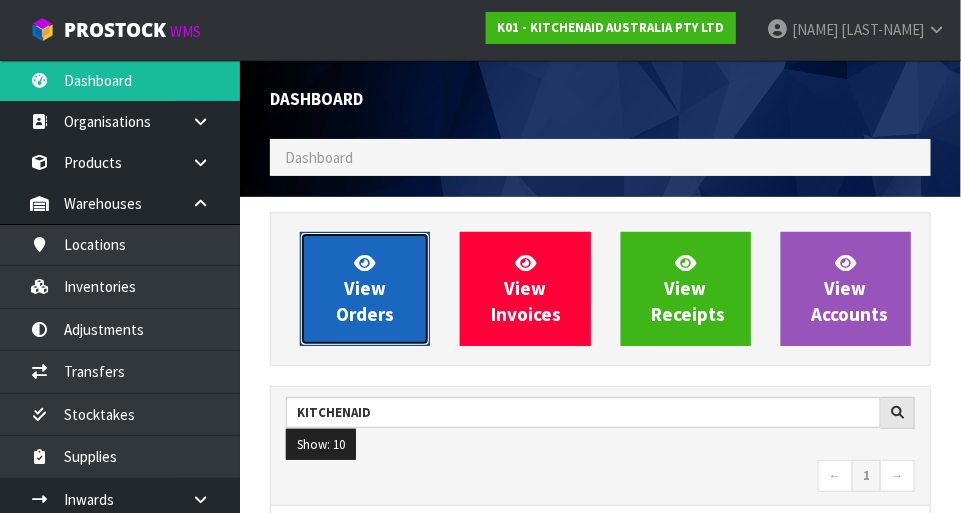 click on "View
Orders" at bounding box center [365, 288] 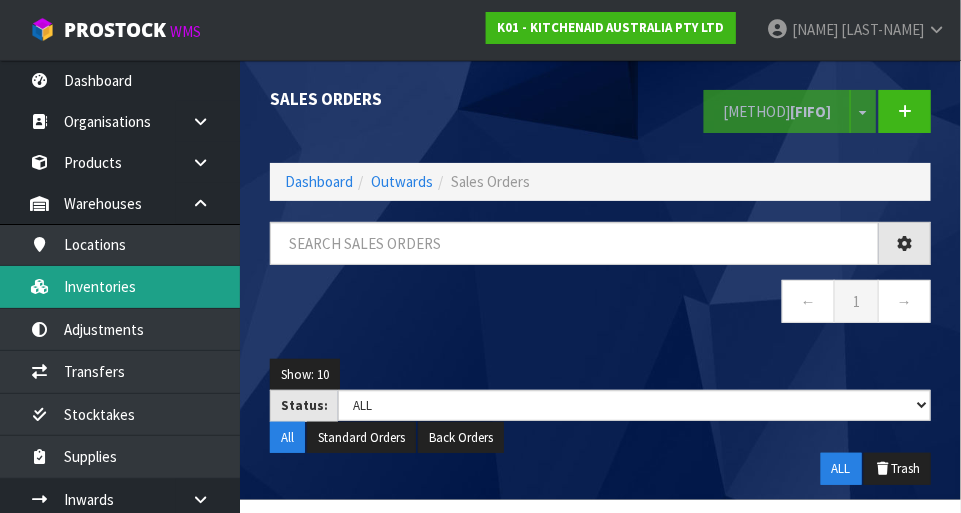 click on "Inventories" at bounding box center [120, 286] 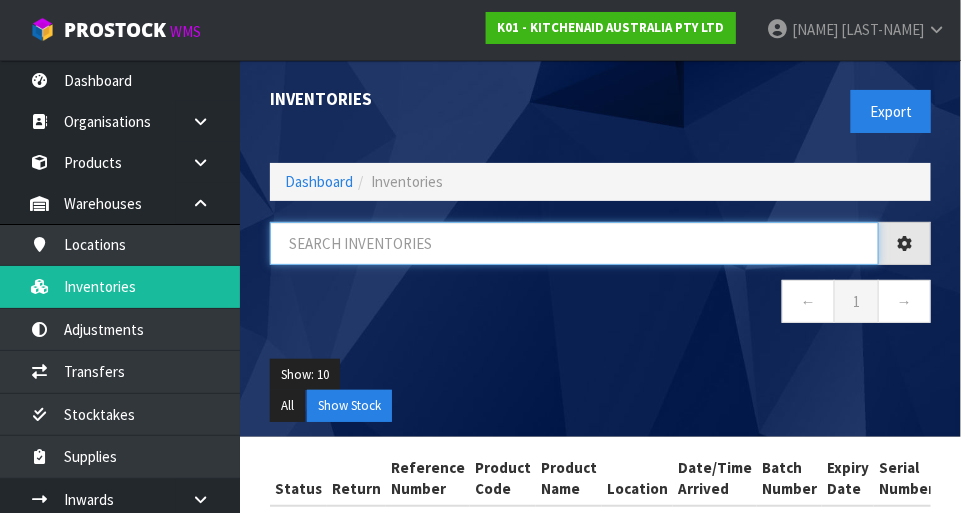 click at bounding box center [574, 243] 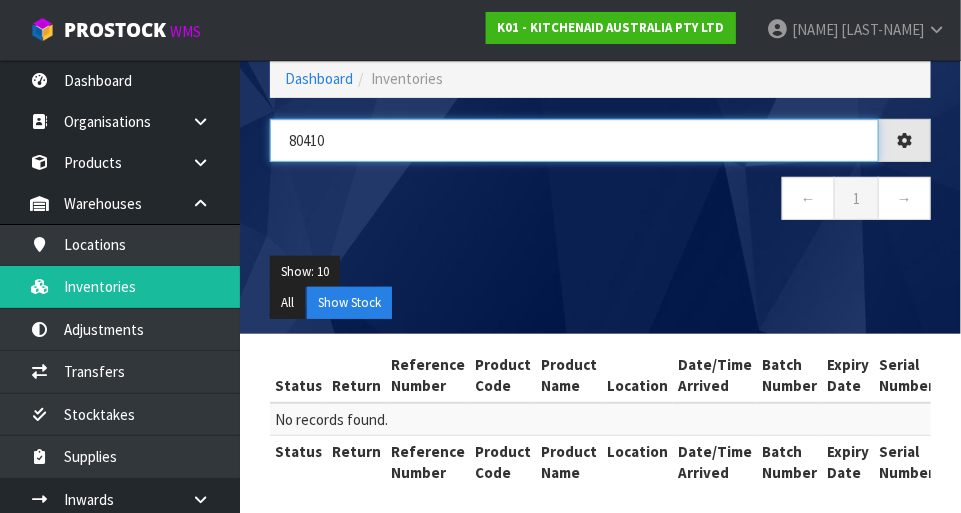 scroll, scrollTop: 0, scrollLeft: 0, axis: both 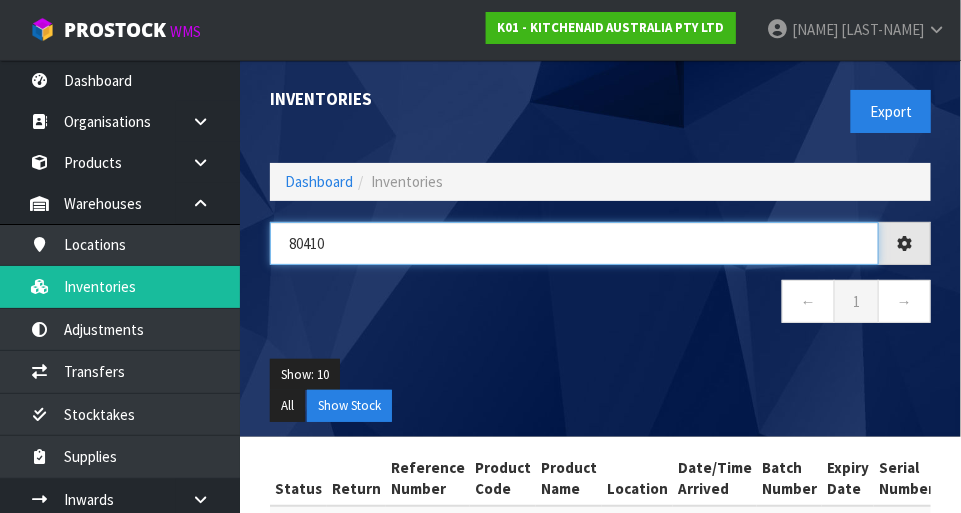 click on "80410" at bounding box center [574, 243] 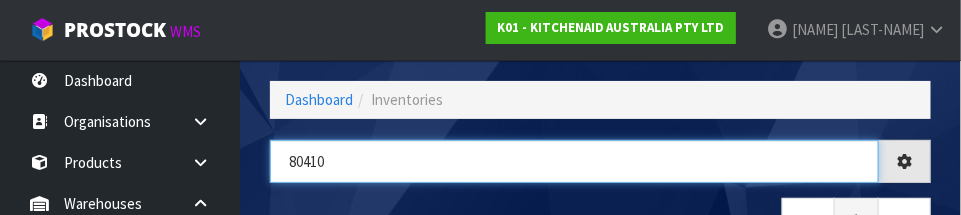 scroll, scrollTop: 135, scrollLeft: 0, axis: vertical 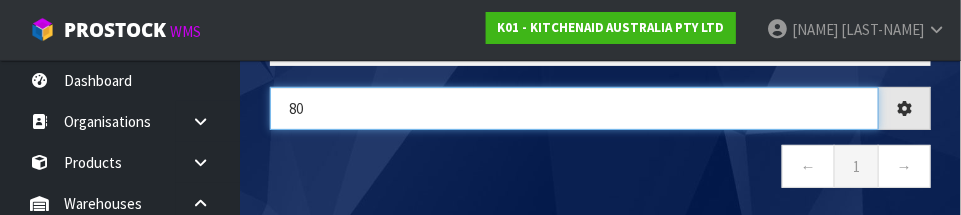 type on "8" 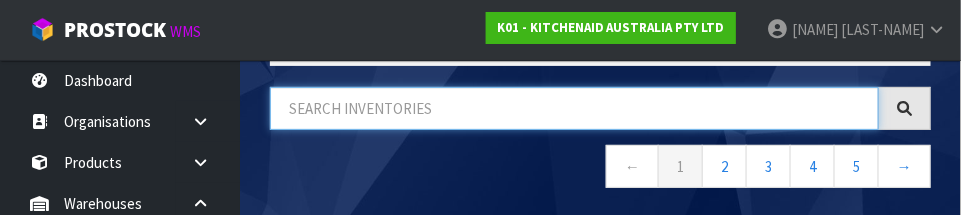 type on "K" 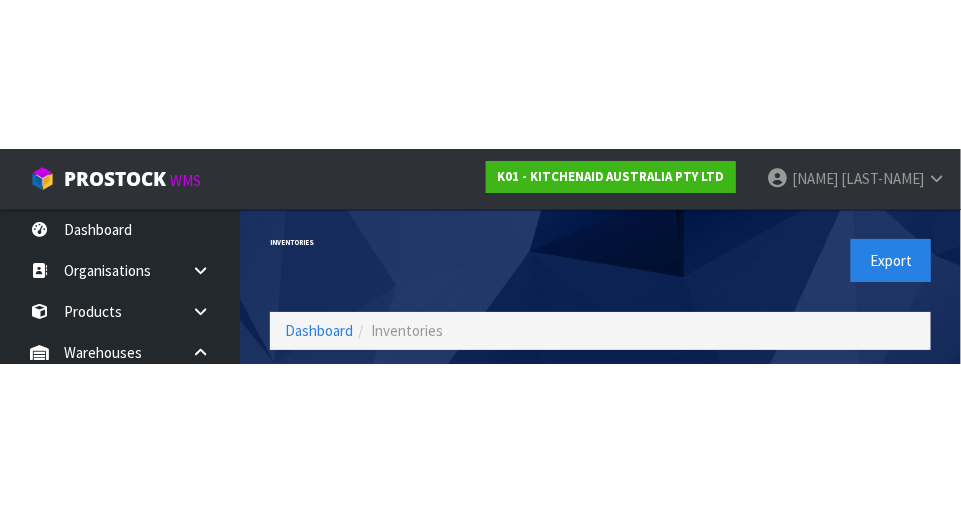 scroll, scrollTop: 37, scrollLeft: 0, axis: vertical 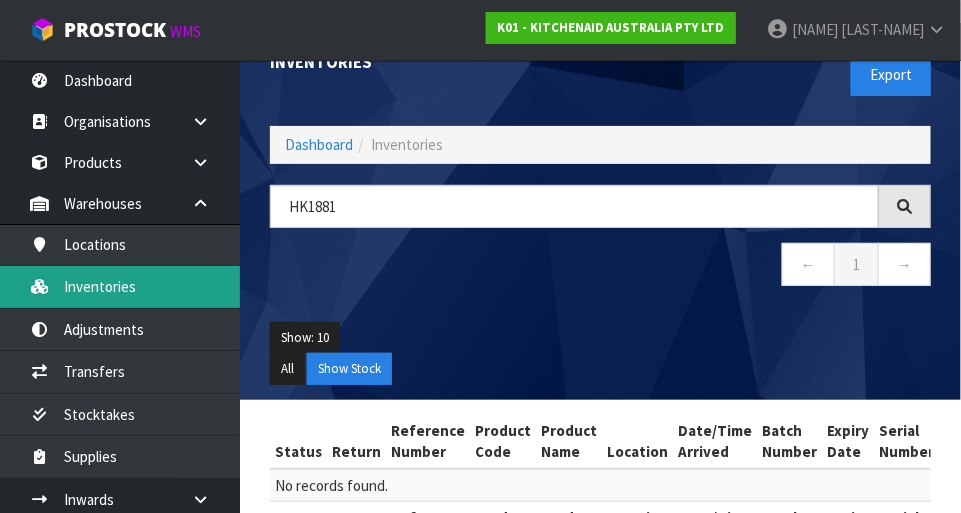click on "Inventories" at bounding box center [120, 286] 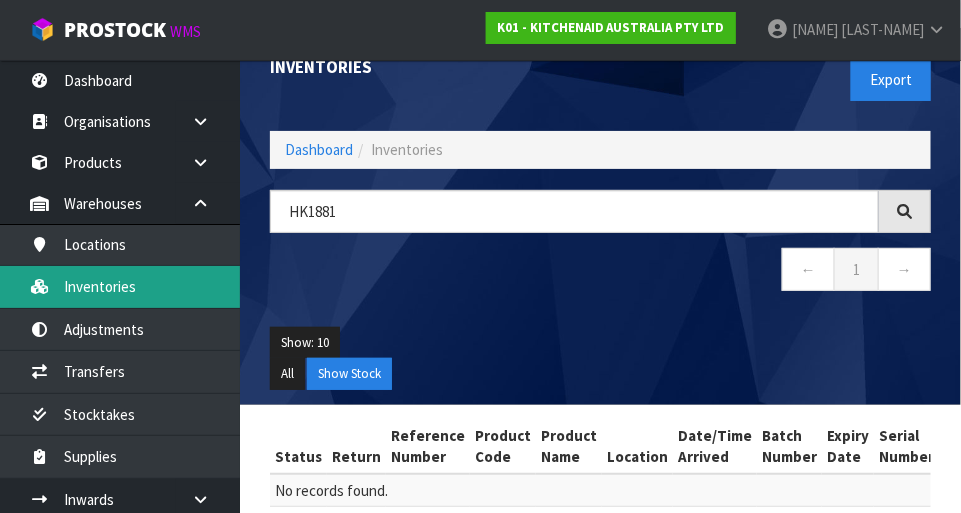 scroll, scrollTop: 0, scrollLeft: 0, axis: both 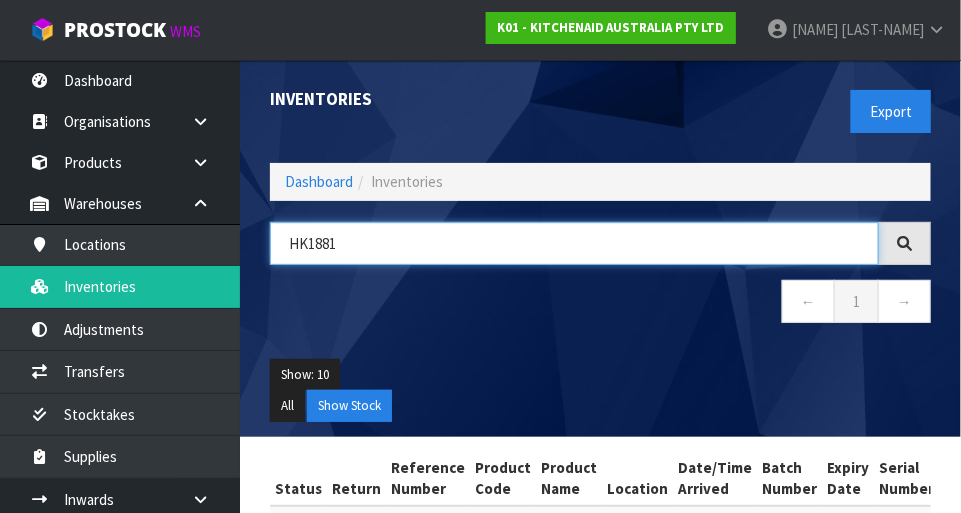 click on "HK1881" at bounding box center (574, 243) 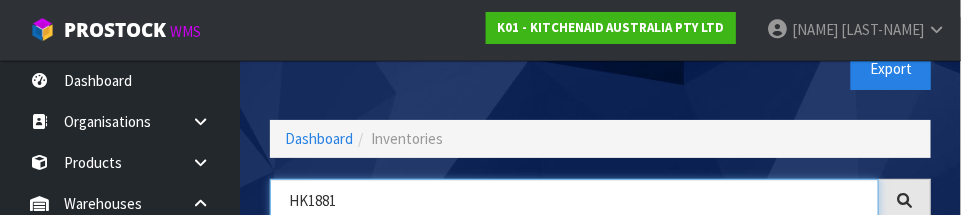 scroll, scrollTop: 135, scrollLeft: 0, axis: vertical 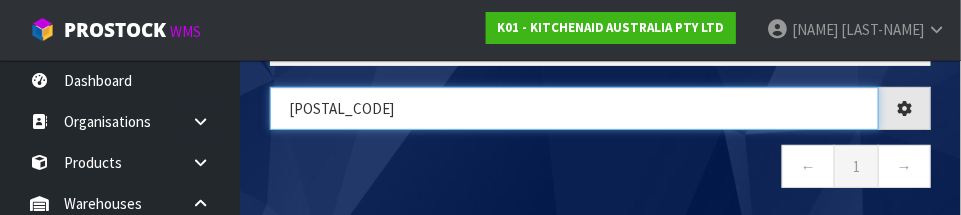 type on "H" 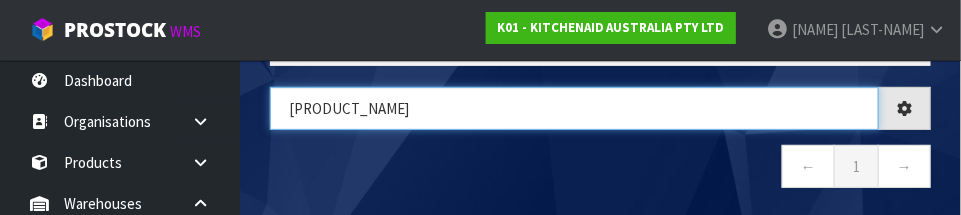 type on "[PRODUCT_NAME]" 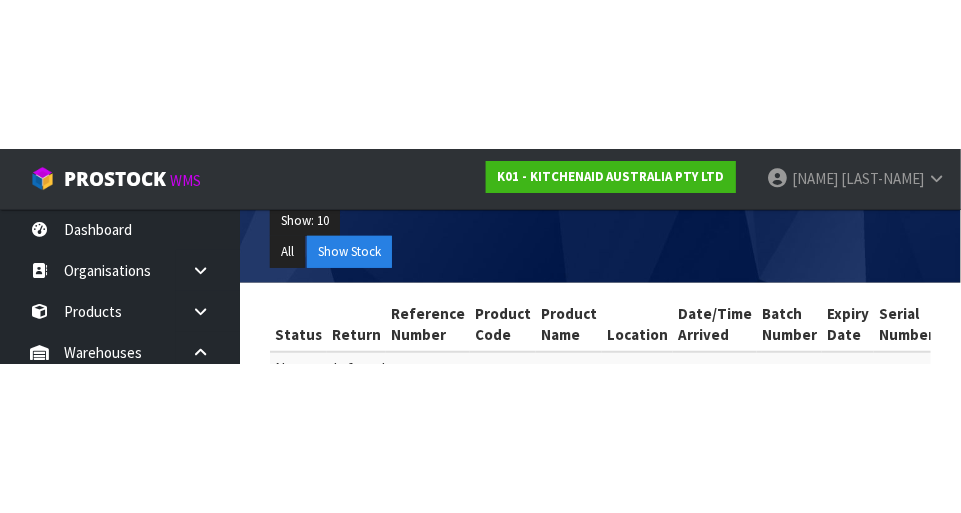 scroll, scrollTop: 0, scrollLeft: 0, axis: both 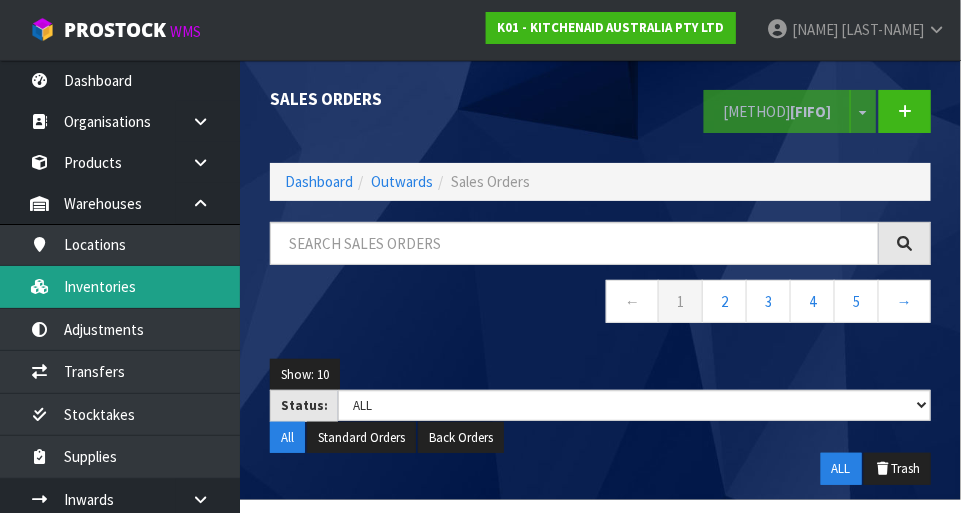 click on "Inventories" at bounding box center [120, 286] 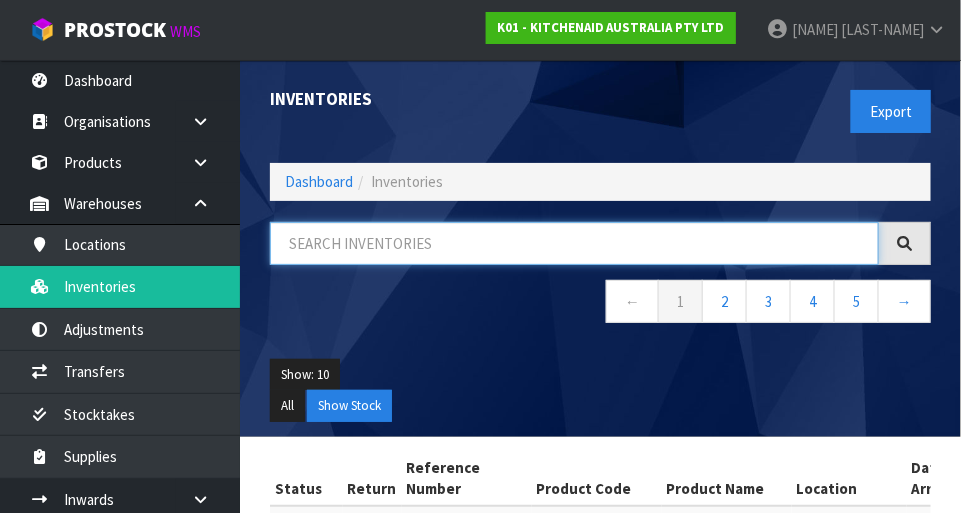click at bounding box center (574, 243) 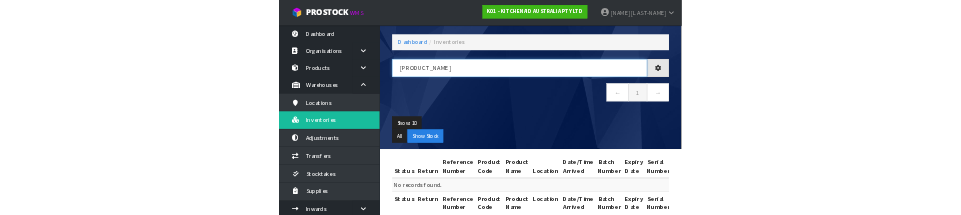 scroll, scrollTop: 112, scrollLeft: 0, axis: vertical 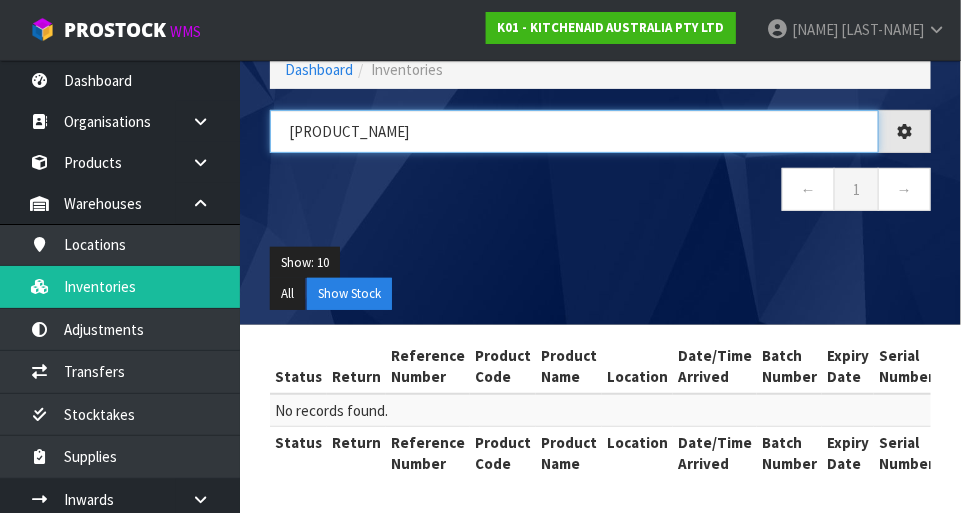 click on "[PRODUCT_NAME]" at bounding box center [574, 131] 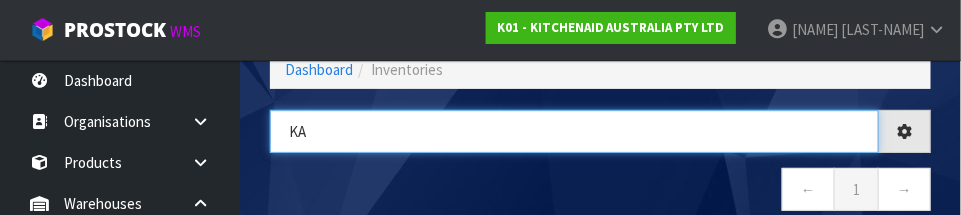 type on "K" 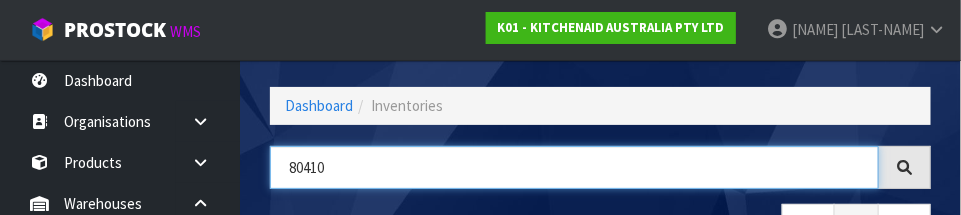 scroll, scrollTop: 0, scrollLeft: 0, axis: both 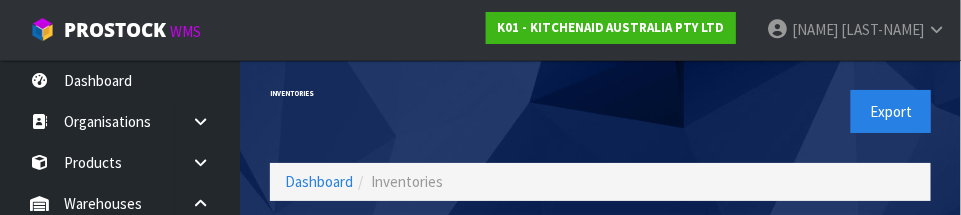 type on "80410" 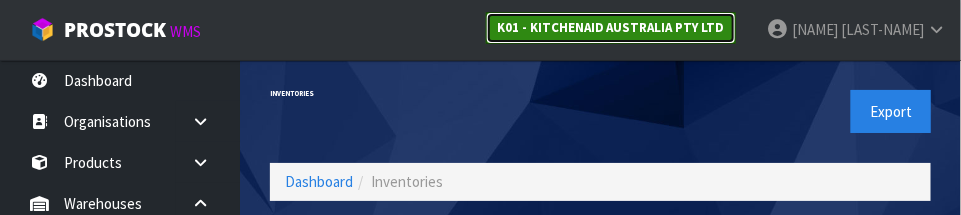click on "K01 - KITCHENAID AUSTRALIA PTY LTD" at bounding box center (611, 27) 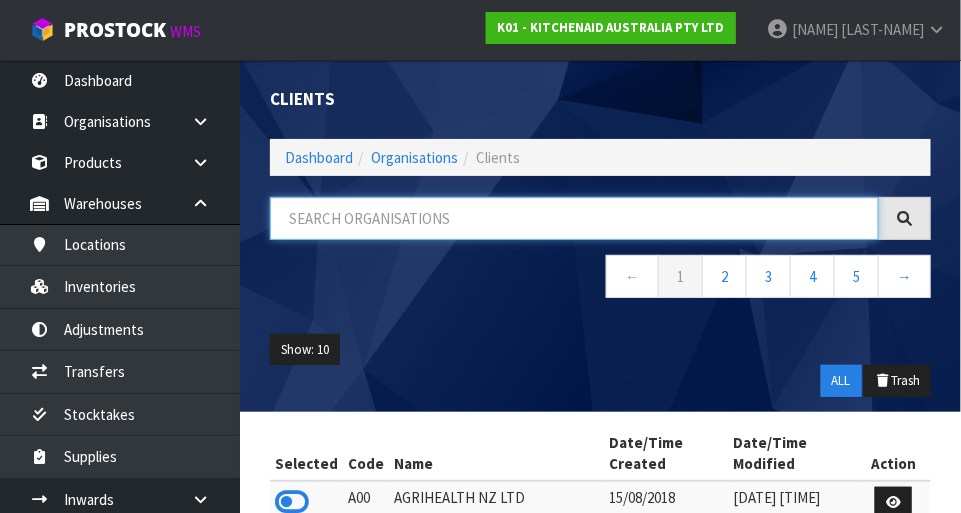 click at bounding box center (574, 218) 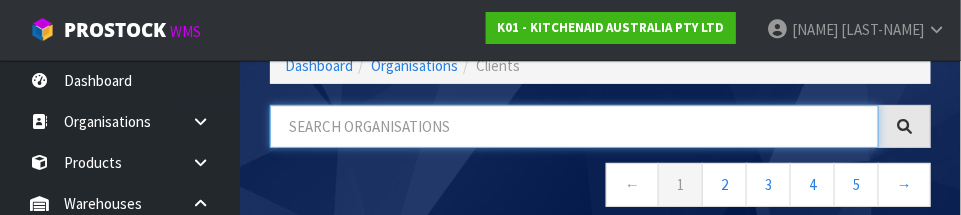 scroll, scrollTop: 101, scrollLeft: 0, axis: vertical 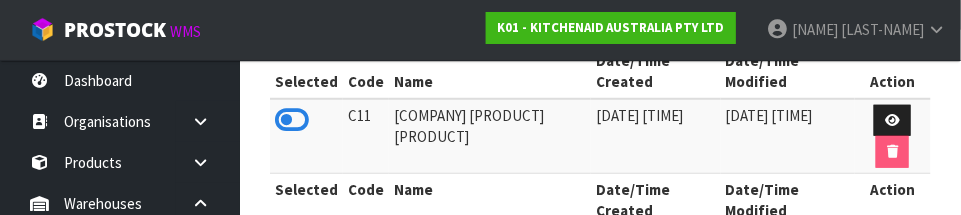 type on "LIFE" 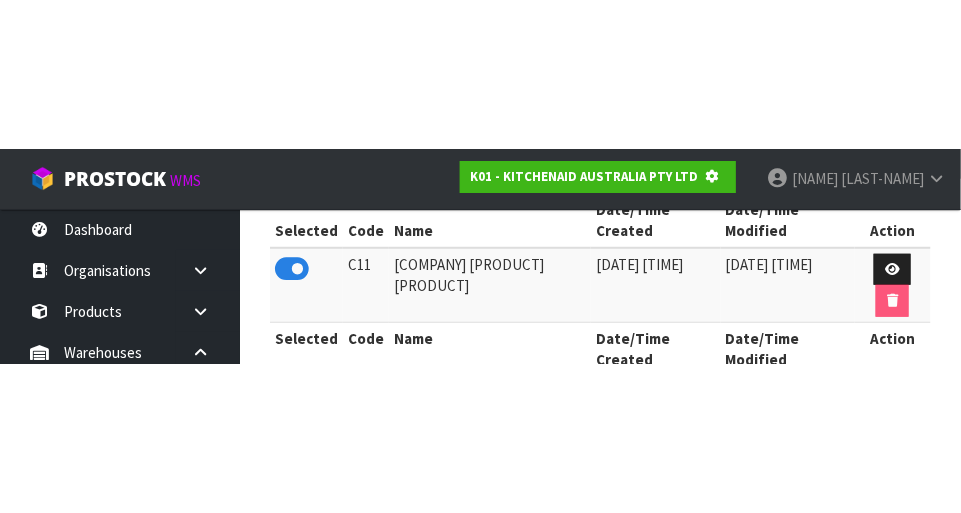 scroll, scrollTop: 129, scrollLeft: 0, axis: vertical 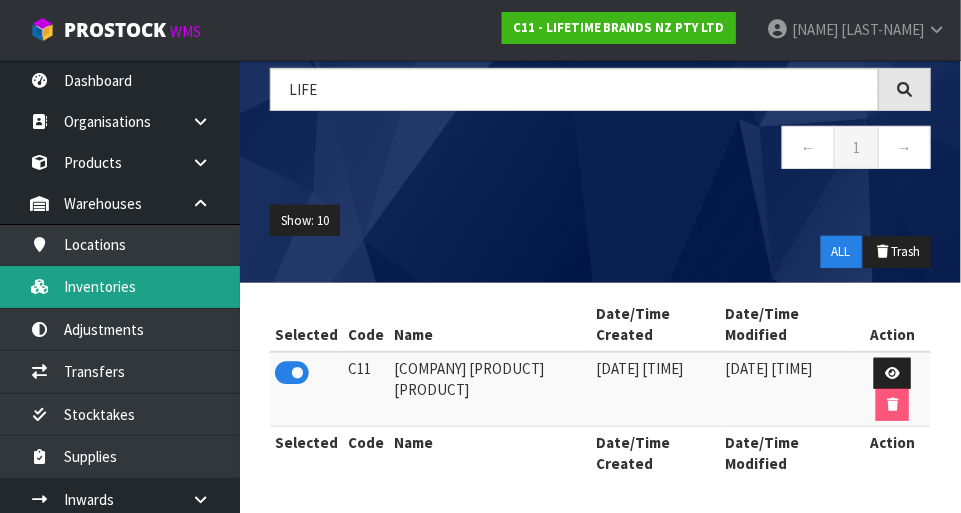 click on "Inventories" at bounding box center (120, 286) 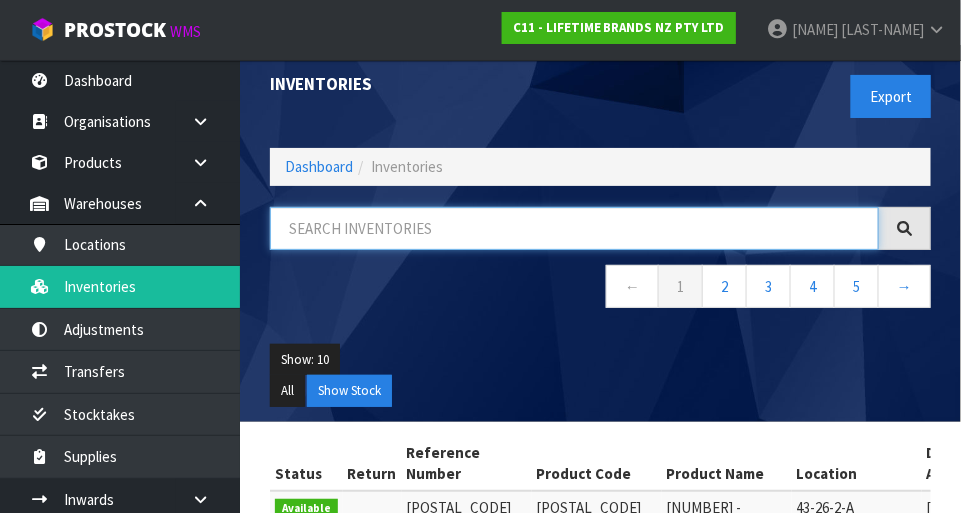 click at bounding box center [574, 228] 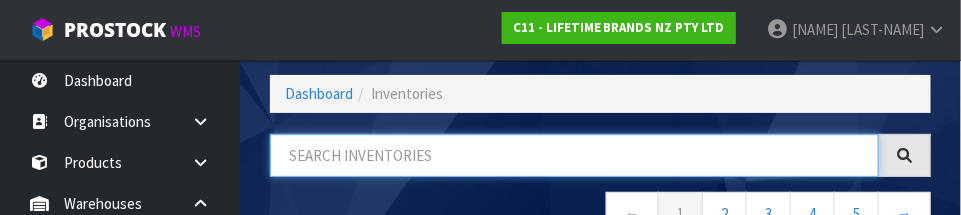 scroll, scrollTop: 135, scrollLeft: 0, axis: vertical 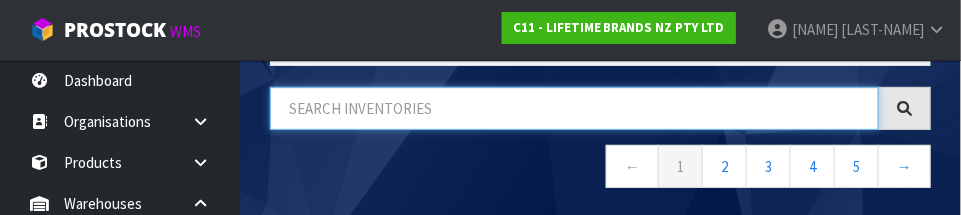 type on "I" 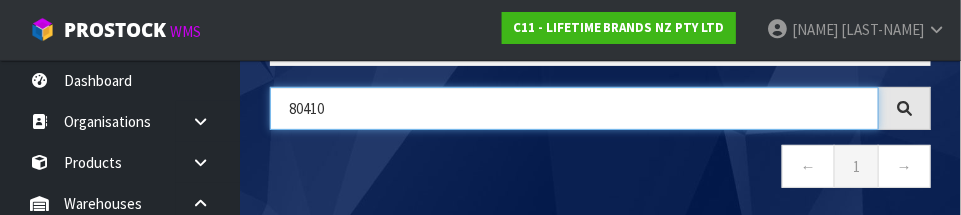 type on "80410" 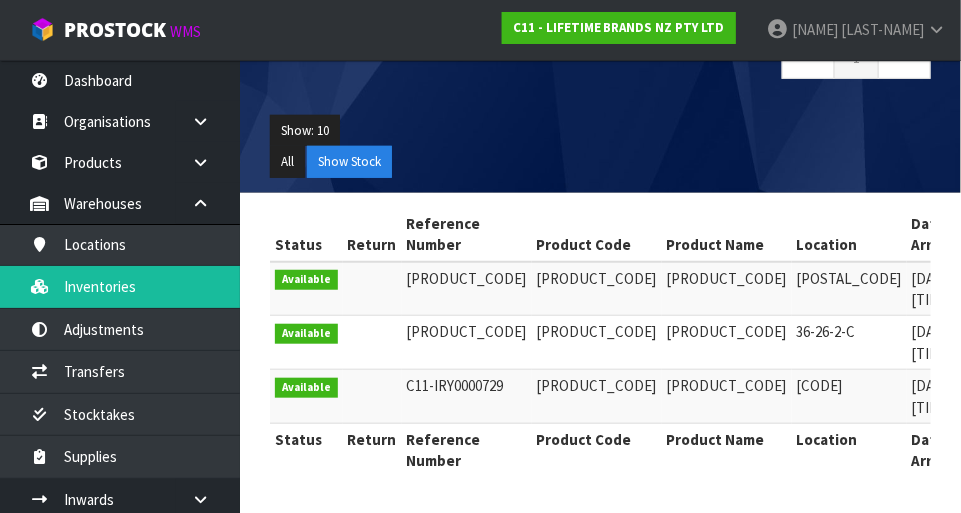 scroll, scrollTop: 499, scrollLeft: 0, axis: vertical 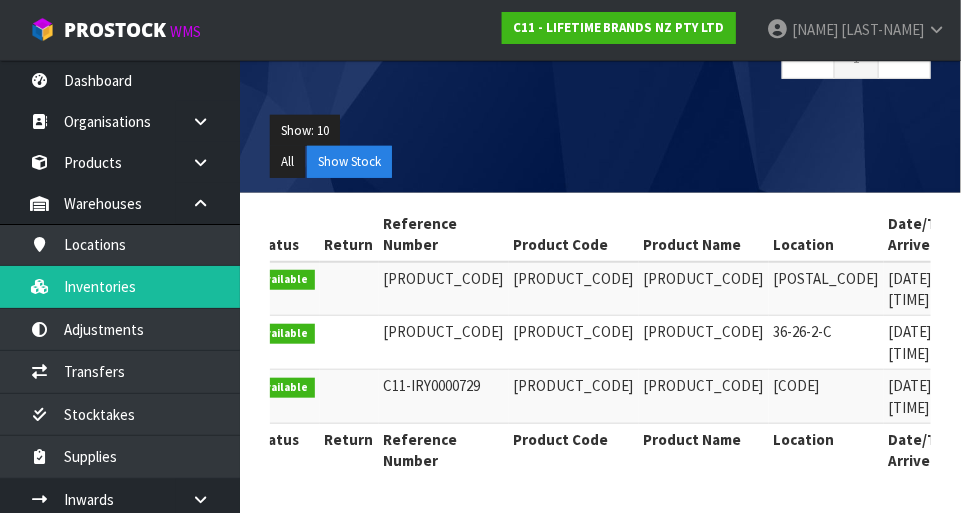 copy on "[PRODUCT_CODE]" 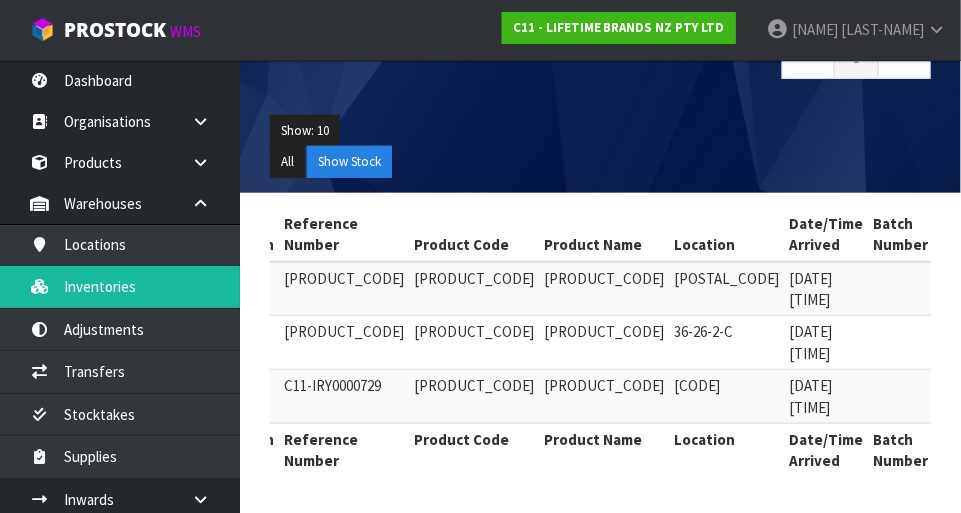 scroll, scrollTop: 0, scrollLeft: 123, axis: horizontal 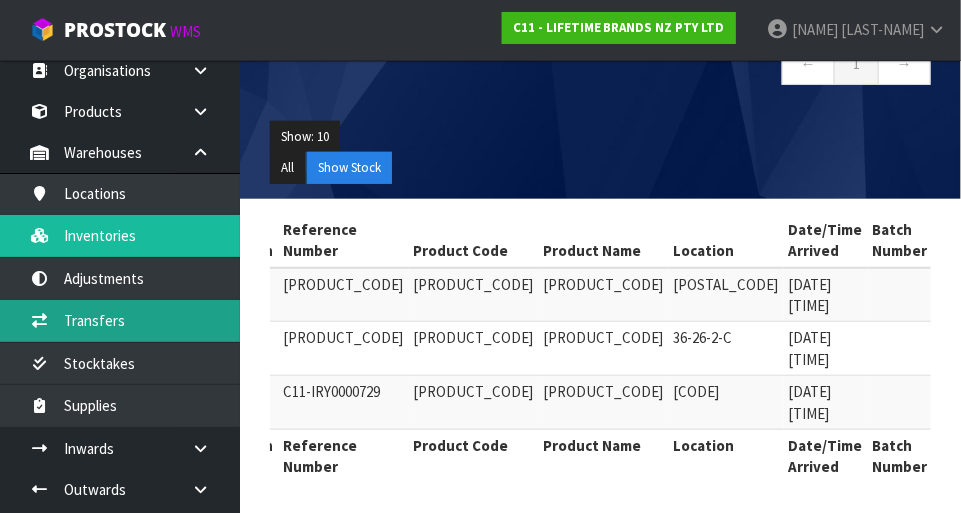 click on "Transfers" at bounding box center [120, 320] 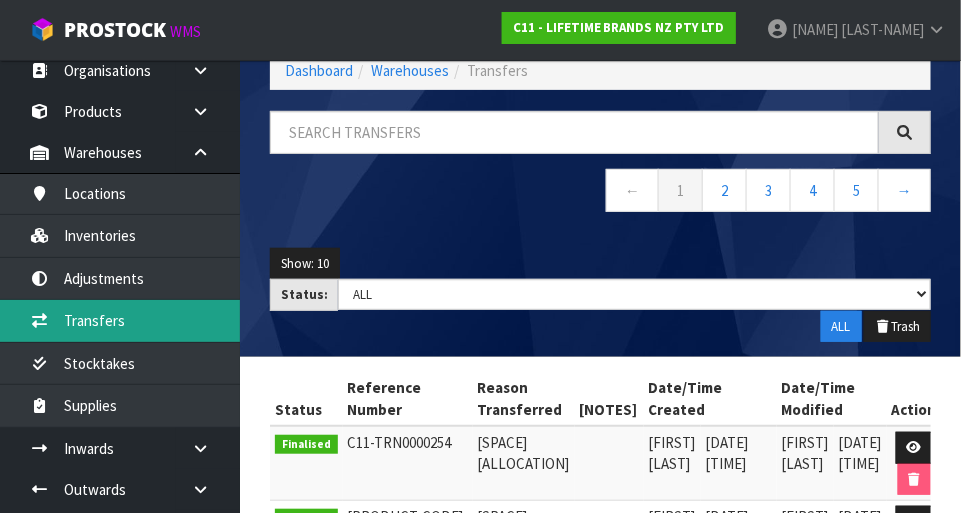 scroll, scrollTop: 238, scrollLeft: 0, axis: vertical 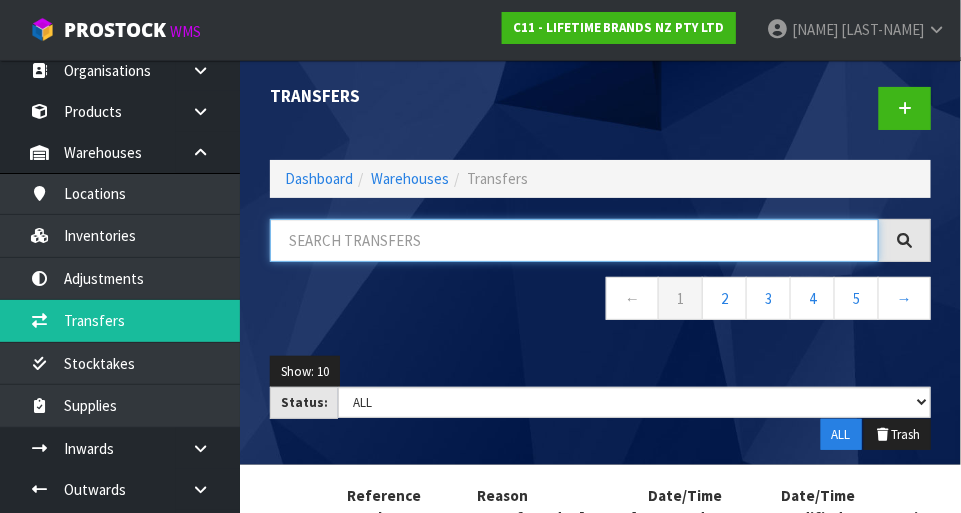 click at bounding box center [574, 240] 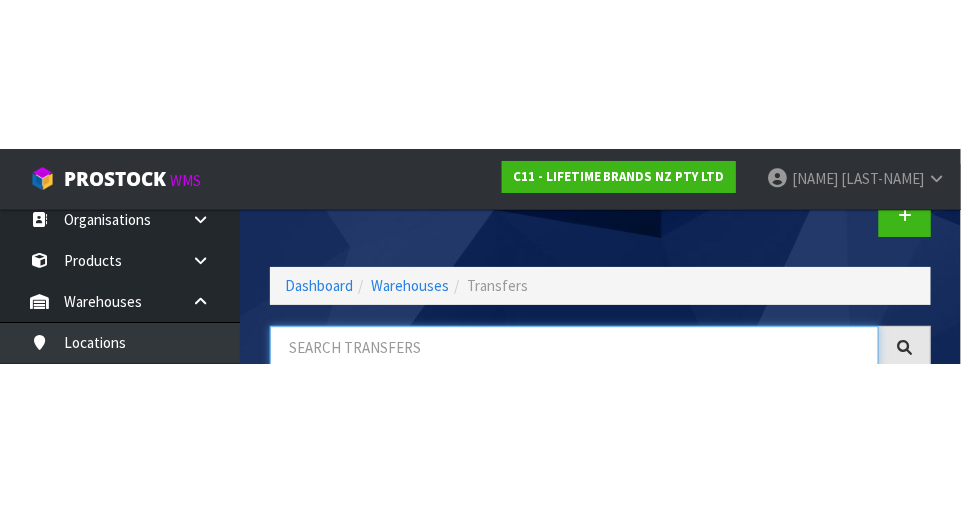 scroll, scrollTop: 135, scrollLeft: 0, axis: vertical 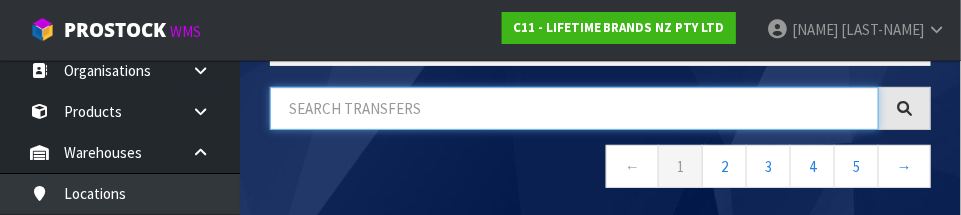 paste on "[PRODUCT_CODE]" 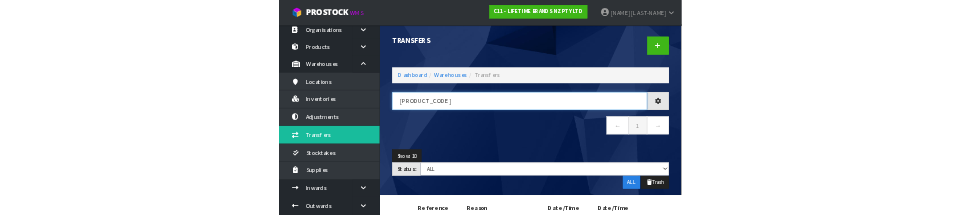 scroll, scrollTop: 0, scrollLeft: 0, axis: both 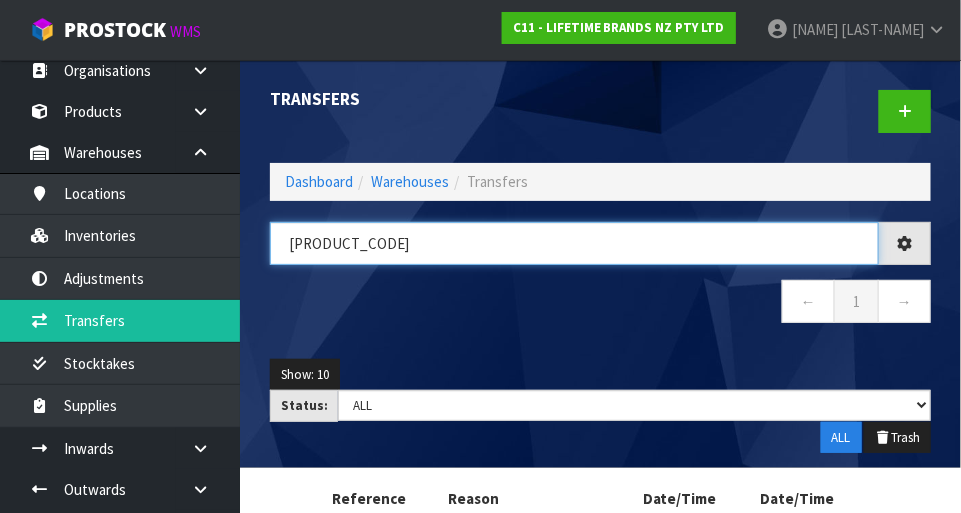 click on "[PRODUCT_CODE]" at bounding box center [574, 243] 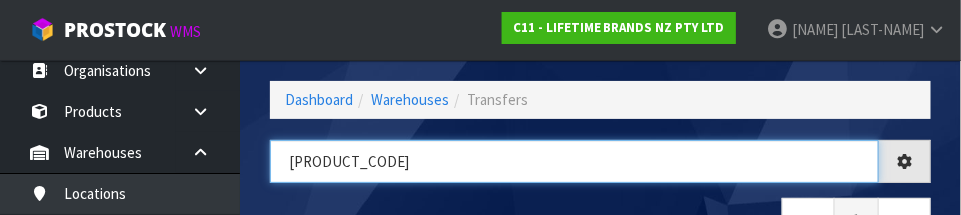 scroll, scrollTop: 135, scrollLeft: 0, axis: vertical 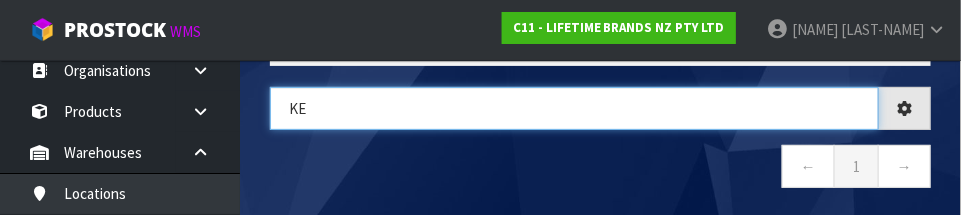type on "K" 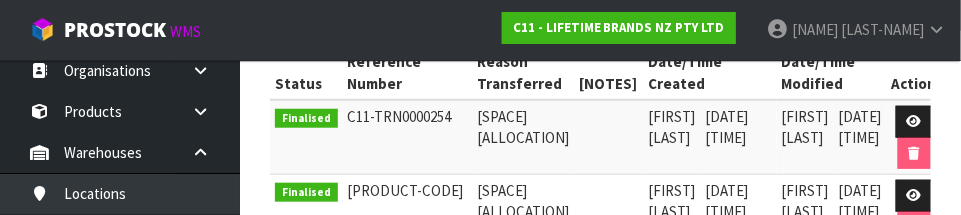 scroll, scrollTop: 425, scrollLeft: 0, axis: vertical 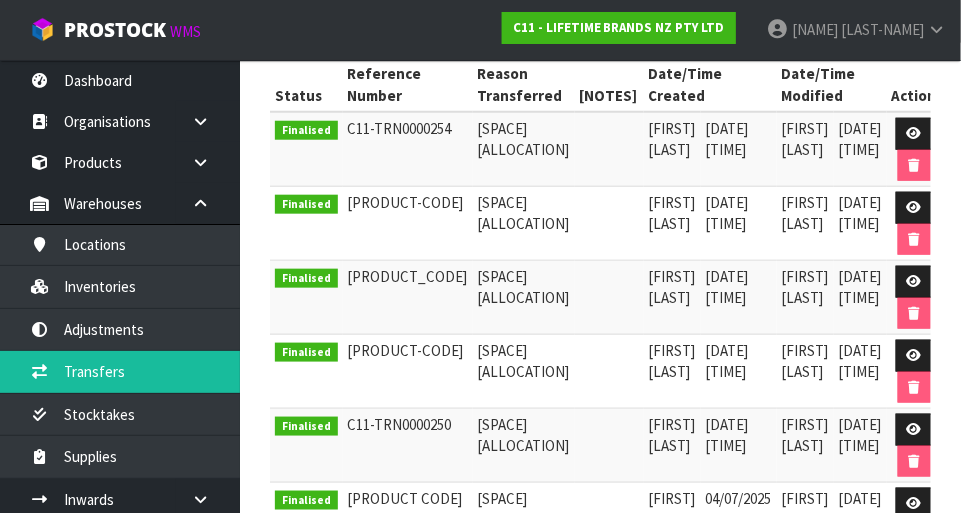 type 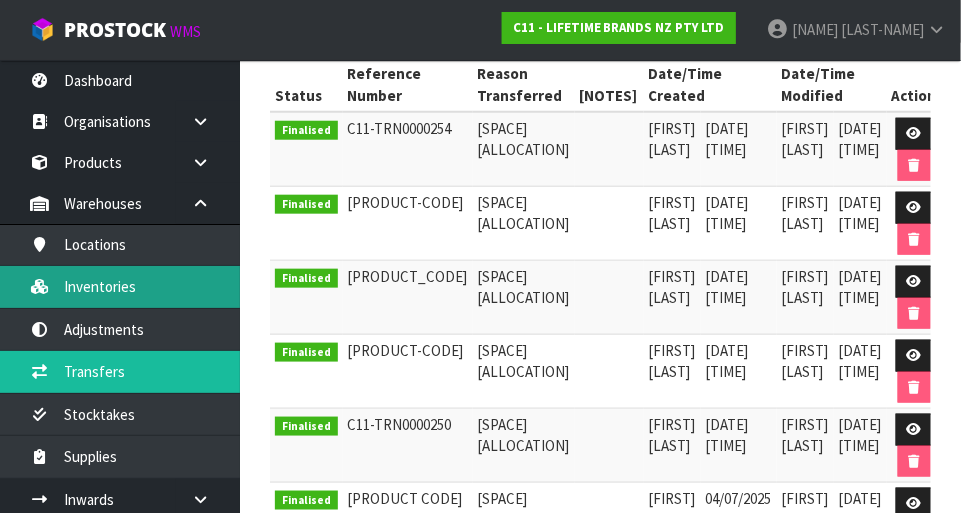 click on "Inventories" at bounding box center [120, 286] 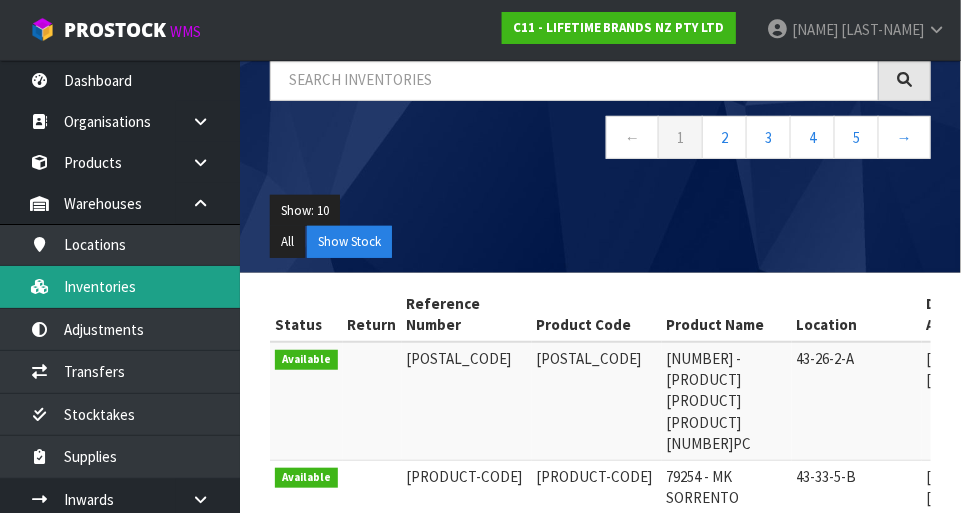 scroll, scrollTop: 0, scrollLeft: 0, axis: both 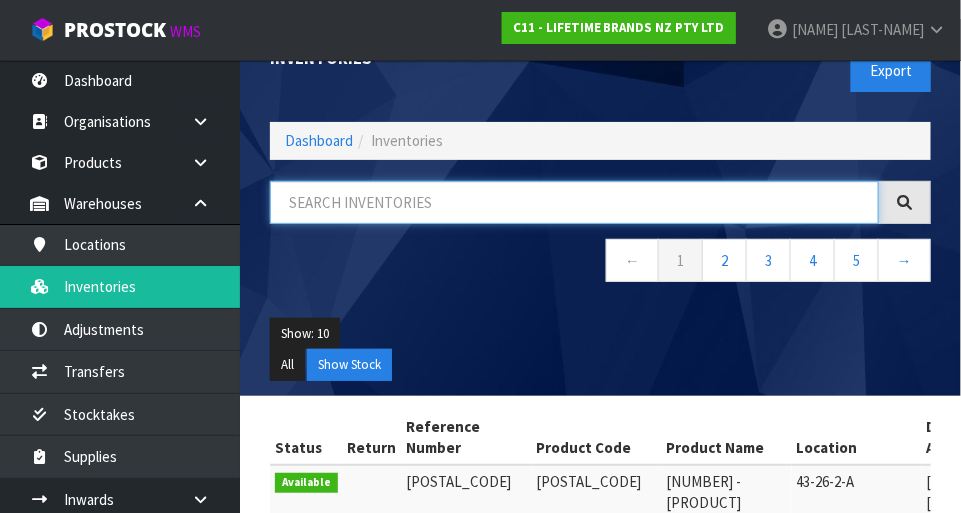 click at bounding box center (574, 202) 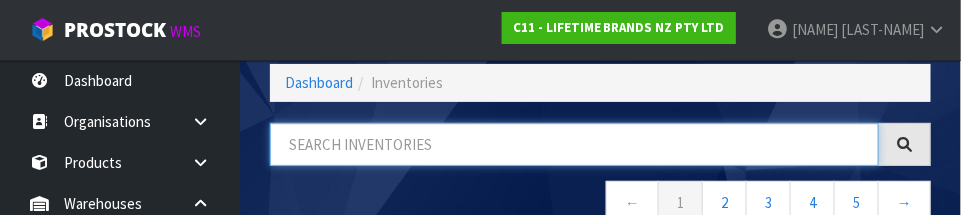 scroll, scrollTop: 135, scrollLeft: 0, axis: vertical 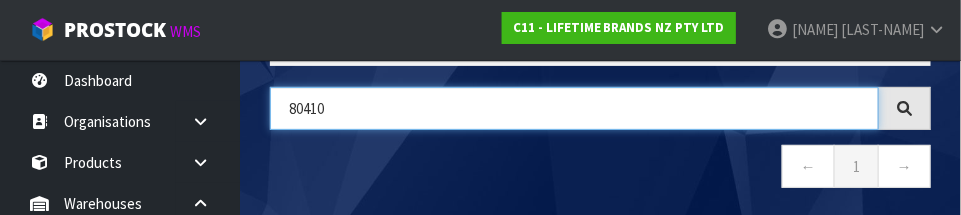 type on "80410" 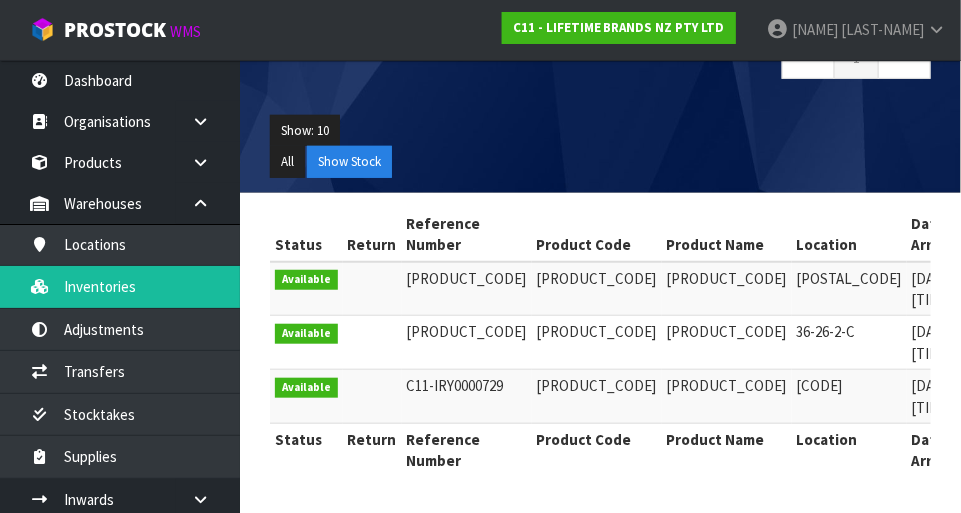 scroll, scrollTop: 356, scrollLeft: 0, axis: vertical 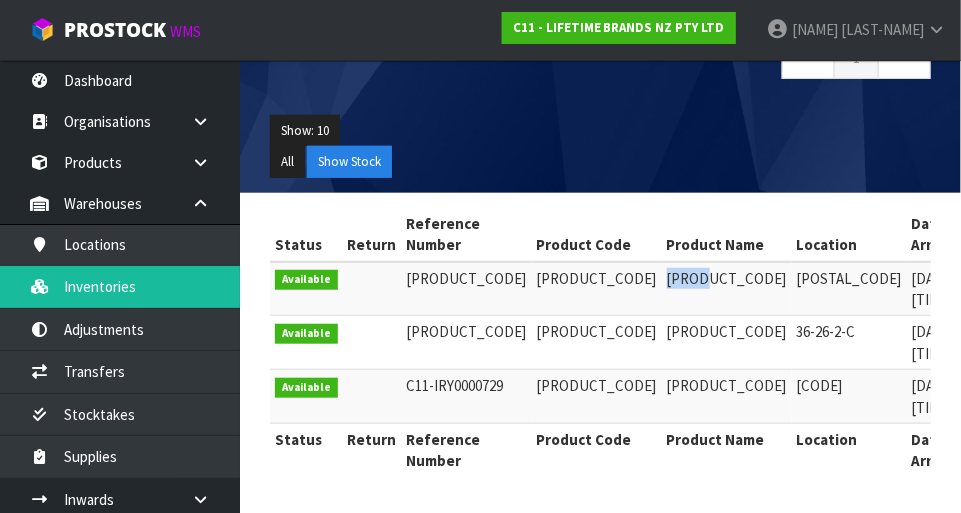 copy on "80410" 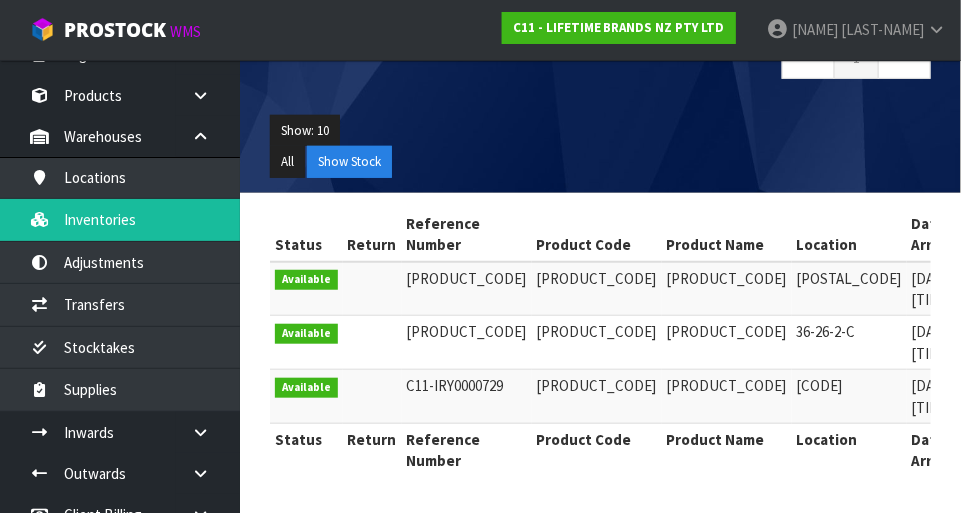 scroll, scrollTop: 66, scrollLeft: 0, axis: vertical 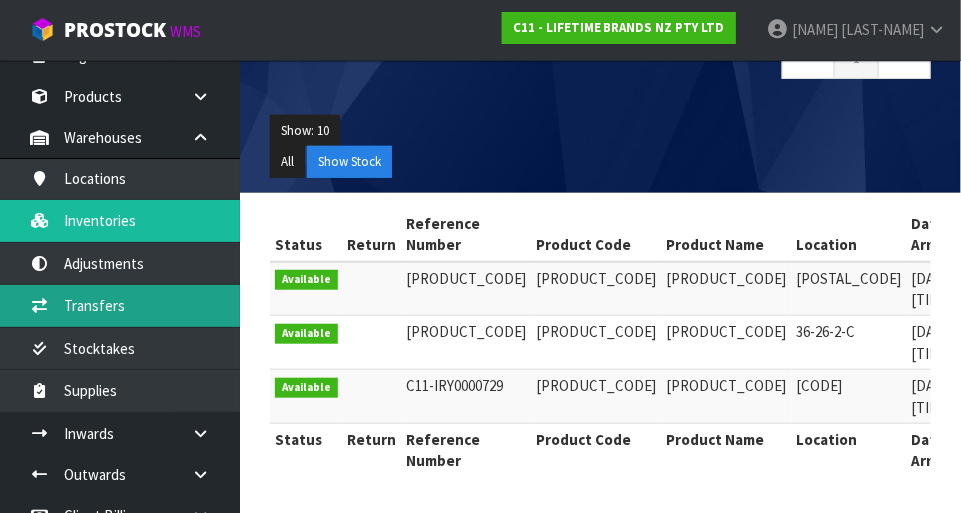 click on "Transfers" at bounding box center (120, 305) 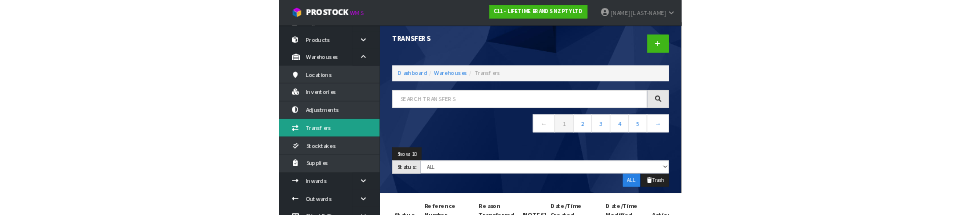 scroll, scrollTop: 0, scrollLeft: 0, axis: both 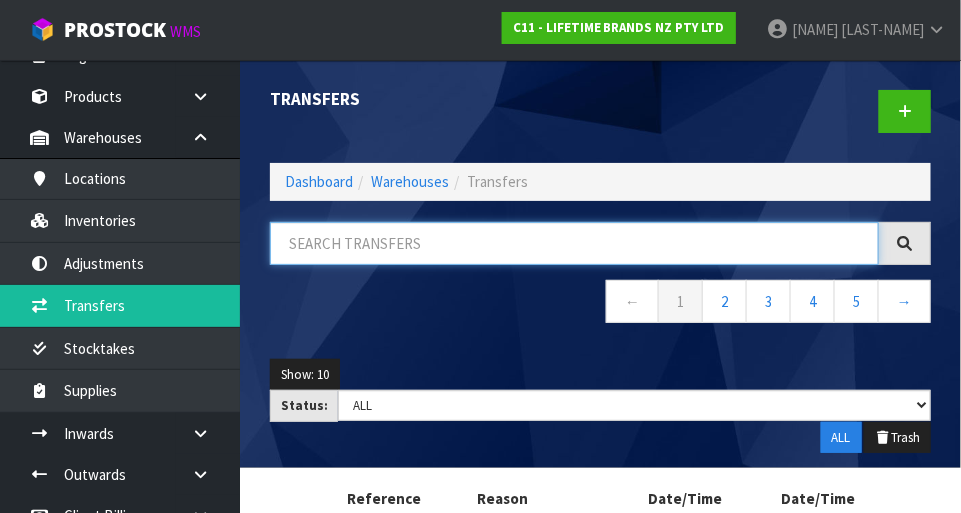 click at bounding box center [574, 243] 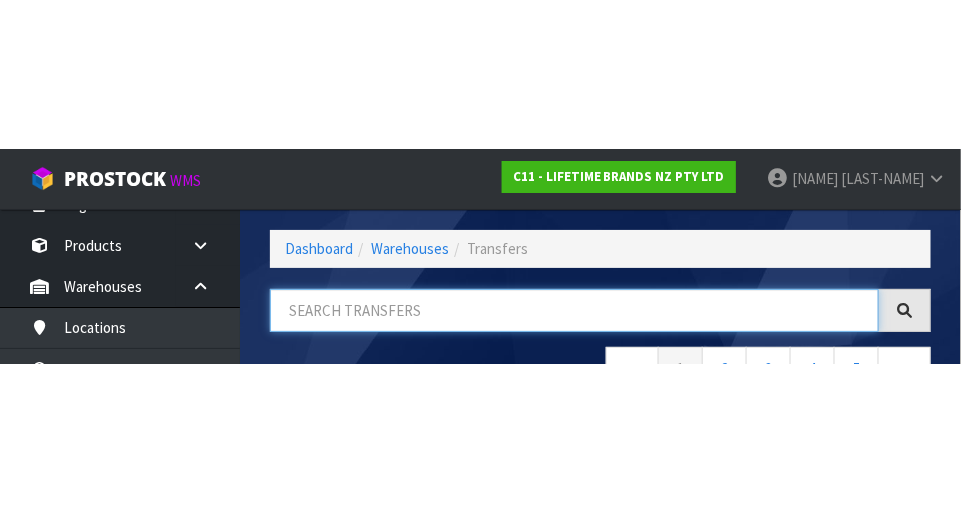 scroll, scrollTop: 135, scrollLeft: 0, axis: vertical 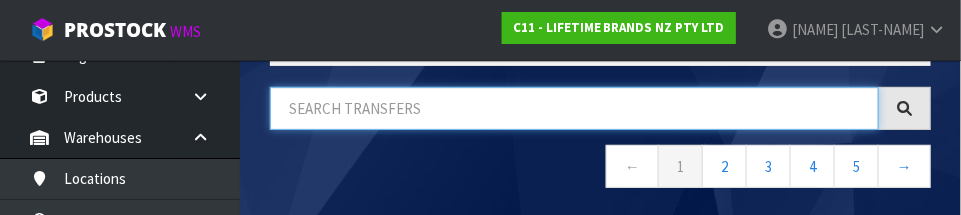 paste on "80410" 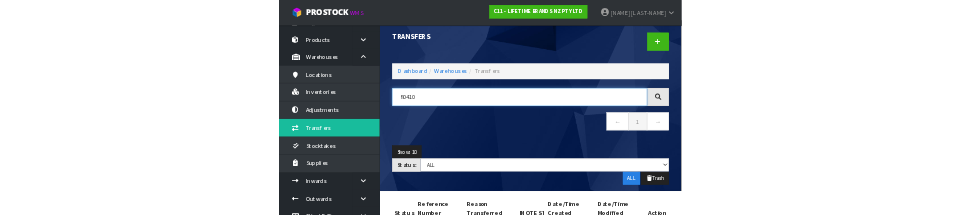 scroll, scrollTop: 0, scrollLeft: 0, axis: both 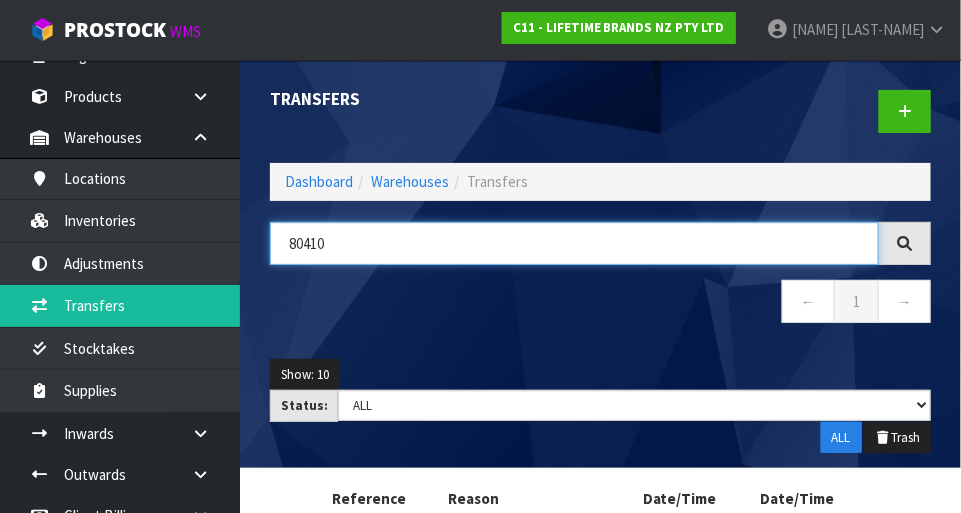 click on "80410" at bounding box center (574, 243) 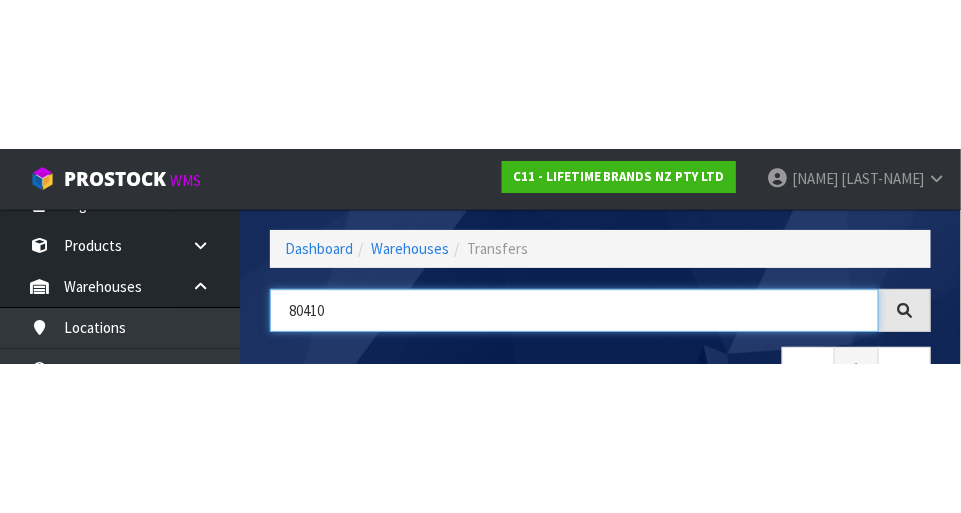 scroll, scrollTop: 135, scrollLeft: 0, axis: vertical 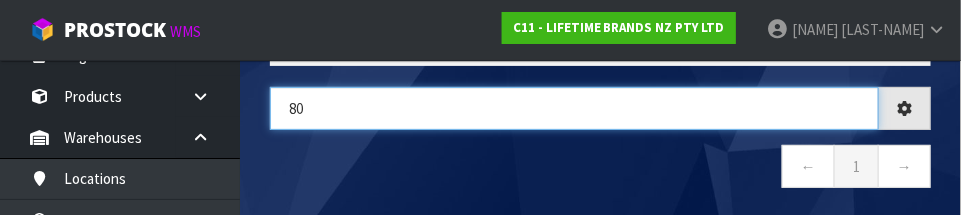 type on "8" 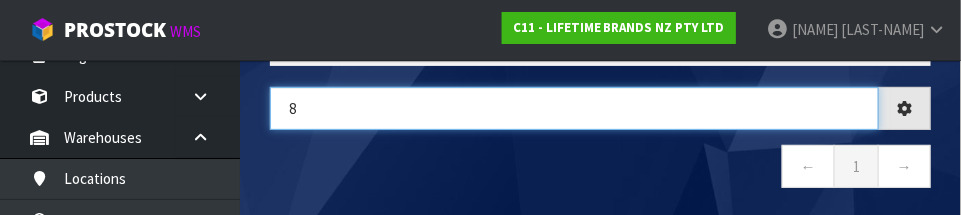 type 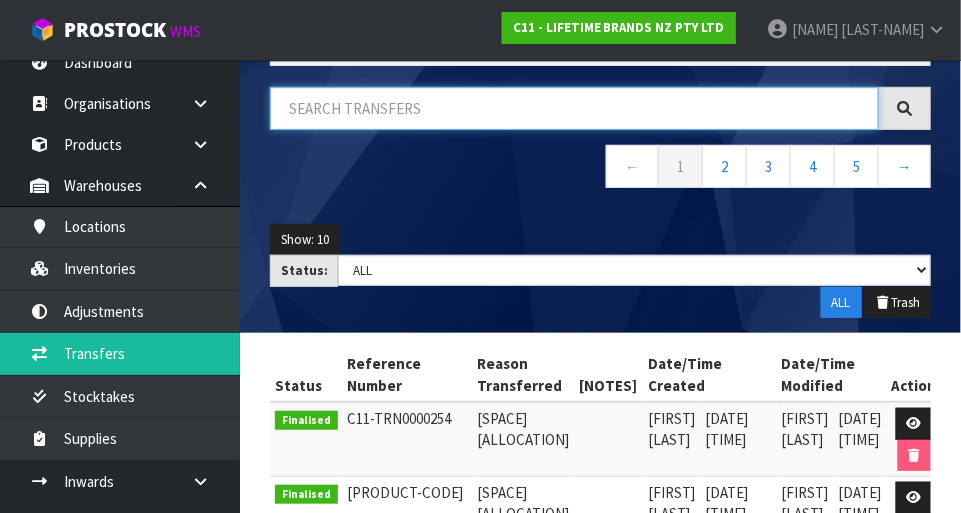 scroll, scrollTop: 0, scrollLeft: 0, axis: both 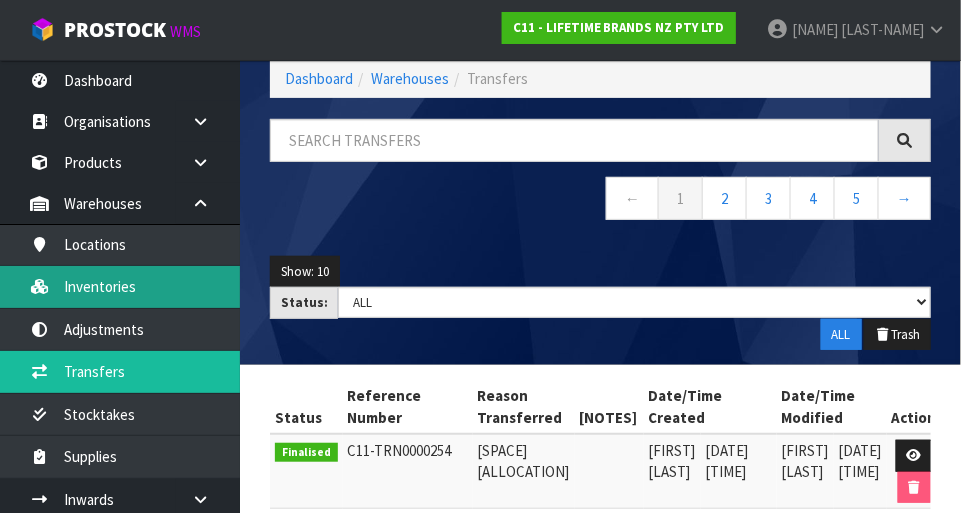 click on "Inventories" at bounding box center (120, 286) 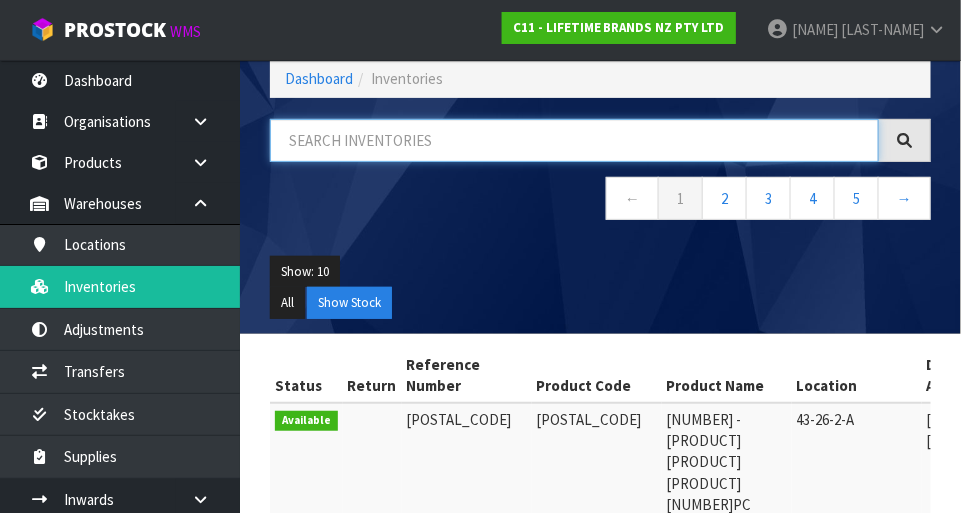 click at bounding box center [574, 140] 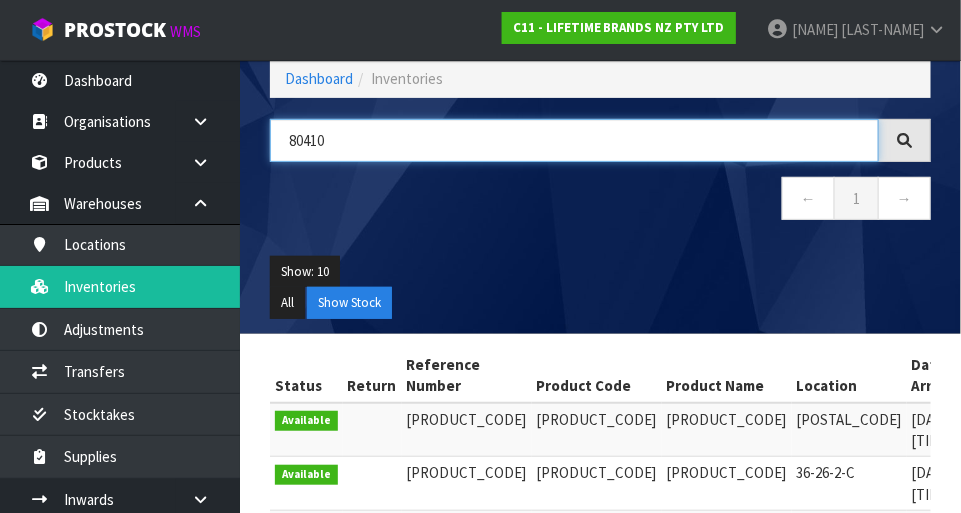 scroll, scrollTop: 104, scrollLeft: 0, axis: vertical 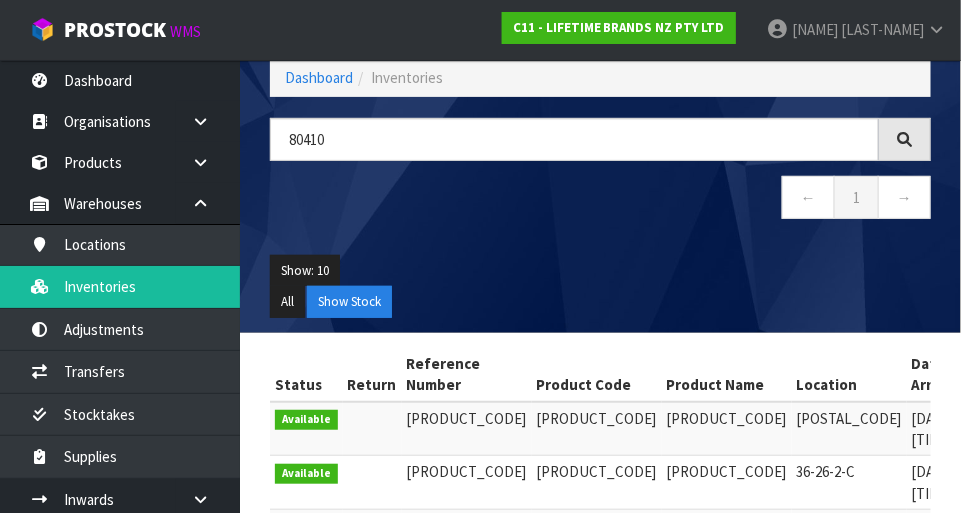 copy on "[PRODUCT_CODE]" 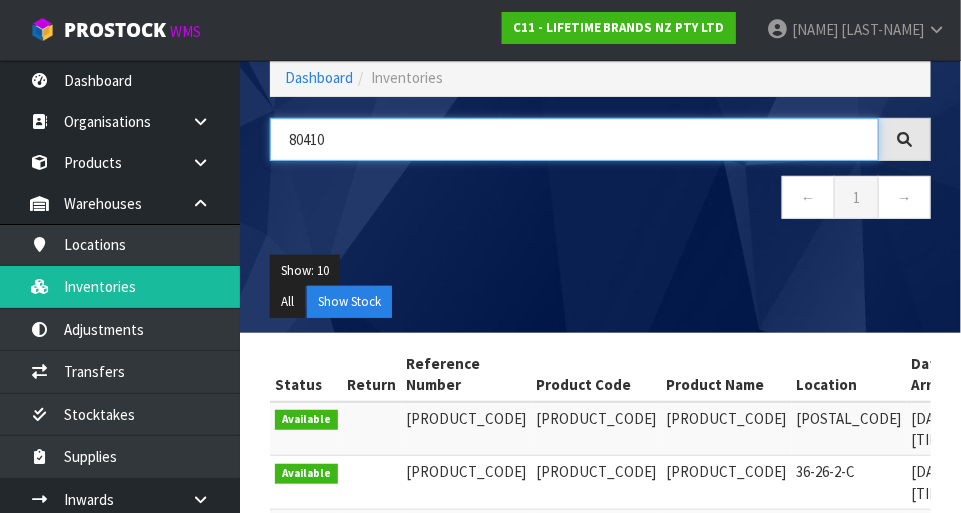 click on "80410" at bounding box center (574, 139) 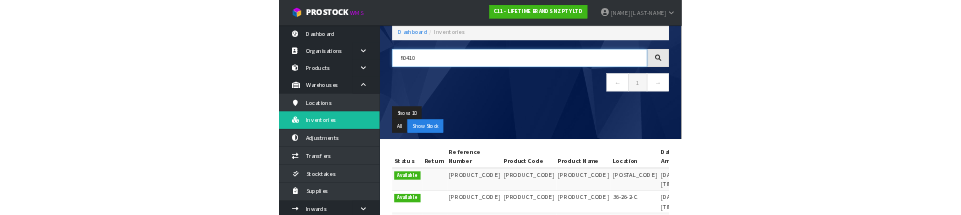 scroll, scrollTop: 105, scrollLeft: 0, axis: vertical 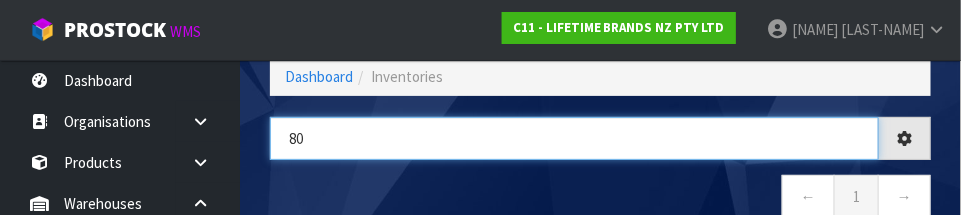 type on "8" 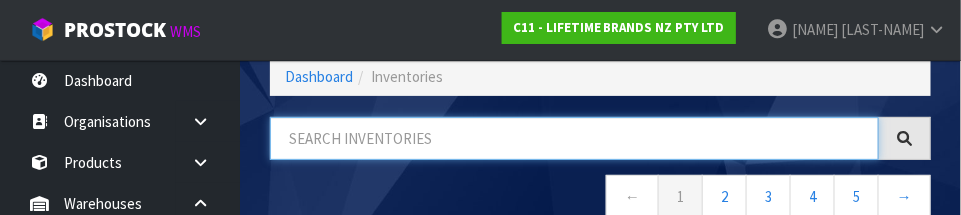 paste on "[PRODUCT_CODE]" 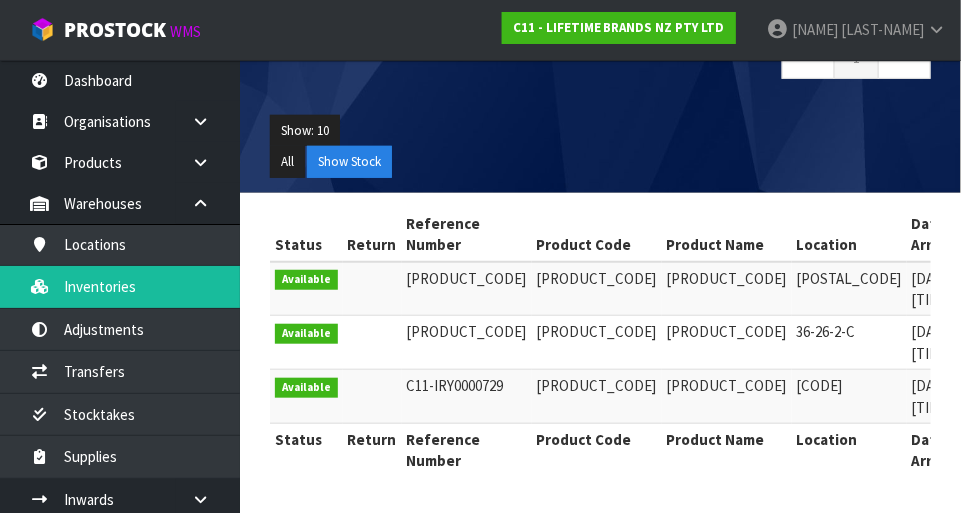 scroll, scrollTop: 328, scrollLeft: 0, axis: vertical 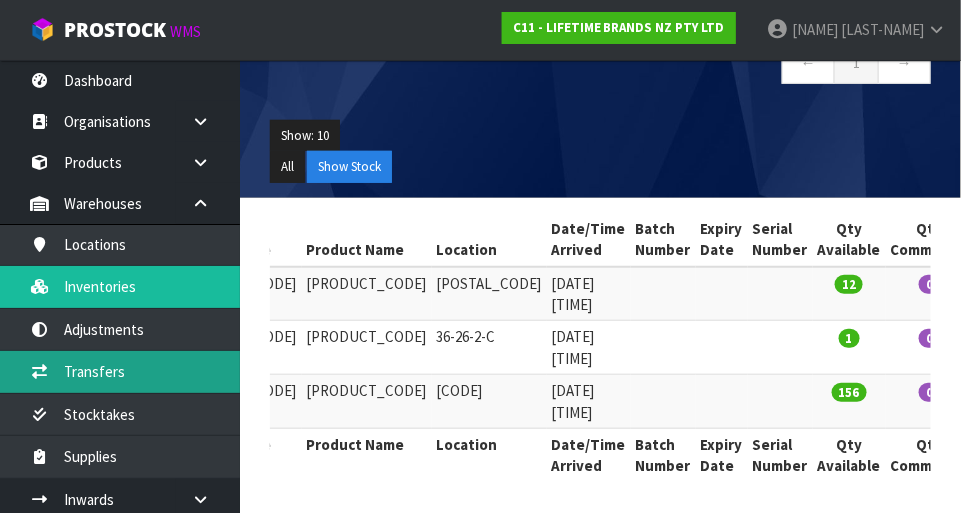 click on "Transfers" at bounding box center (120, 371) 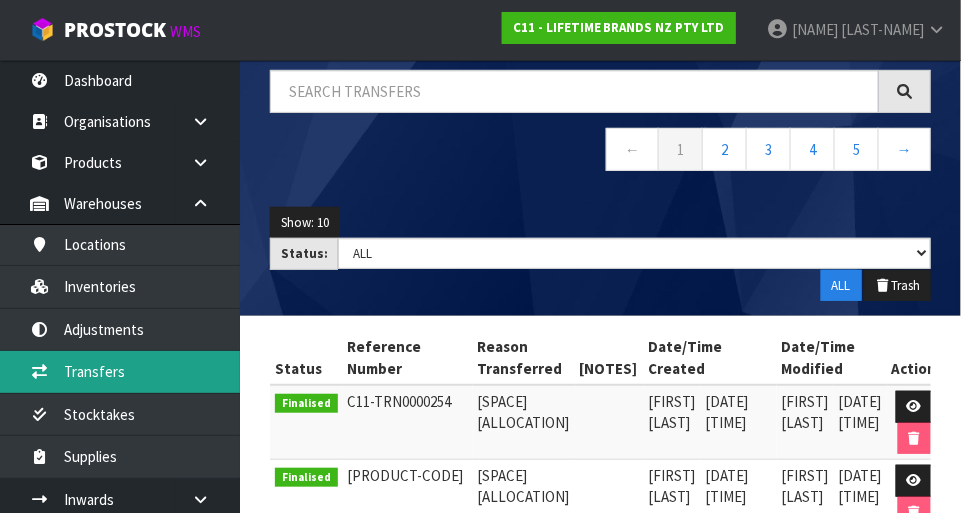 scroll, scrollTop: 0, scrollLeft: 0, axis: both 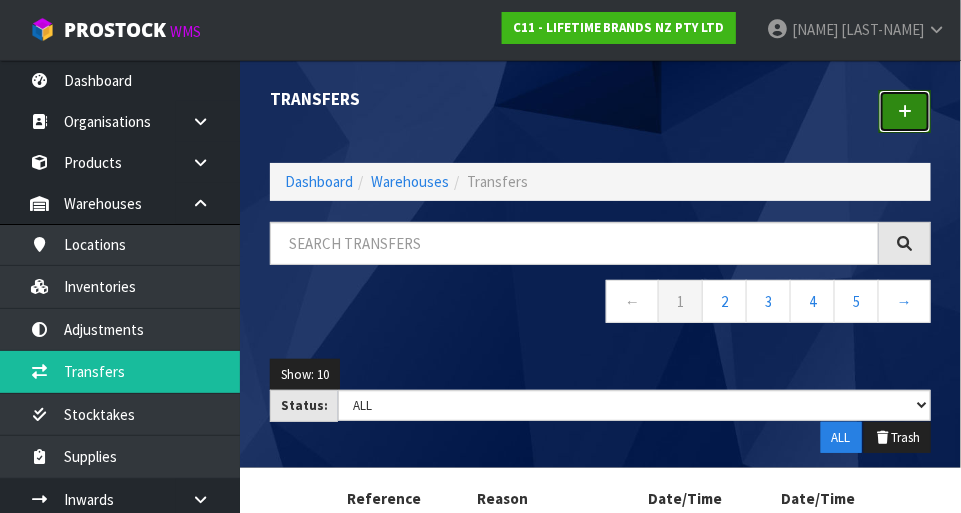 click at bounding box center (905, 111) 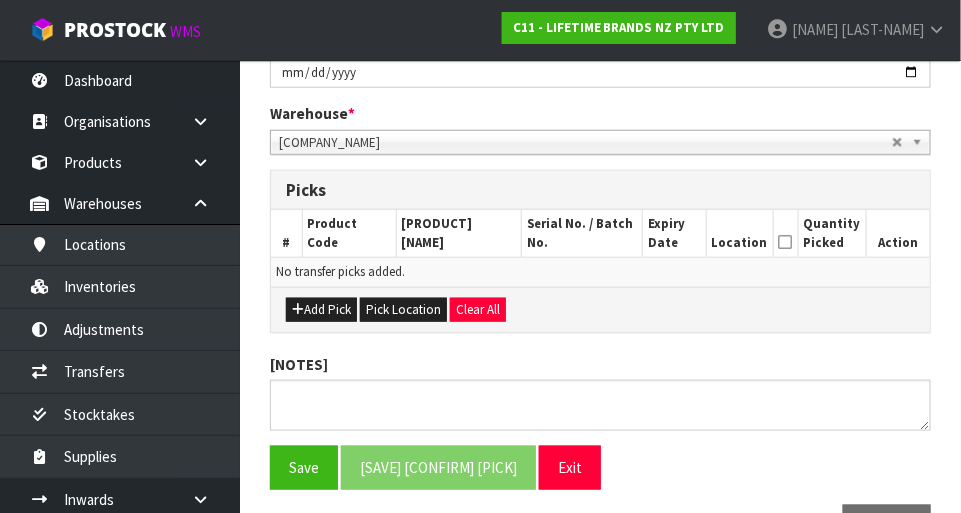 scroll, scrollTop: 401, scrollLeft: 0, axis: vertical 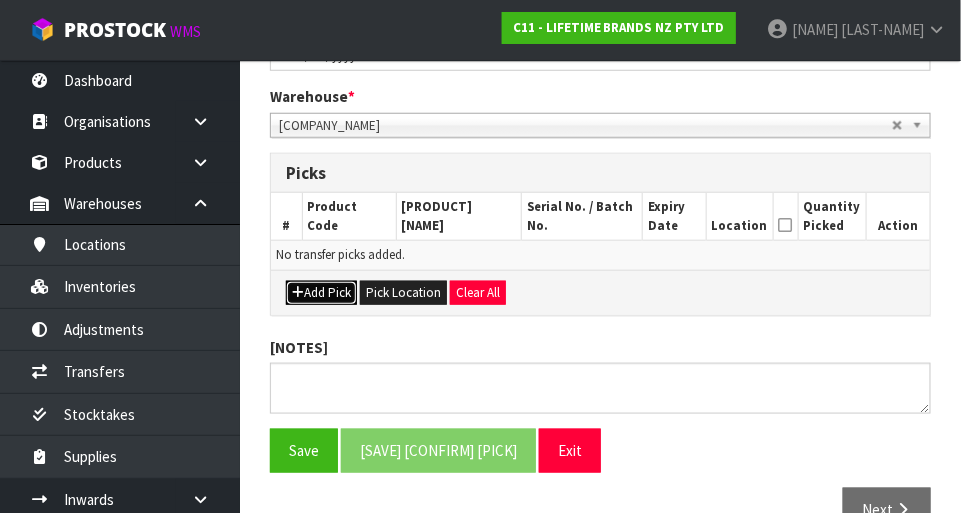 click on "Add Pick" at bounding box center [321, 293] 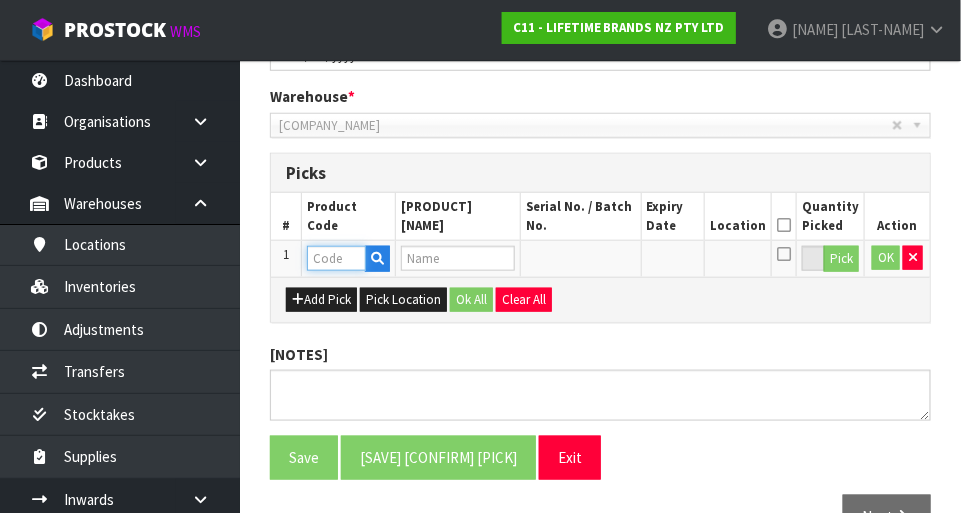 click at bounding box center (336, 258) 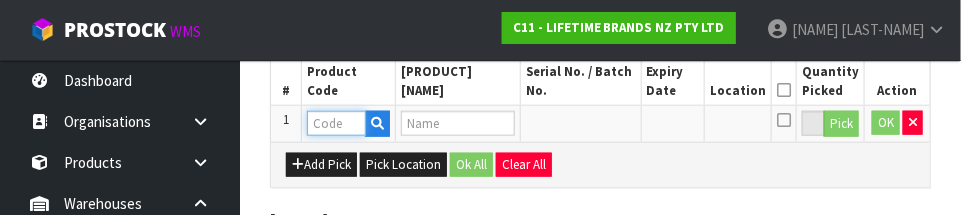 scroll, scrollTop: 540, scrollLeft: 0, axis: vertical 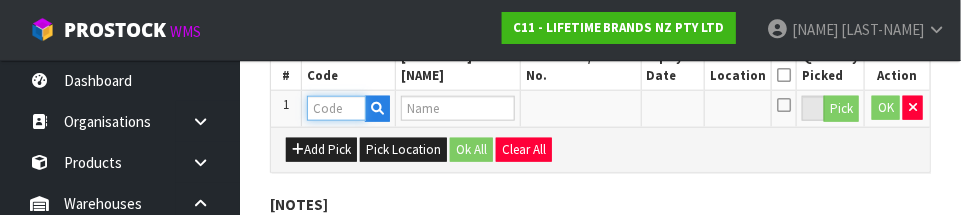 paste on "[PRODUCT_CODE]" 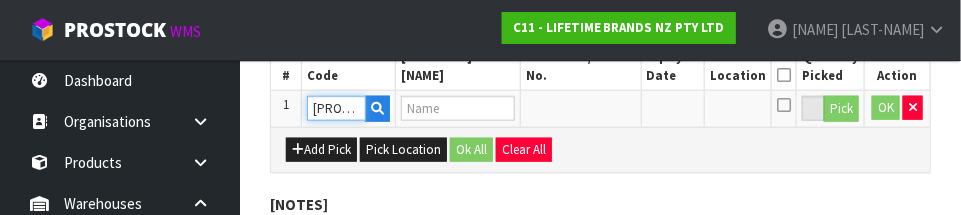 scroll, scrollTop: 0, scrollLeft: 25, axis: horizontal 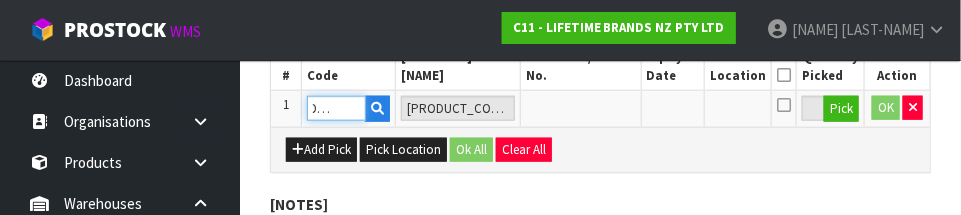 type on "[PRODUCT_CODE]" 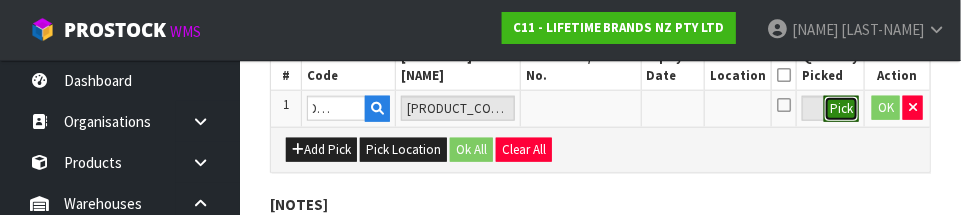 click on "Pick" at bounding box center [841, 109] 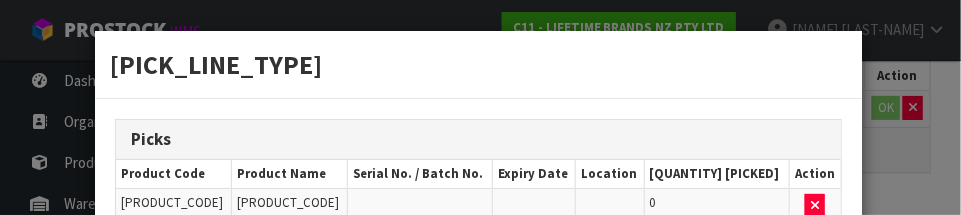scroll, scrollTop: 0, scrollLeft: 0, axis: both 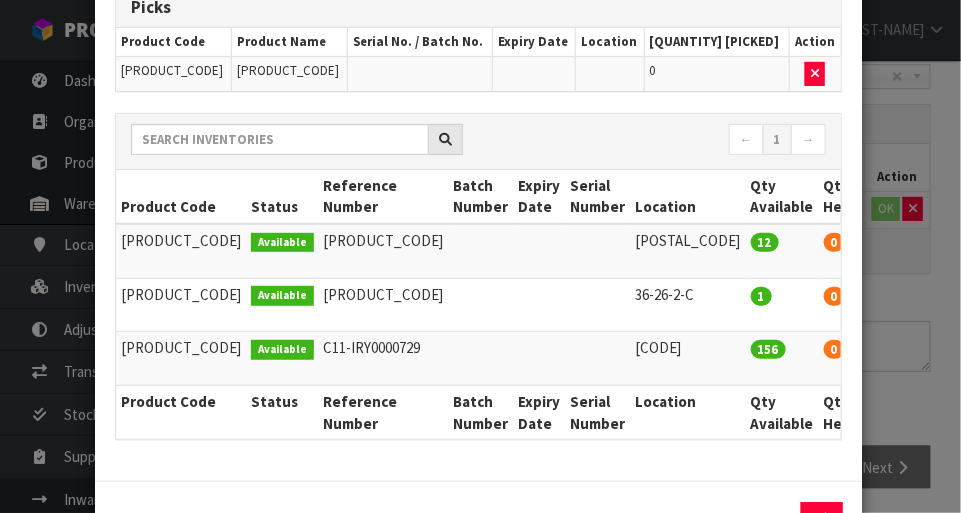 click at bounding box center [964, 240] 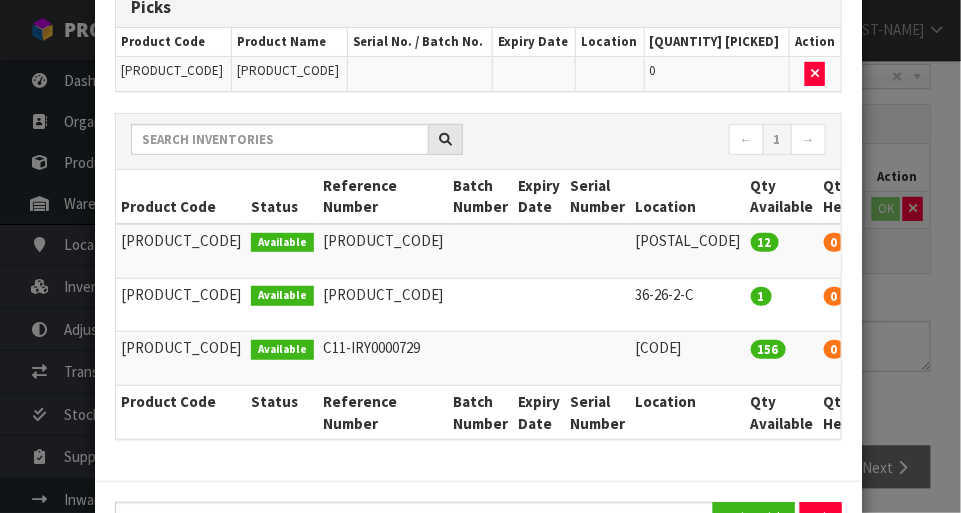 click at bounding box center (964, 240) 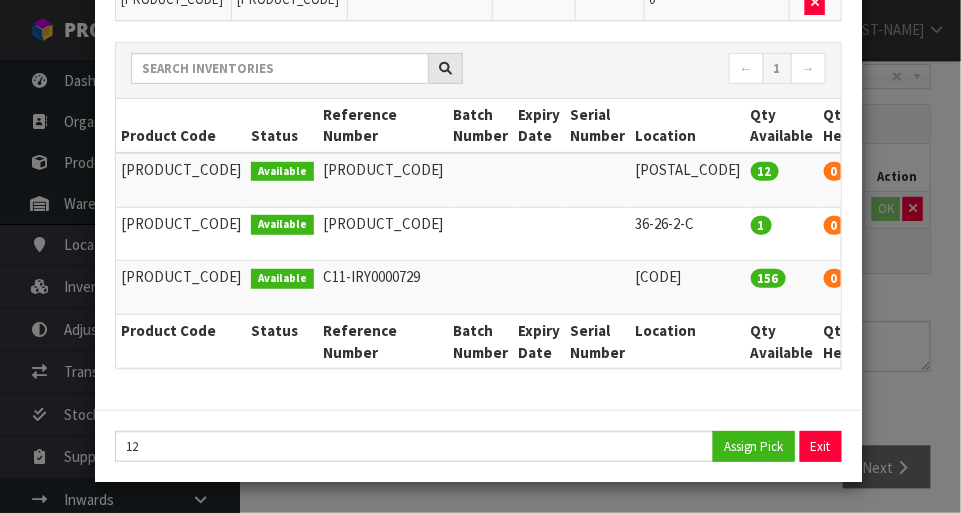 scroll, scrollTop: 219, scrollLeft: 0, axis: vertical 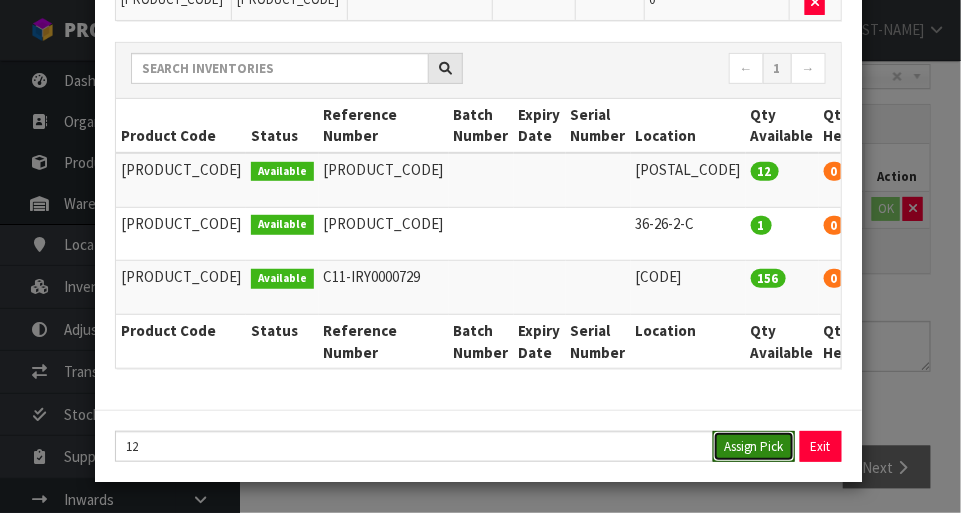 click on "Assign Pick" at bounding box center [754, 446] 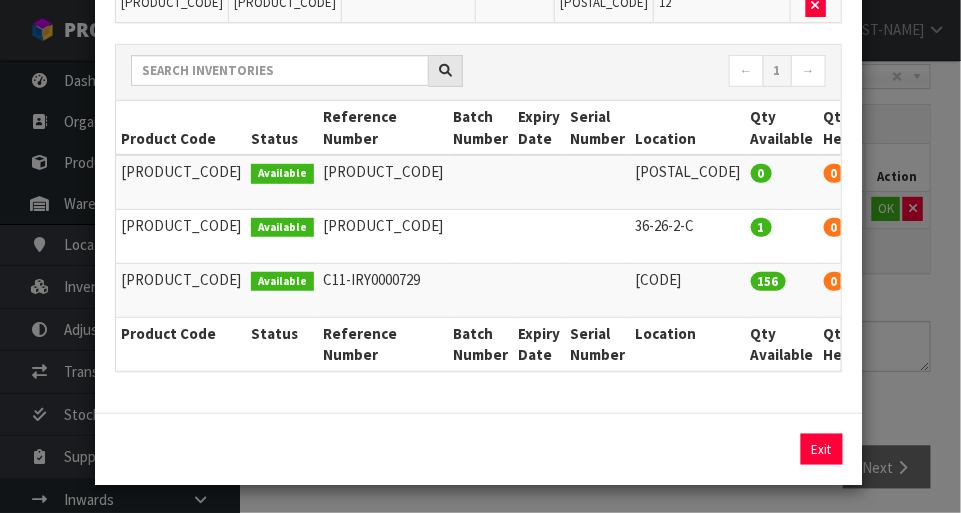 click at bounding box center [964, 172] 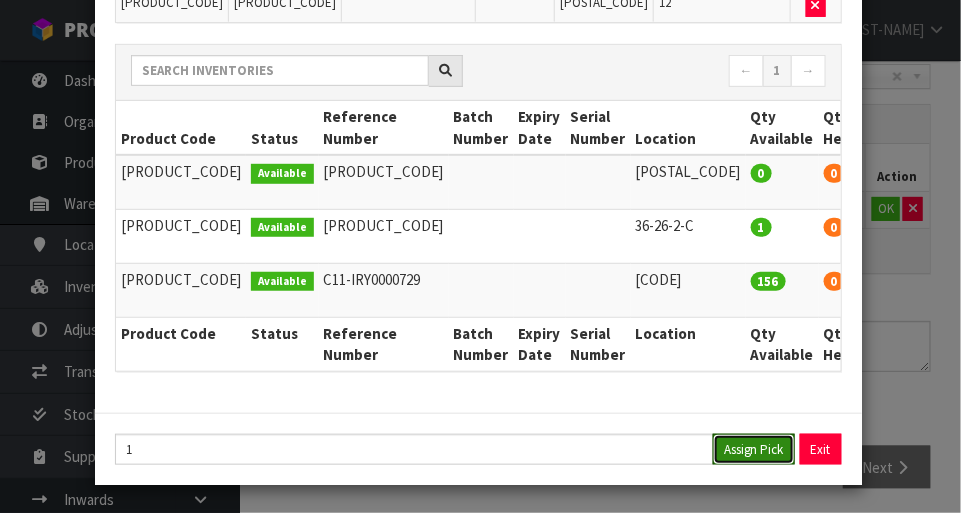 click on "Assign Pick" at bounding box center [754, 449] 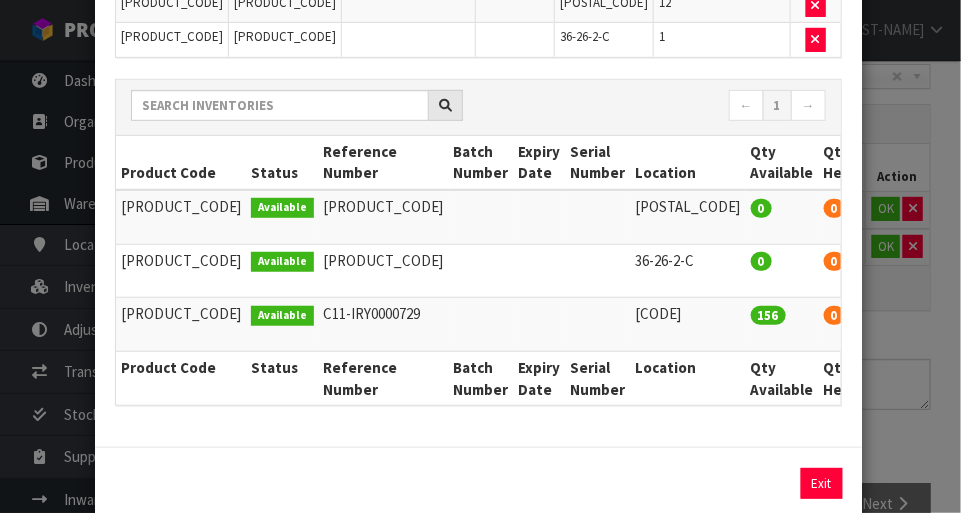 scroll, scrollTop: 278, scrollLeft: 0, axis: vertical 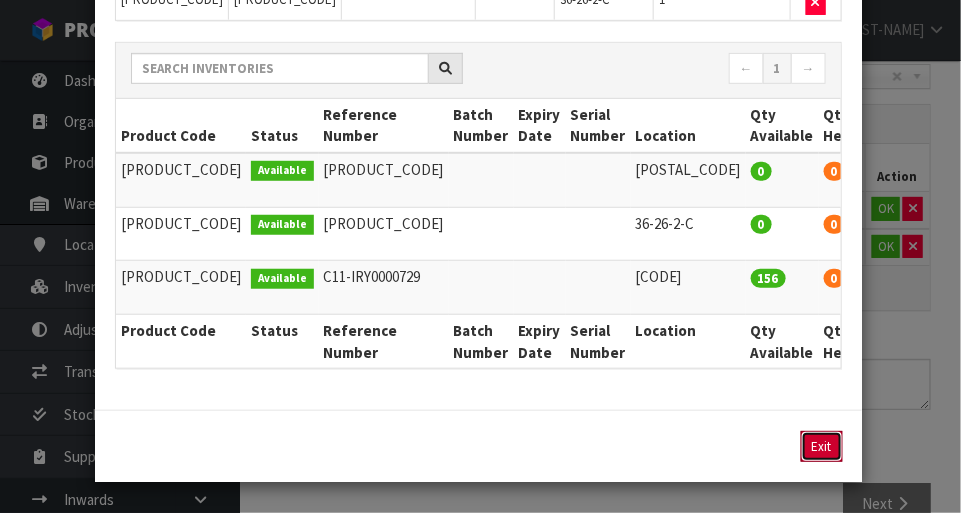 click on "Exit" at bounding box center (822, 446) 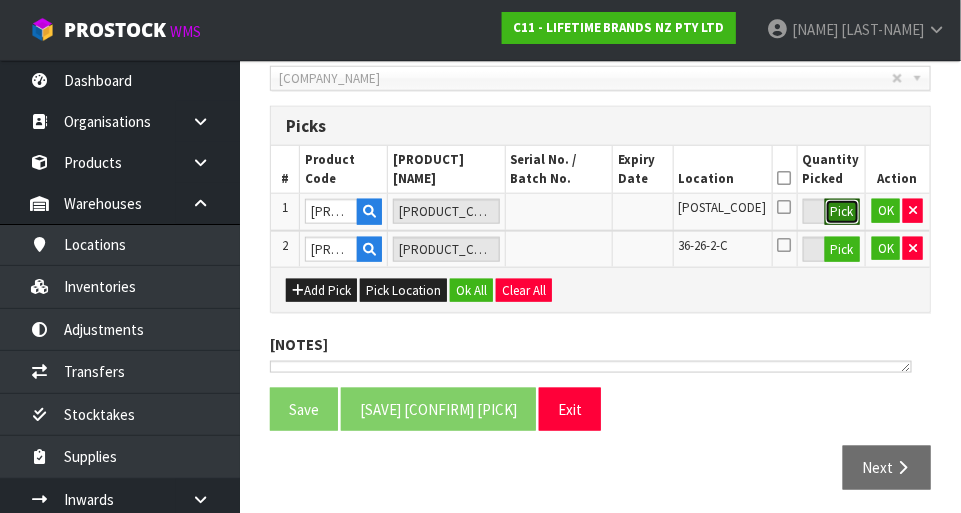 scroll, scrollTop: 443, scrollLeft: 0, axis: vertical 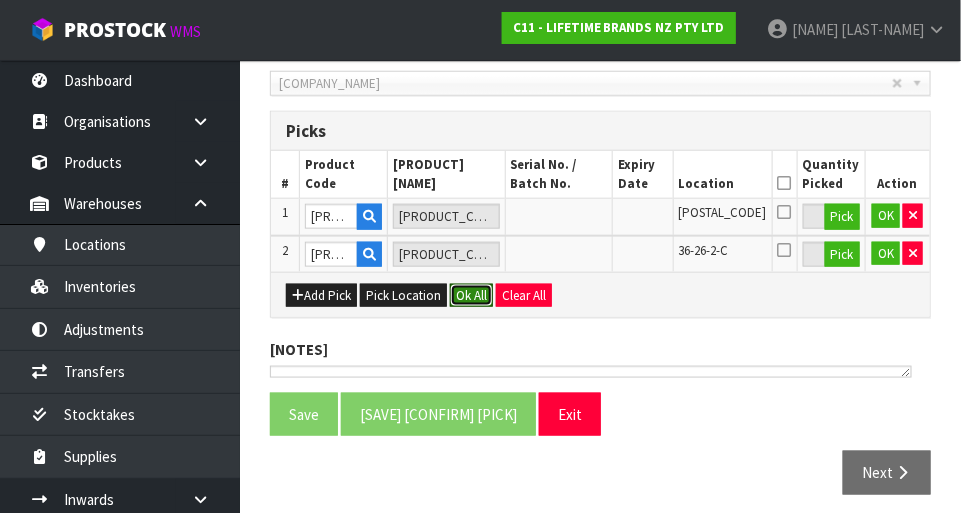 click on "Ok All" at bounding box center (471, 296) 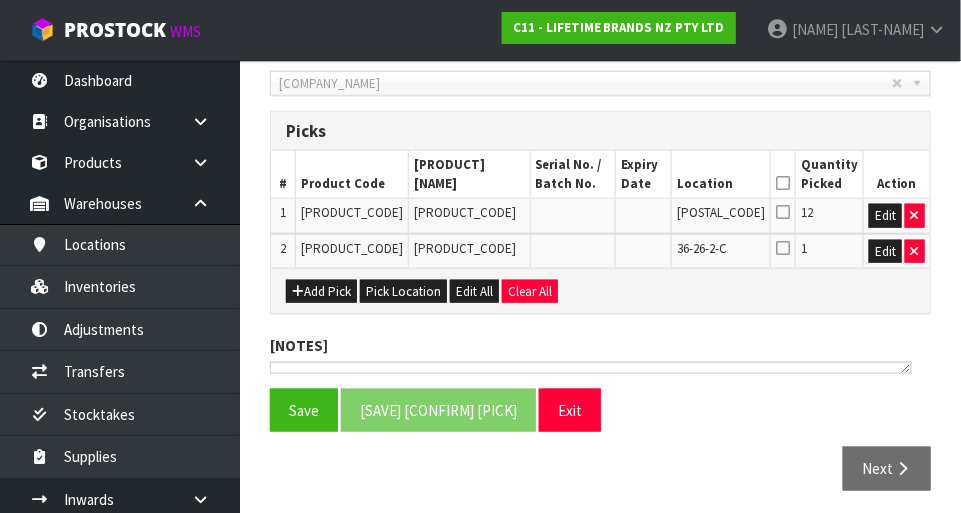 scroll, scrollTop: 509, scrollLeft: 0, axis: vertical 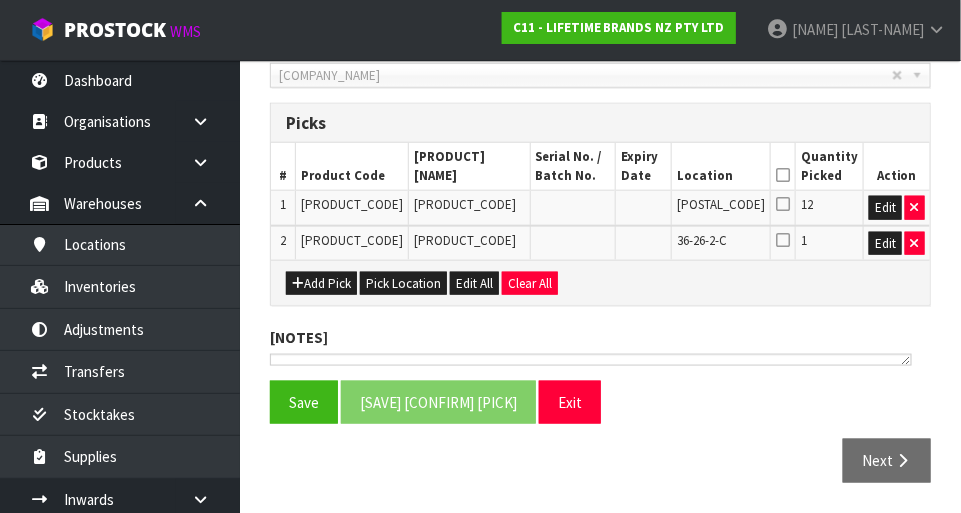 click at bounding box center (783, 175) 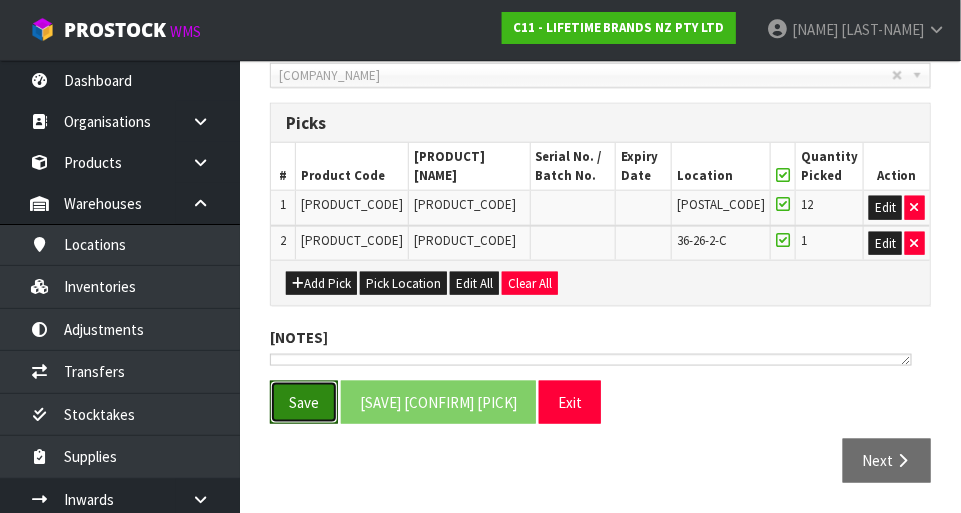 click on "Save" at bounding box center (304, 402) 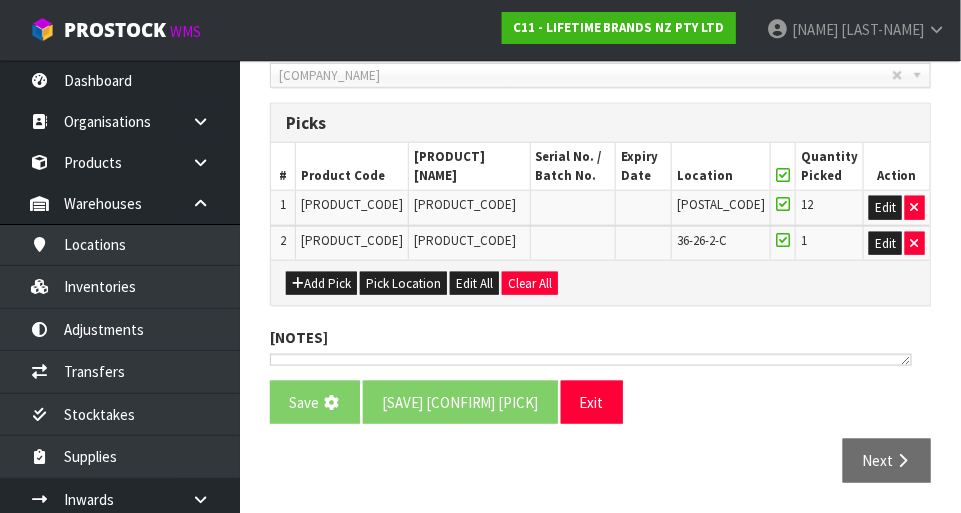 scroll, scrollTop: 0, scrollLeft: 0, axis: both 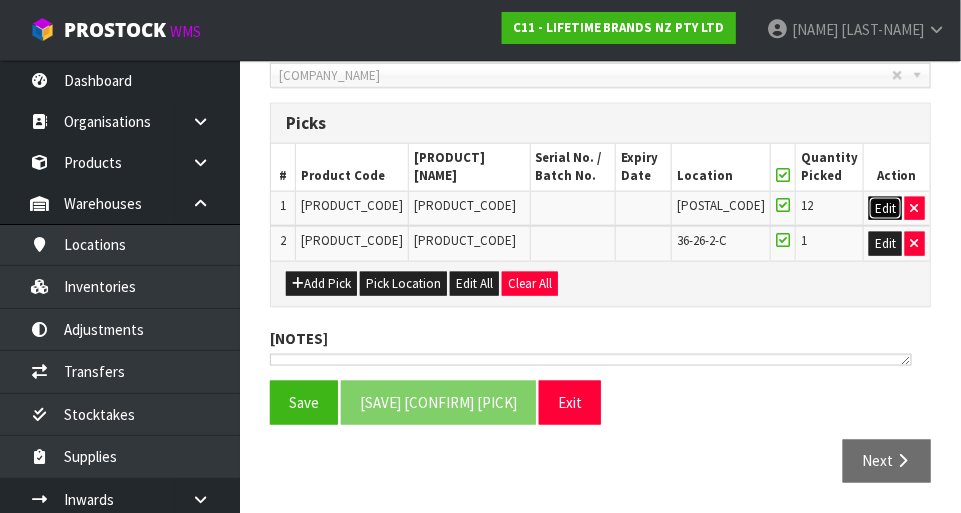 click on "Edit" at bounding box center (885, 209) 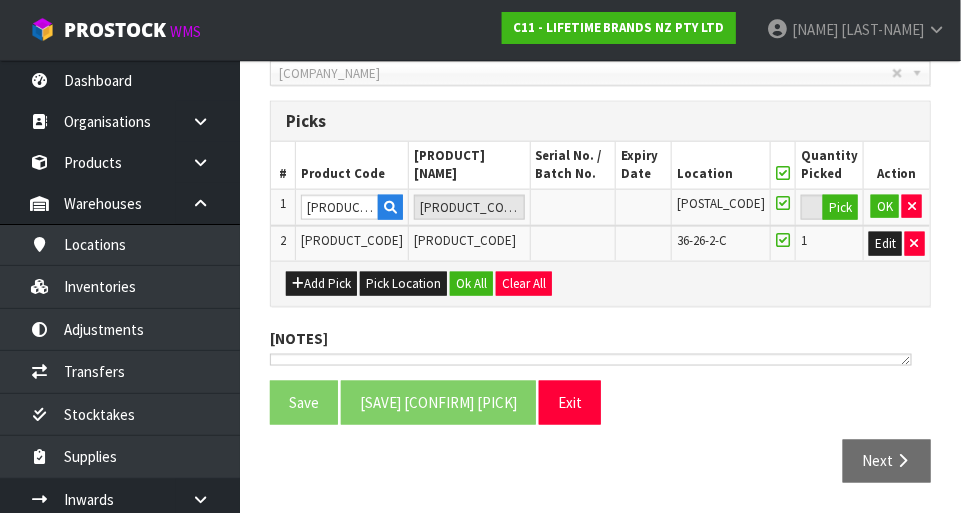 scroll, scrollTop: 551, scrollLeft: 0, axis: vertical 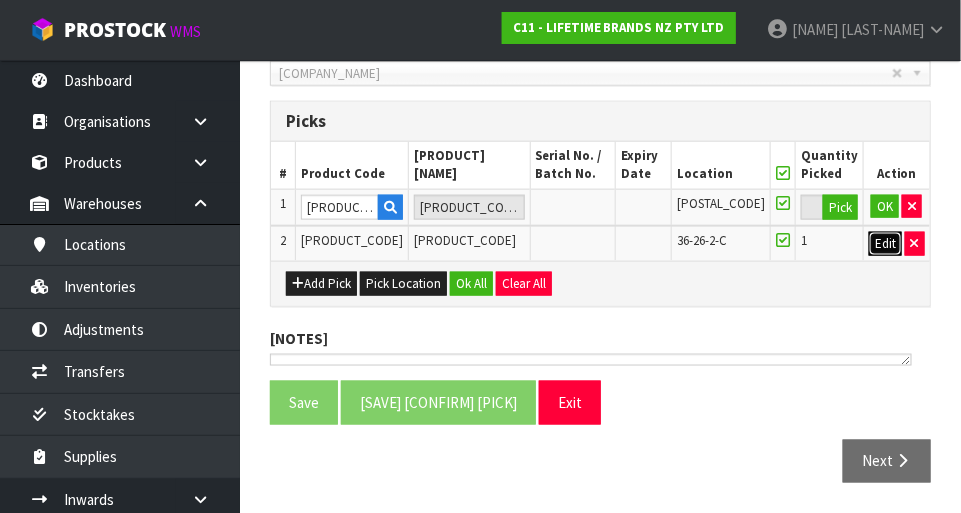 click on "Edit" at bounding box center [885, 244] 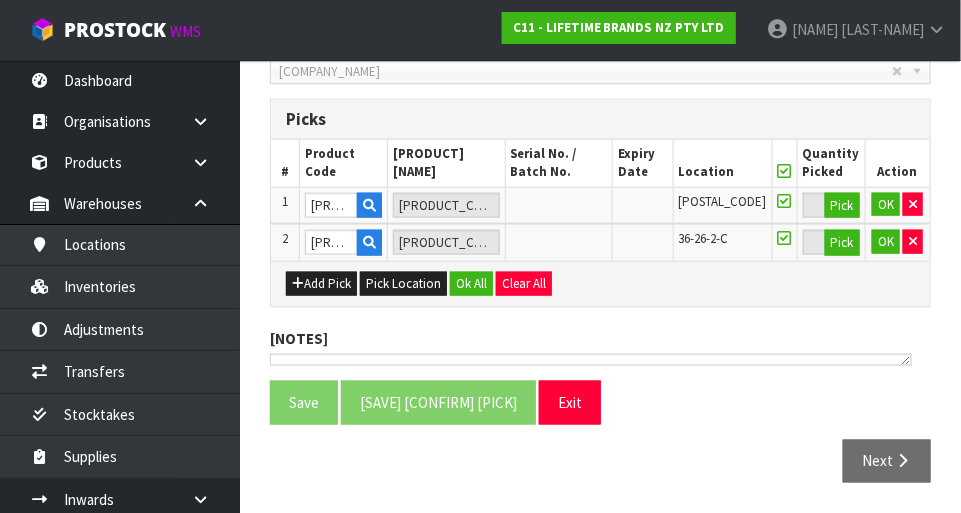 scroll, scrollTop: 521, scrollLeft: 0, axis: vertical 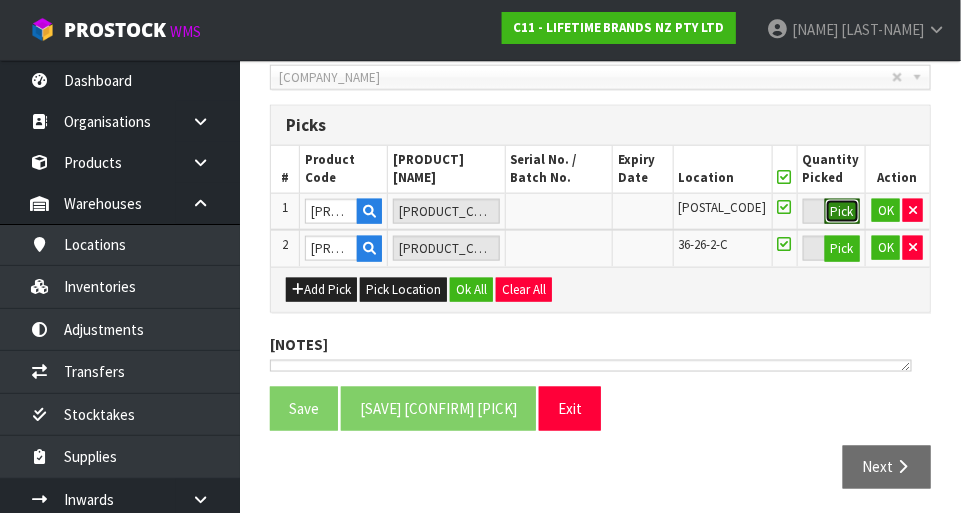 click on "Pick" at bounding box center (842, 212) 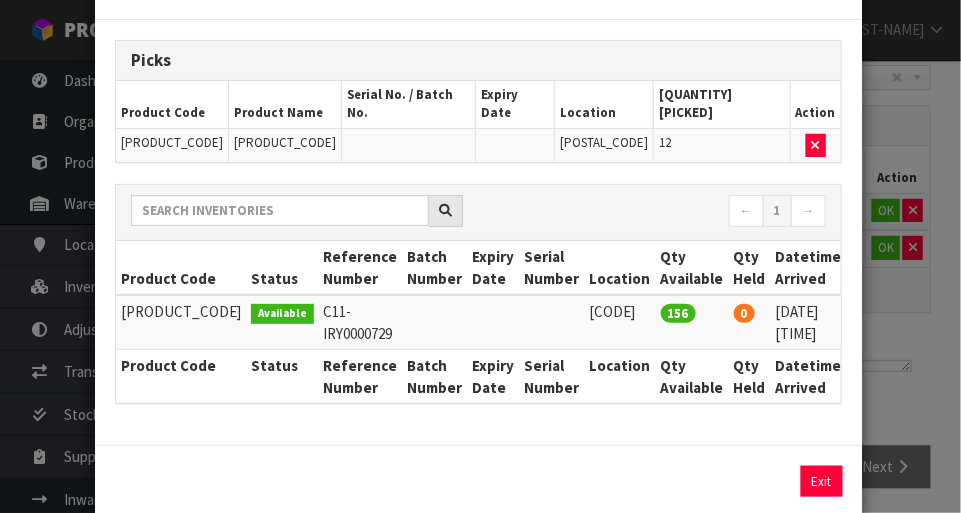 scroll, scrollTop: 123, scrollLeft: 0, axis: vertical 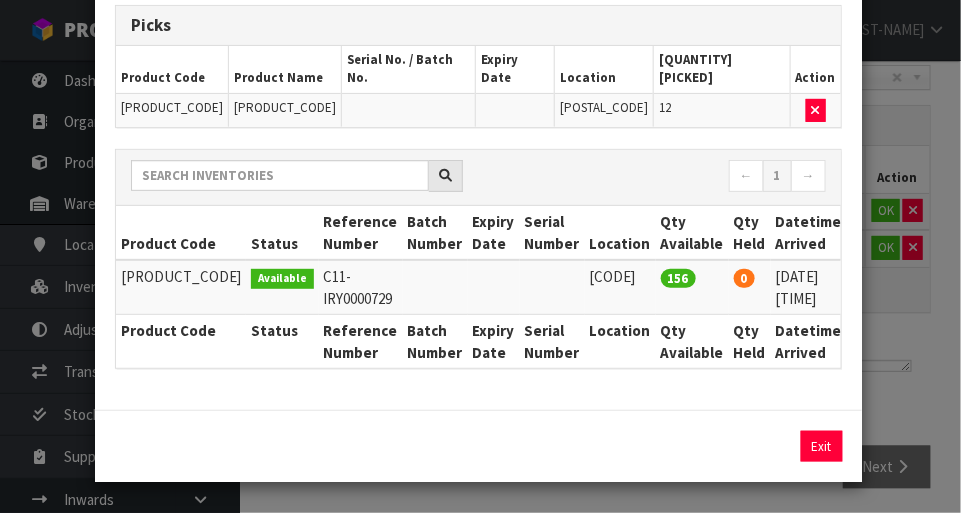 click on "Pick Line
Picks
Product Code
Product Name
Serial No. / Batch No.
Expiry Date
Location
Quantity Picked
Action
KE887OSWHG
80410 - KA SOAP PUMP AND SPONGE CADDY WHITE OS
36-26-2-A
12
←
1
→
Product Code
Status
Reference Number
Batch Number
Expiry Date
Serial Number
Location
Qty Available
Qty Held
Datetime Arrived
Action" at bounding box center [480, 256] 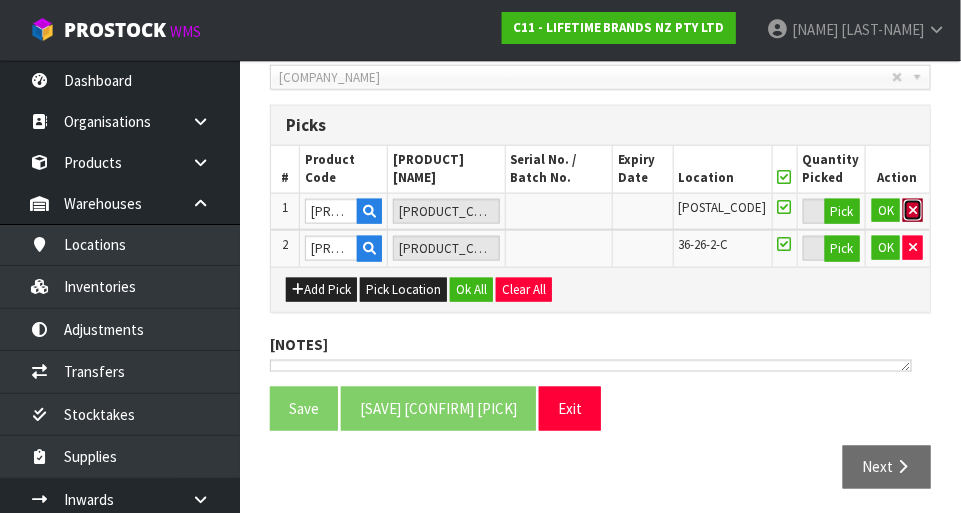 click at bounding box center [913, 211] 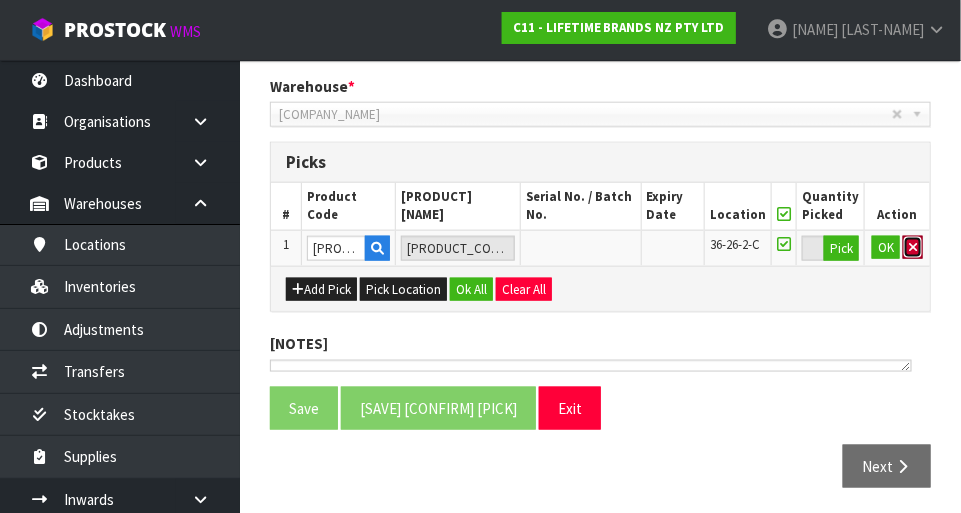 click at bounding box center (913, 248) 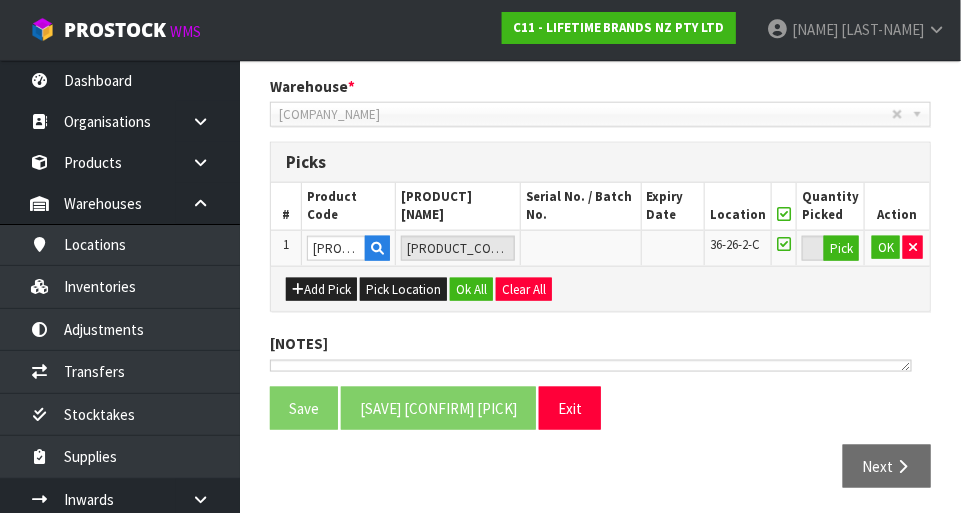 scroll, scrollTop: 477, scrollLeft: 0, axis: vertical 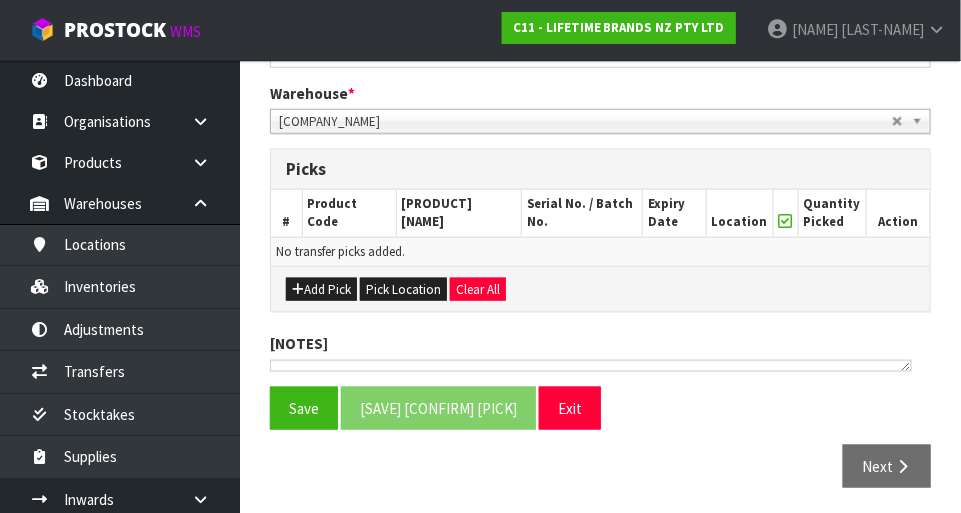 click at bounding box center (786, 221) 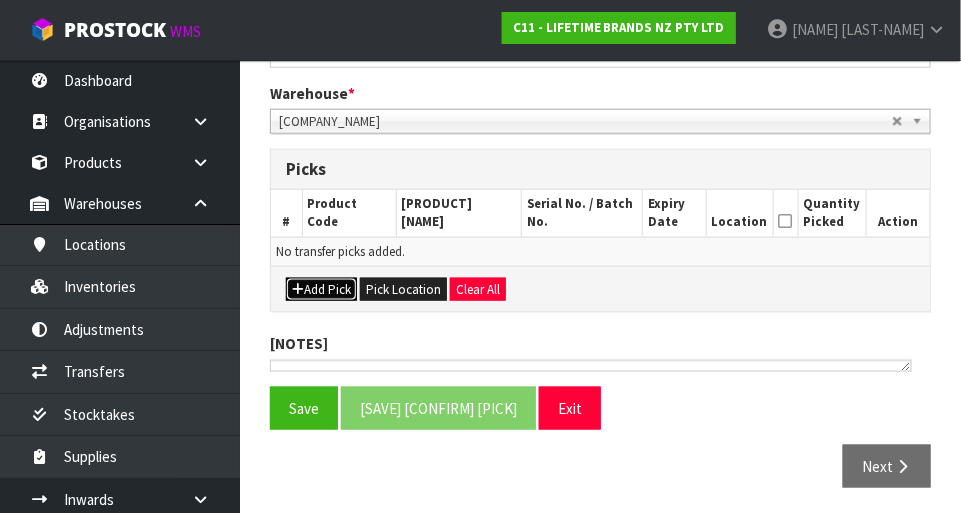 click on "Add Pick" at bounding box center (321, 290) 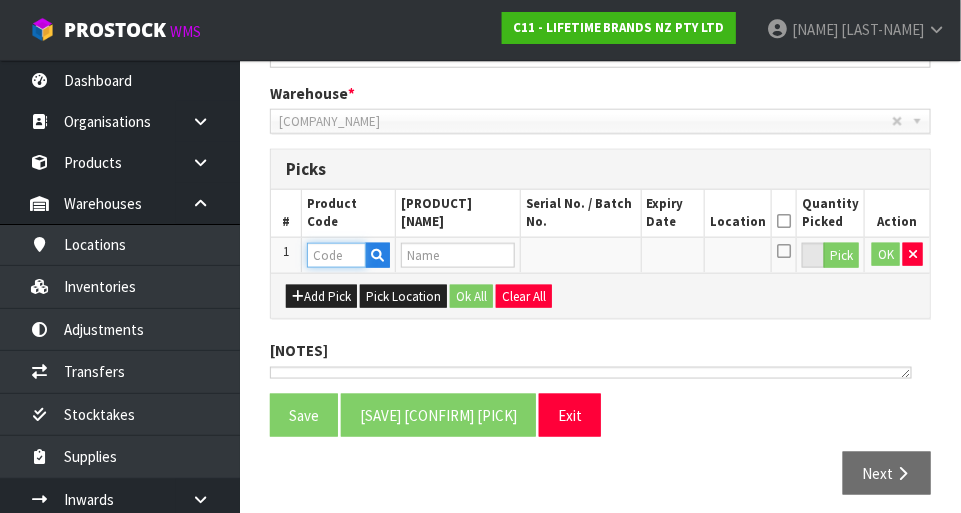paste on "[PRODUCT_CODE]" 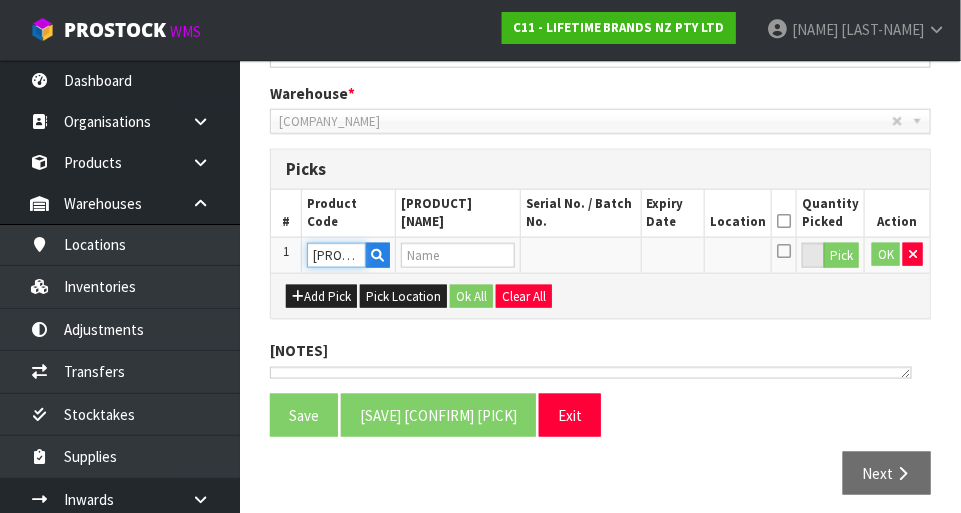 scroll, scrollTop: 0, scrollLeft: 25, axis: horizontal 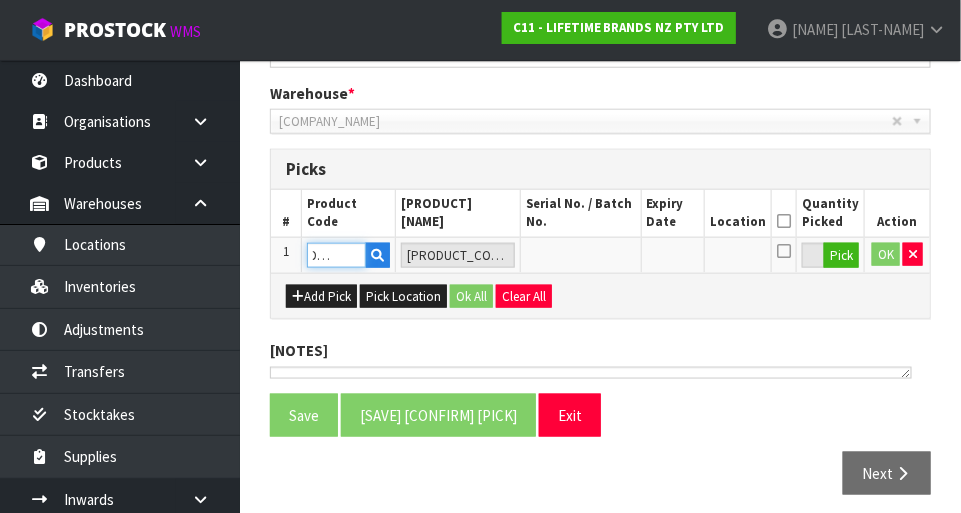 type on "[PRODUCT_CODE]" 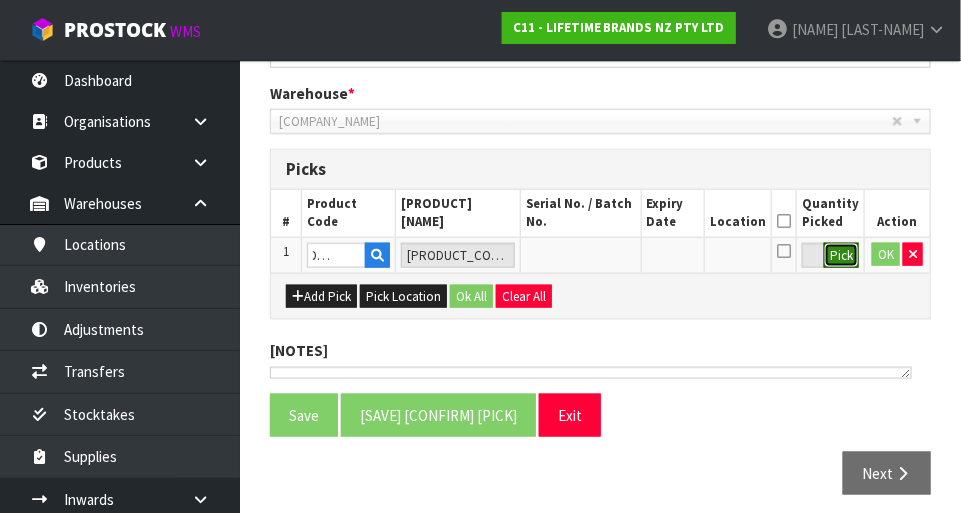 click on "Pick" at bounding box center [841, 256] 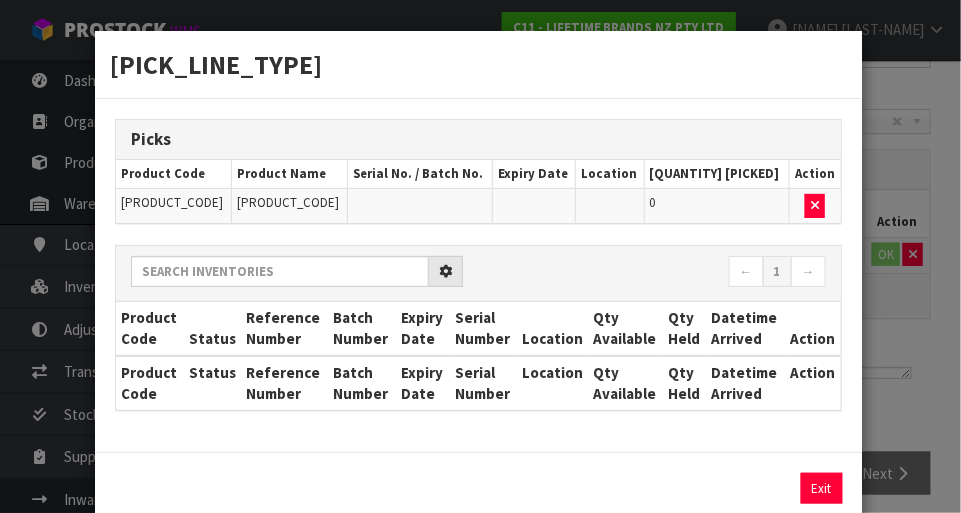 scroll, scrollTop: 0, scrollLeft: 0, axis: both 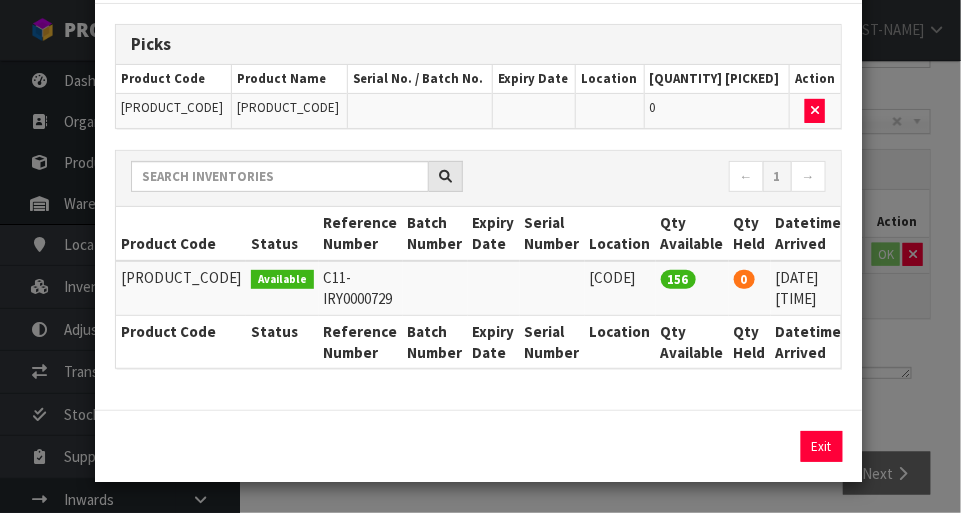 click on "Pick Line
Picks
Product Code
Product Name
Serial No. / Batch No.
Expiry Date
Location
Quantity Picked
Action
[SERIAL]
80410 - KA SOAP PUMP AND SPONGE CADDY WHITE OS
0
←
1
→
Product Code
Status
Reference Number
Batch Number
Expiry Date
Serial Number
Location
Qty Available
Qty Held
Datetime Arrived
Action" at bounding box center [480, 256] 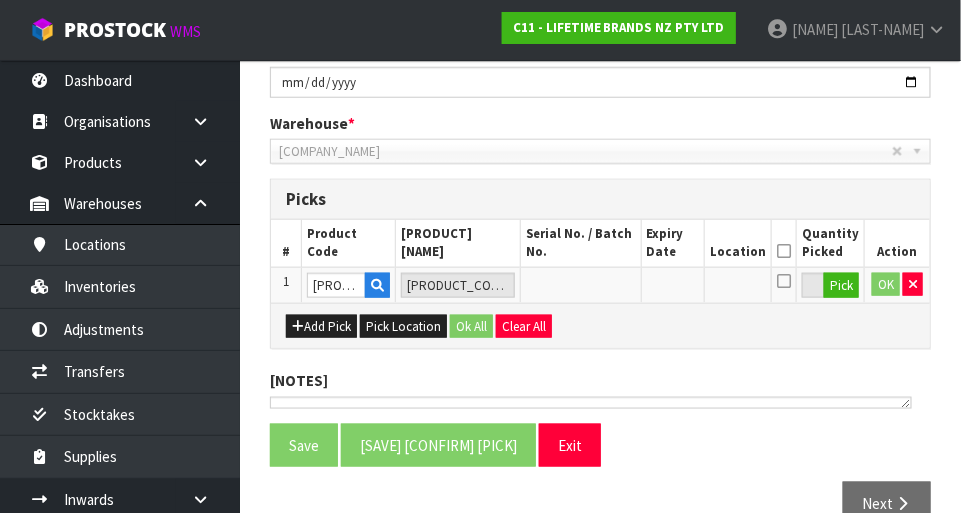 scroll, scrollTop: 484, scrollLeft: 0, axis: vertical 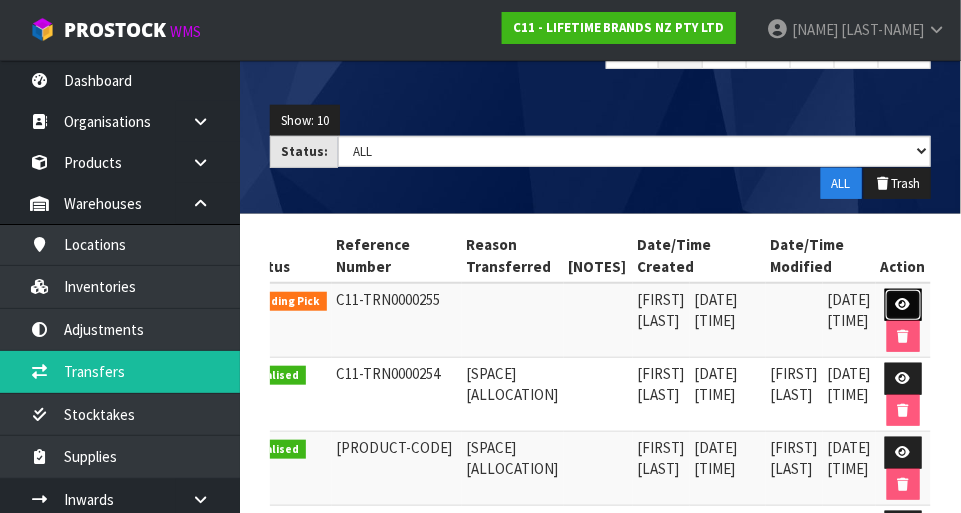 click at bounding box center (903, 304) 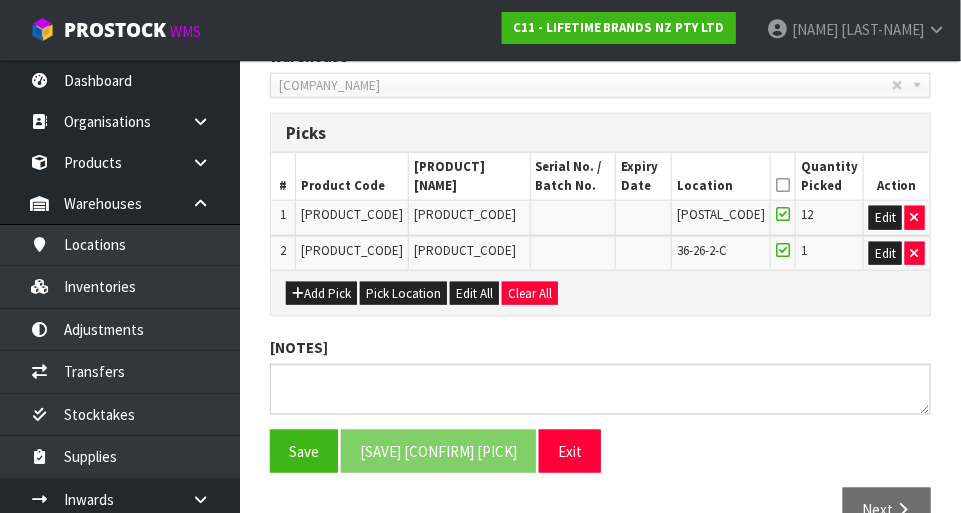 scroll, scrollTop: 430, scrollLeft: 0, axis: vertical 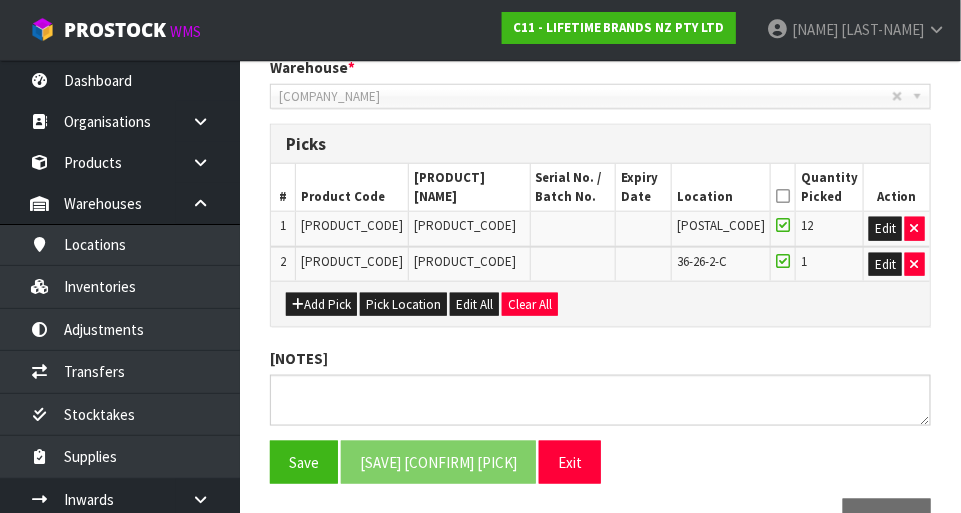 click at bounding box center [783, 196] 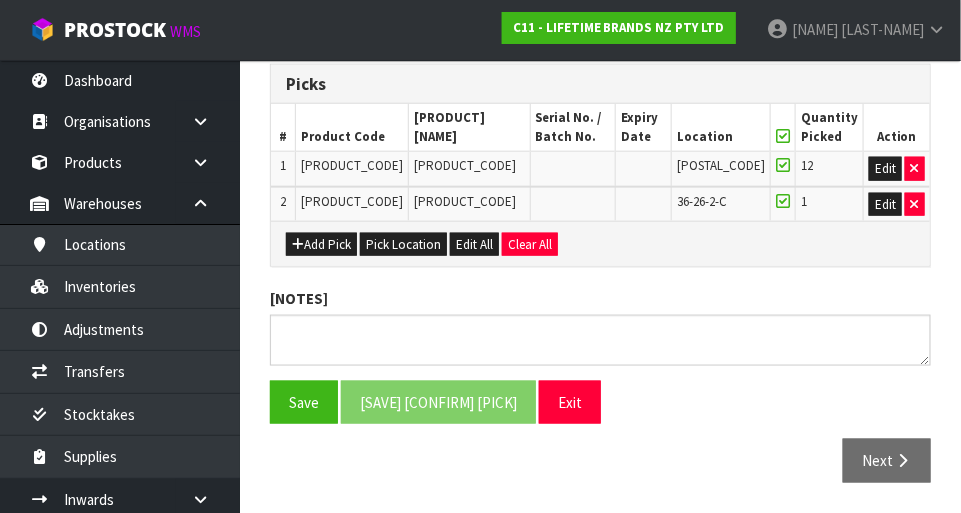 scroll, scrollTop: 545, scrollLeft: 0, axis: vertical 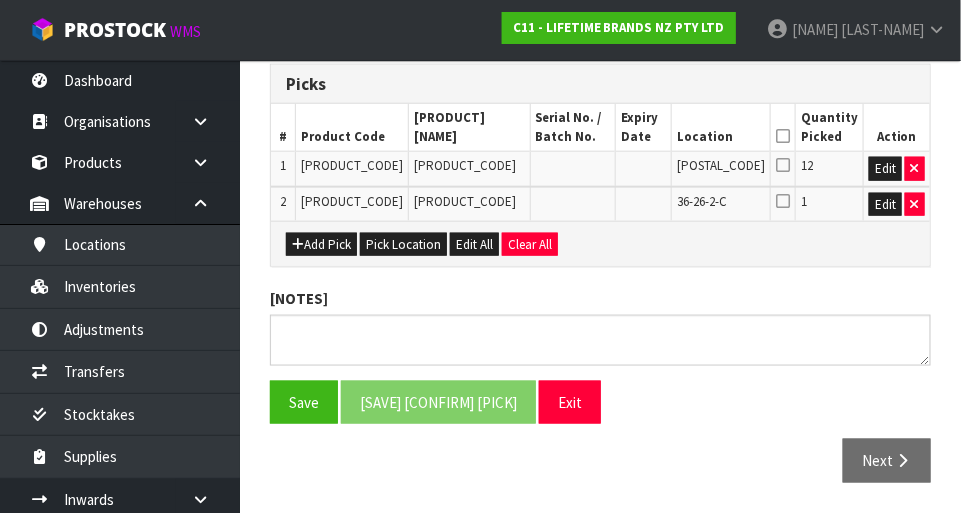 click at bounding box center (783, 136) 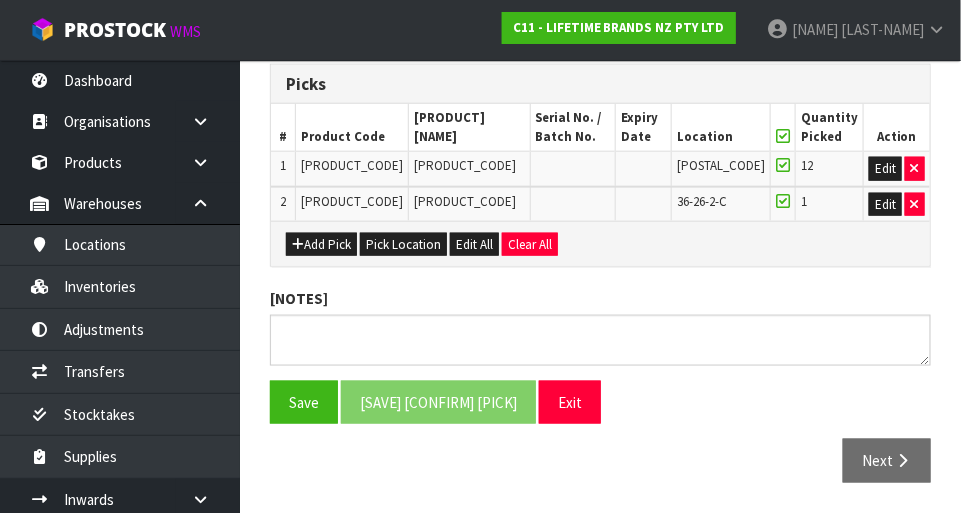 scroll, scrollTop: 501, scrollLeft: 0, axis: vertical 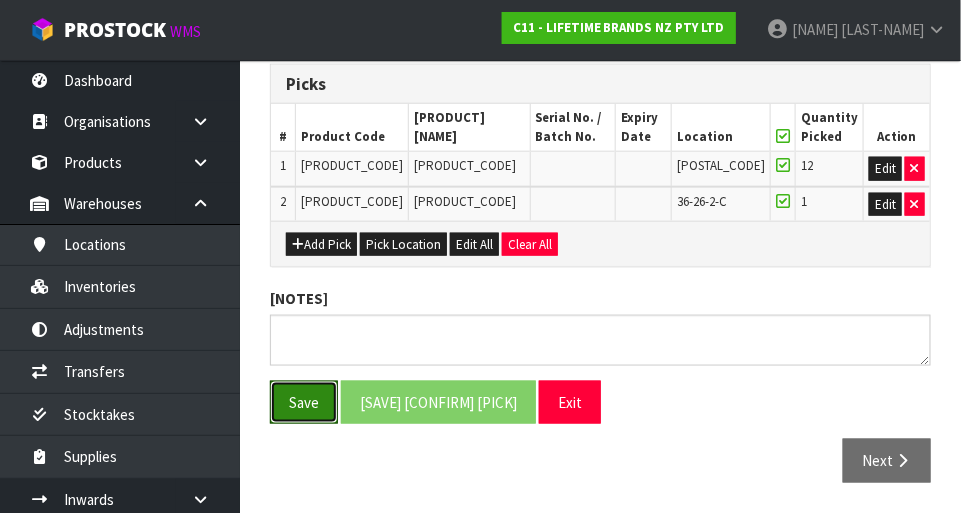 click on "Save" at bounding box center (304, 402) 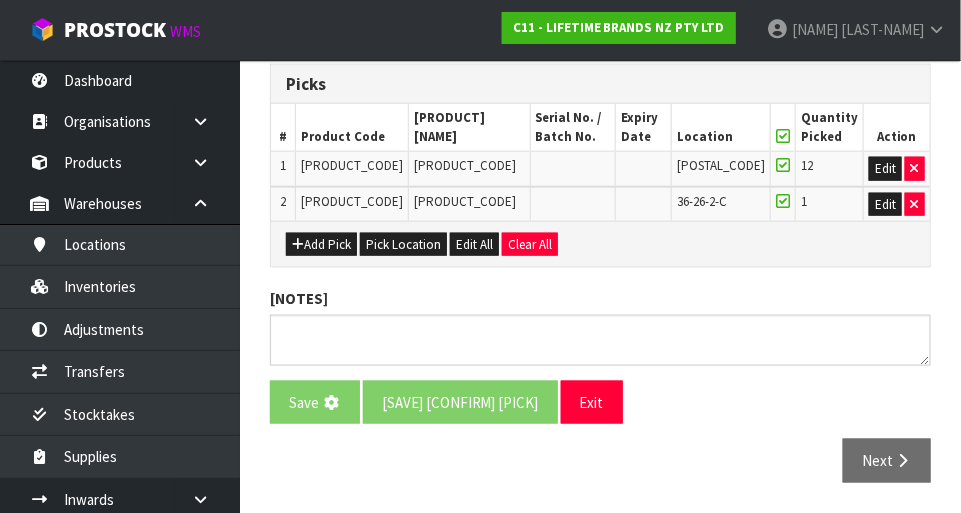 scroll, scrollTop: 0, scrollLeft: 0, axis: both 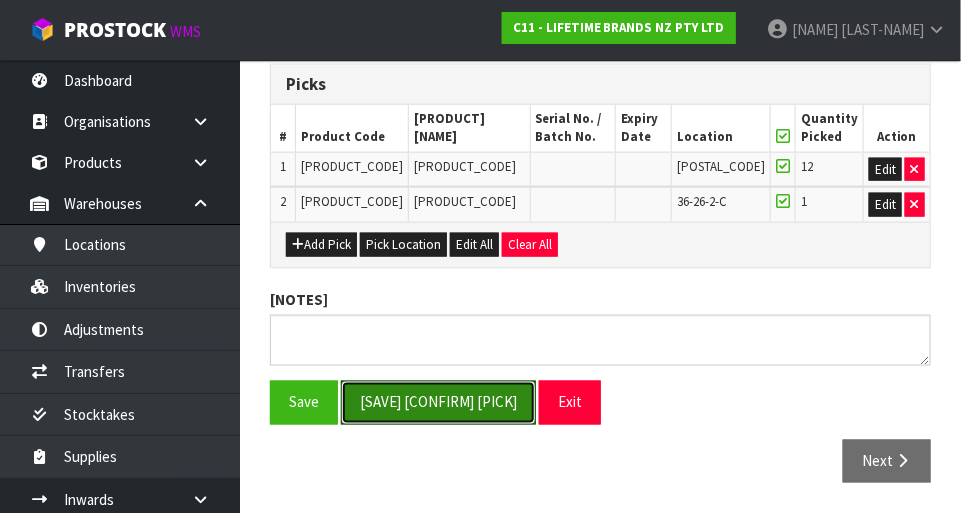 click on "[SAVE] [CONFIRM] [PICK]" at bounding box center [438, 402] 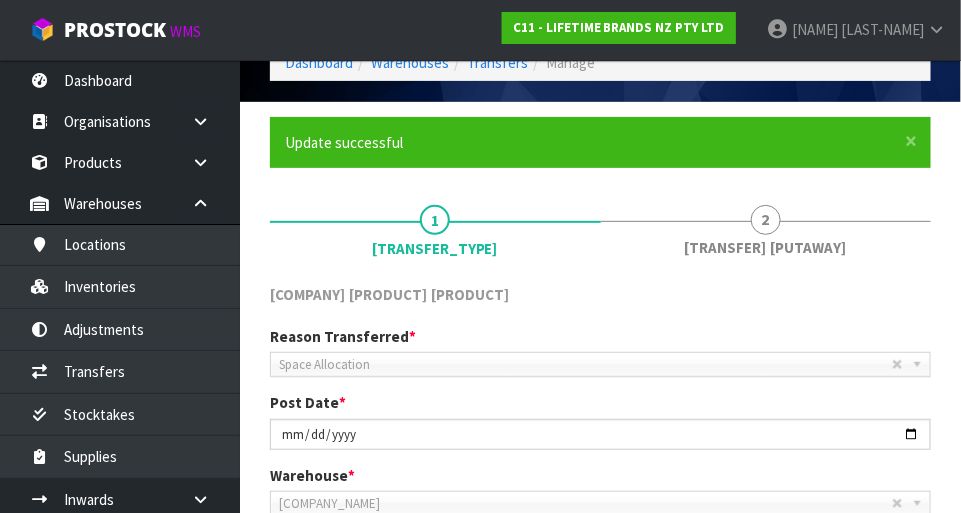 scroll, scrollTop: 92, scrollLeft: 0, axis: vertical 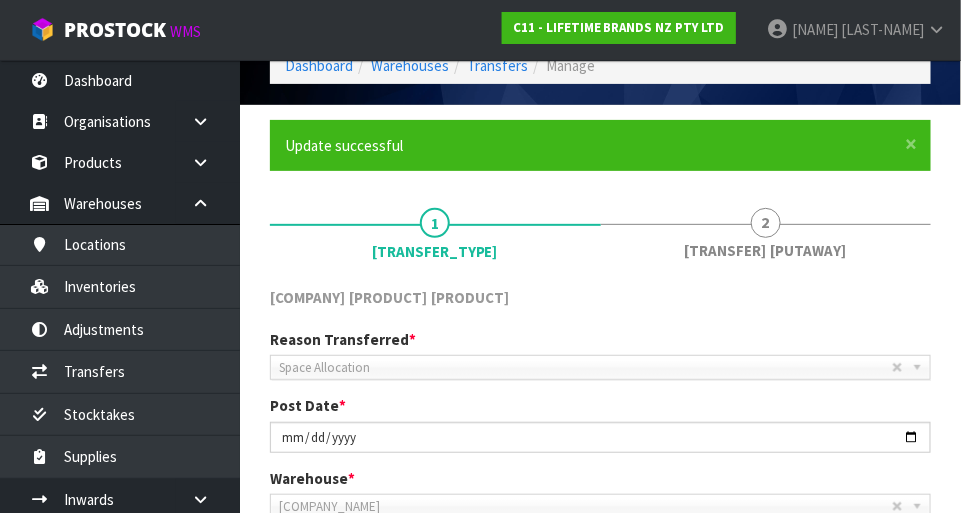 click on "[NUMBER]
[TRANSFER] [PUTAWAY]" at bounding box center [435, 232] 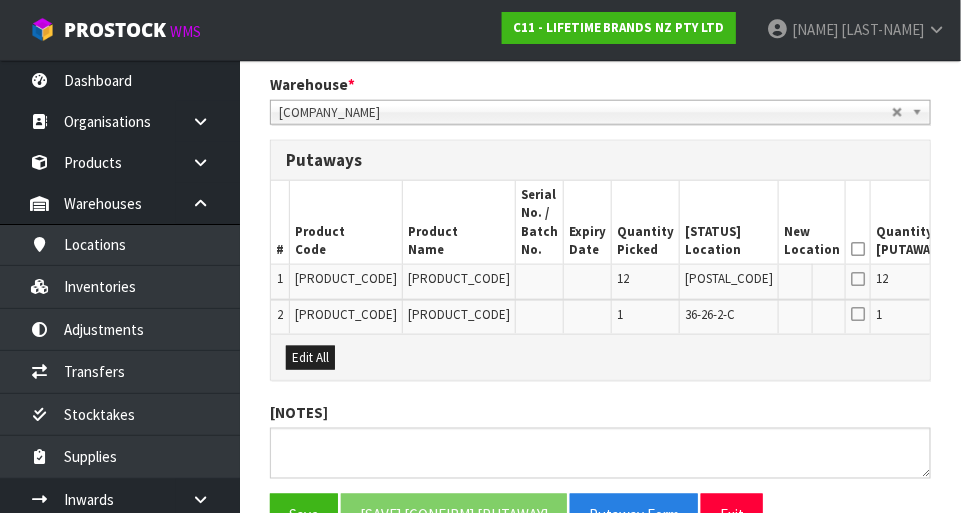 scroll, scrollTop: 486, scrollLeft: 0, axis: vertical 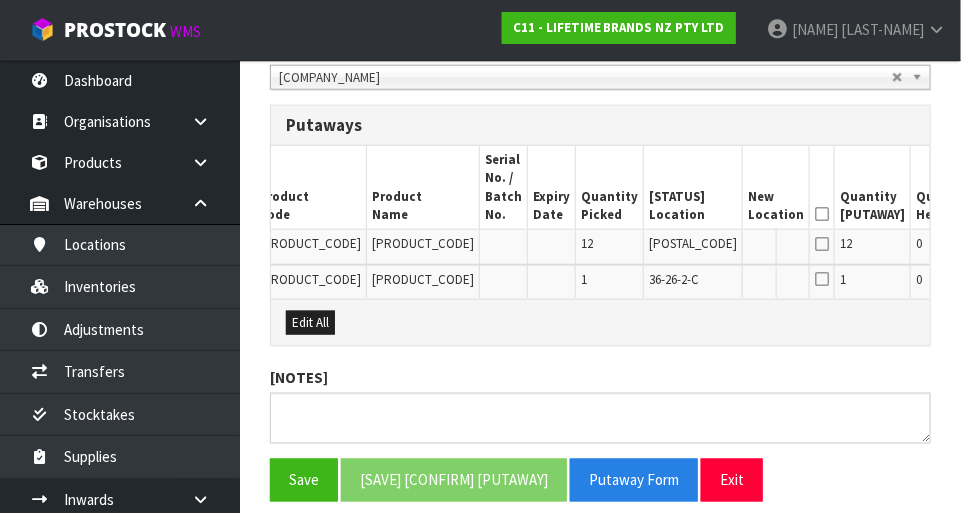 click on "Edit" at bounding box center (1056, 247) 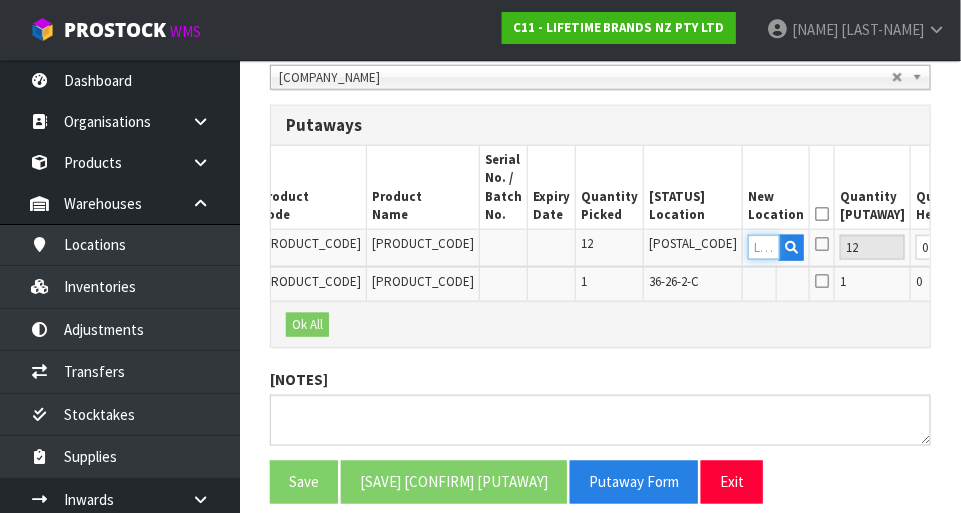 click at bounding box center [764, 247] 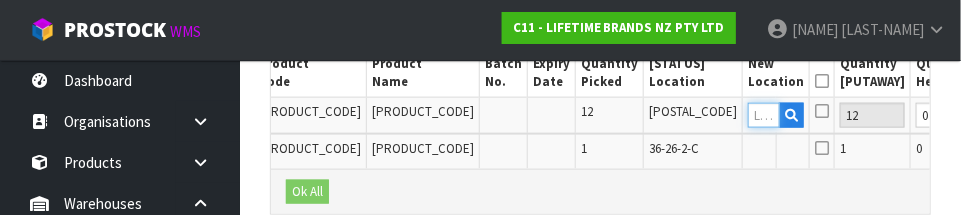 scroll, scrollTop: 650, scrollLeft: 0, axis: vertical 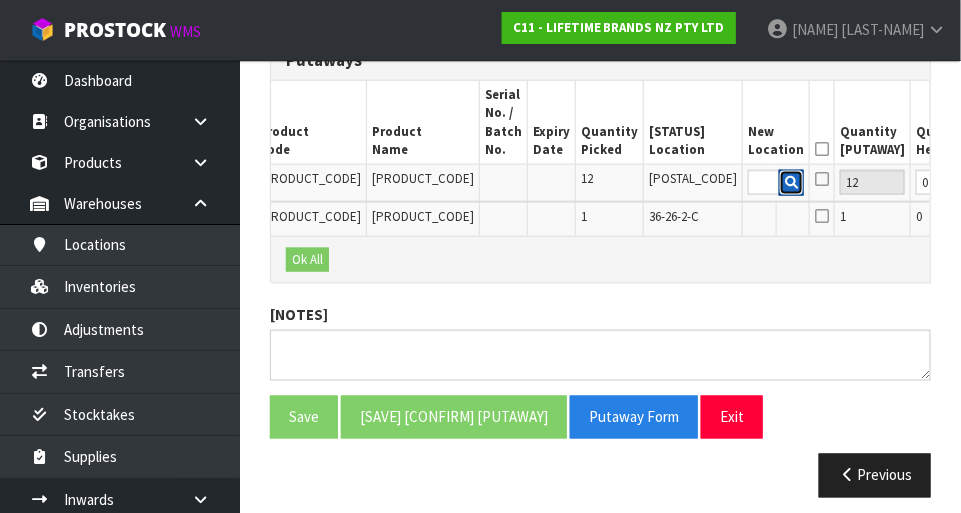 click at bounding box center (791, 182) 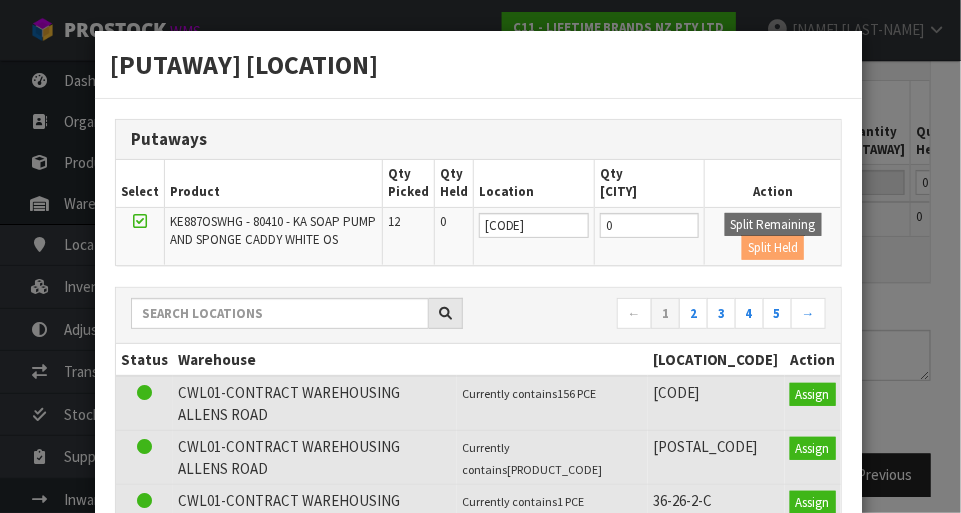 click on "Putaway Location
Putaways
Select
Product
Qty  Picked
Qty  Held
Location
Qty  Split
Action
[PRODUCT CODE] - [PRODUCT NAME]
12
0
[LOCATION]
0
Split Remaining
Split Held
←
1 2 3 4 5
→
Status
Warehouse
Location Code
Action" at bounding box center (480, 256) 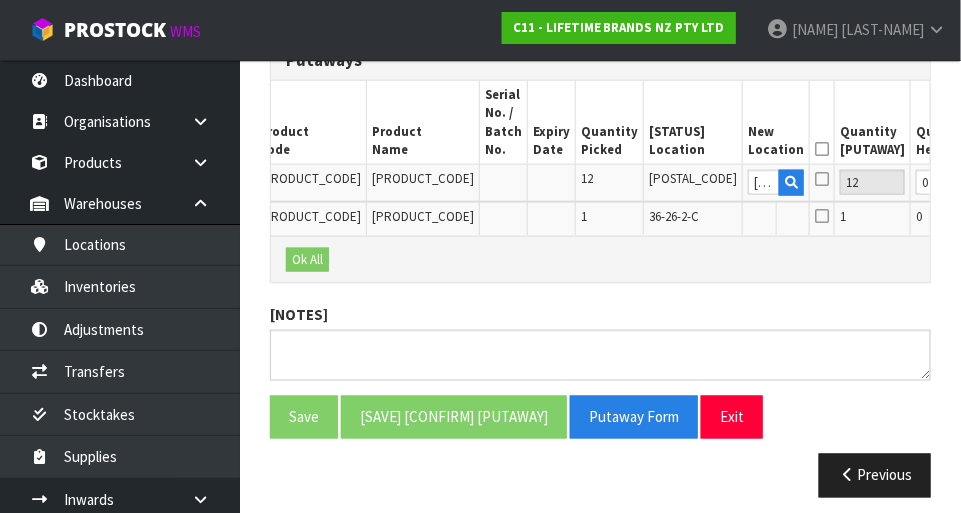 click at bounding box center (822, 179) 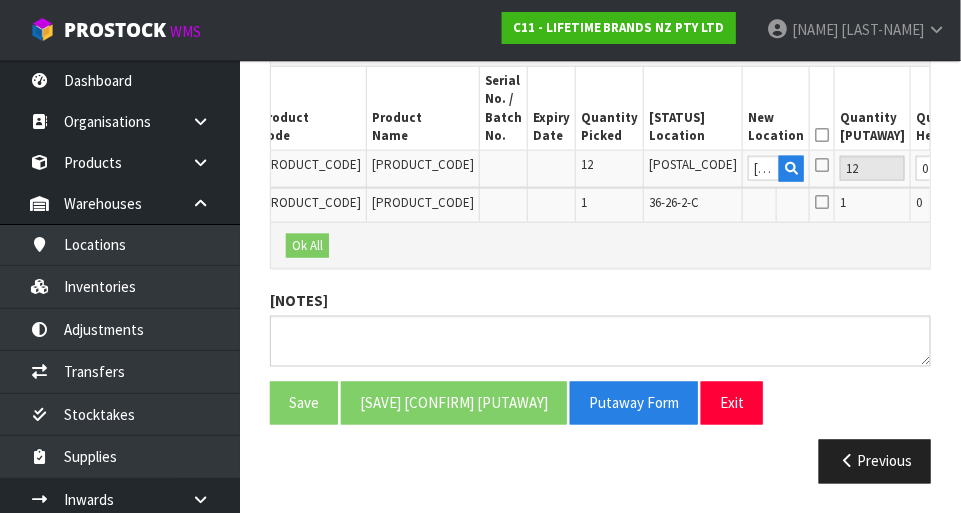 scroll, scrollTop: 591, scrollLeft: 0, axis: vertical 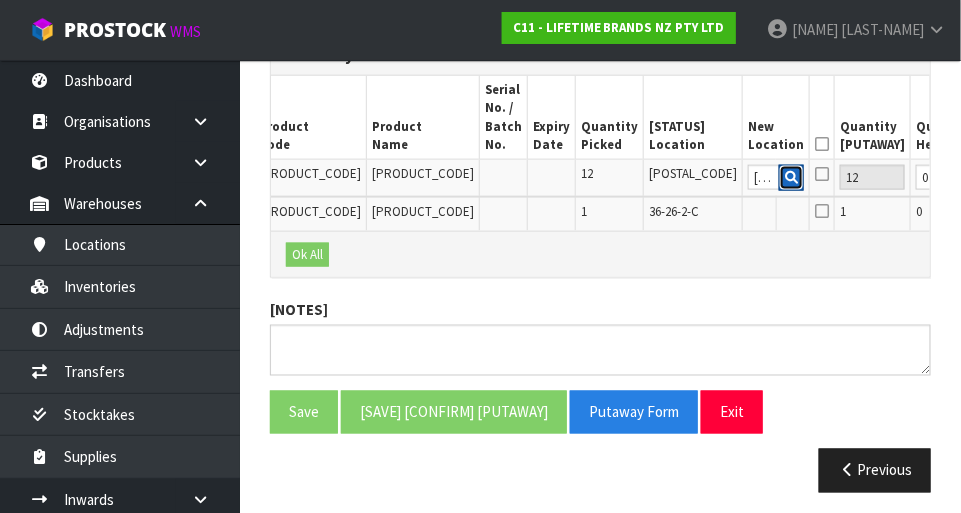 click at bounding box center (791, 178) 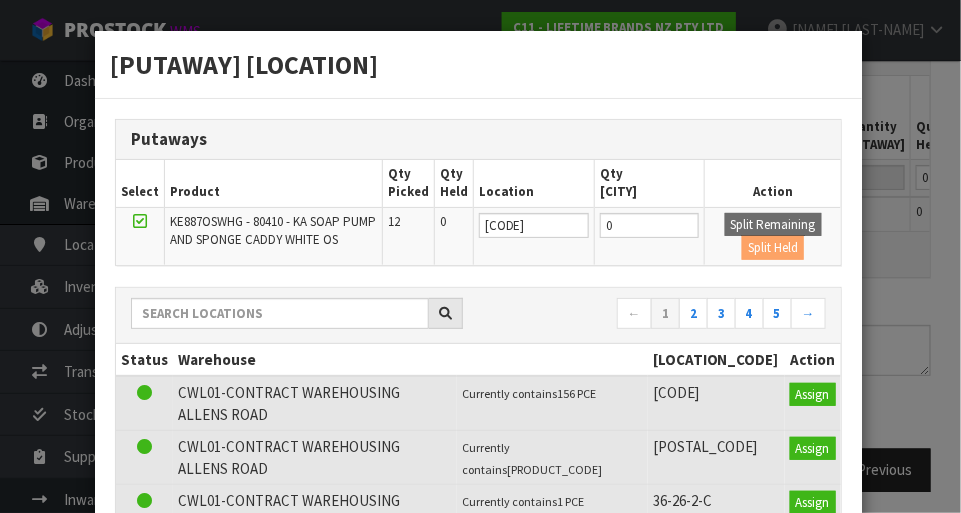 click on "Putaway Location
Putaways
Select
Product
Qty  Picked
Qty  Held
Location
Qty  Split
Action
[PRODUCT CODE] - [PRODUCT NAME]
12
0
[LOCATION]
0
Split Remaining
Split Held
←
1 2 3 4 5
→
Status
Warehouse
Location Code
Action" at bounding box center (480, 256) 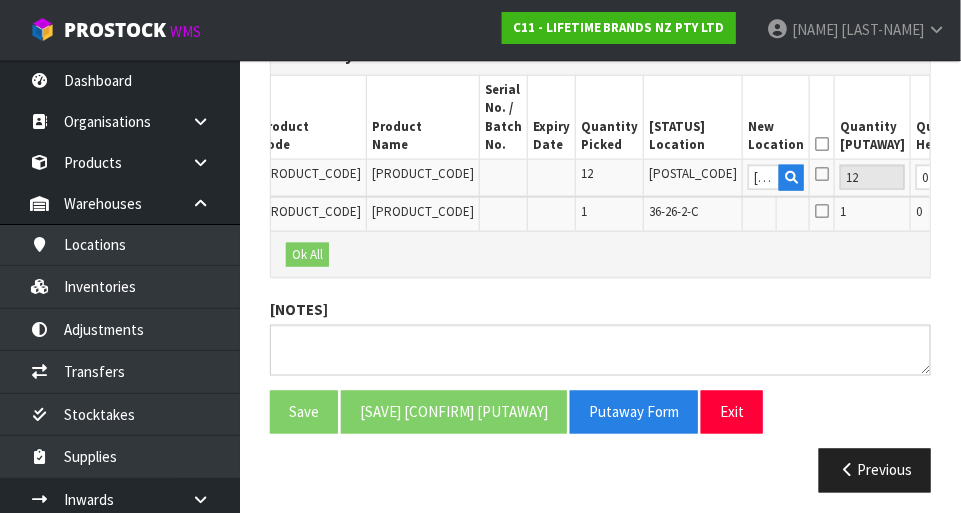 click on "Edit" at bounding box center [1056, 215] 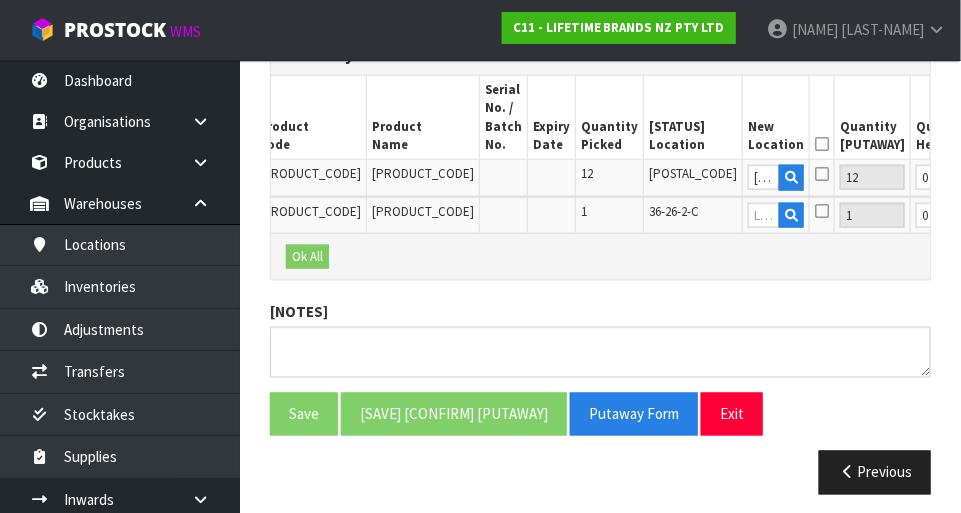 scroll, scrollTop: 0, scrollLeft: 30, axis: horizontal 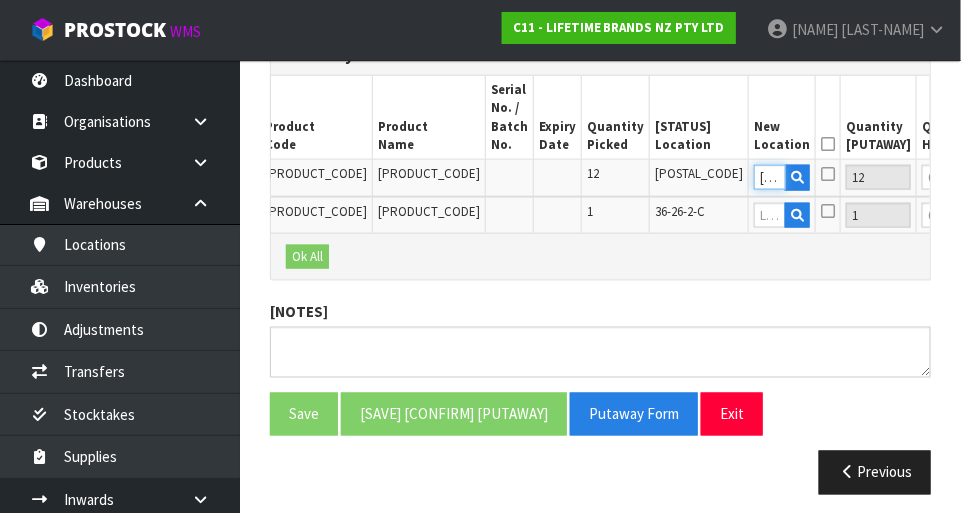 click on "[CODE]" at bounding box center [770, 177] 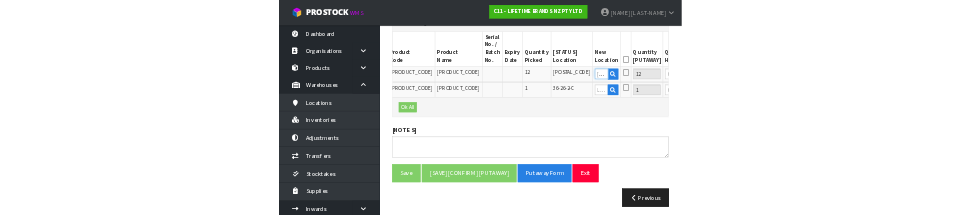 scroll, scrollTop: 582, scrollLeft: 0, axis: vertical 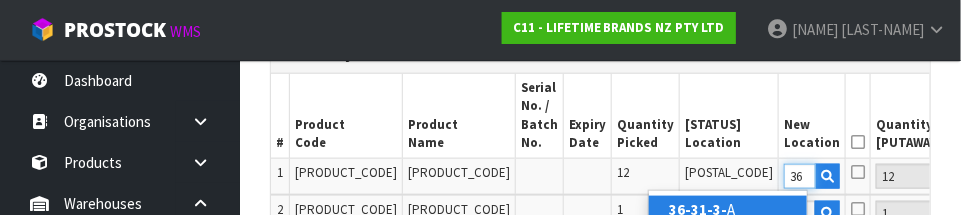 type on "3" 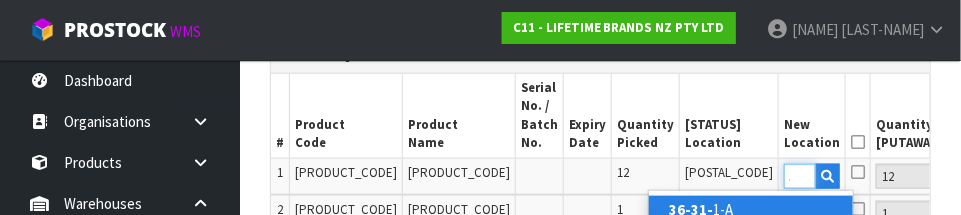 scroll, scrollTop: 0, scrollLeft: 26, axis: horizontal 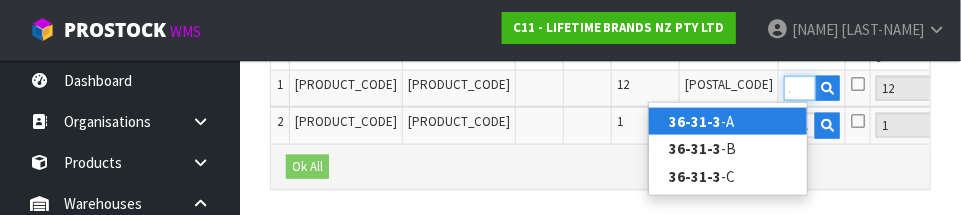 type on "36-31-3" 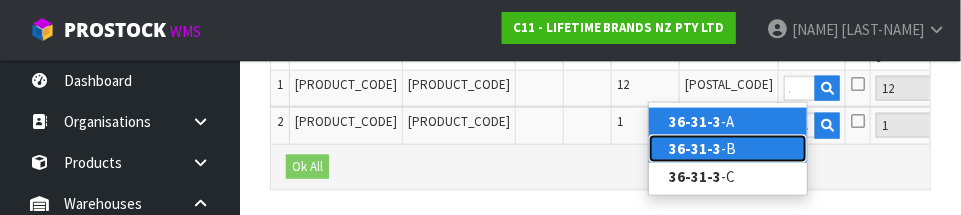 click on "[NUMBER]" at bounding box center (728, 148) 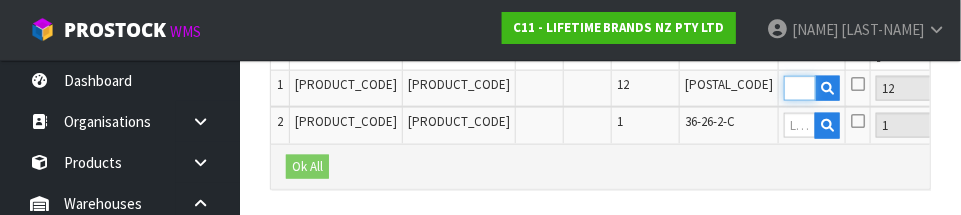 scroll, scrollTop: 0, scrollLeft: 0, axis: both 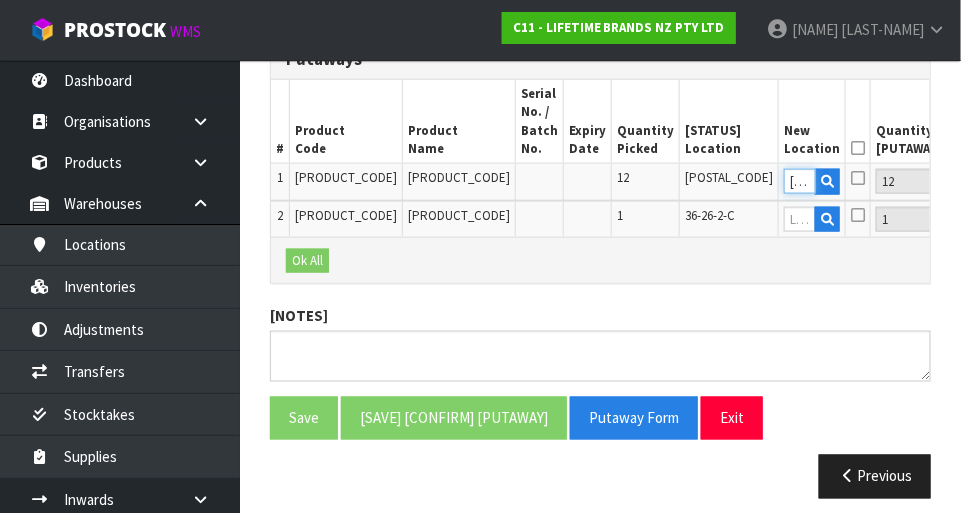 click on "[CODE]" at bounding box center (800, 181) 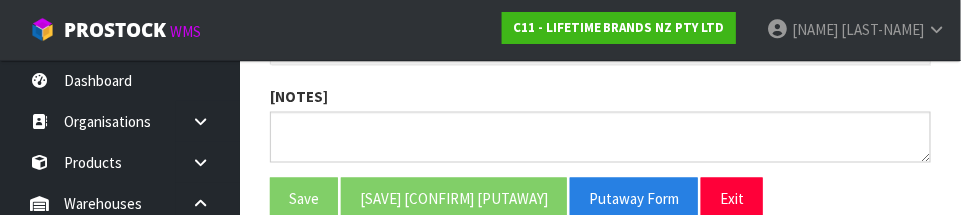 scroll, scrollTop: 793, scrollLeft: 0, axis: vertical 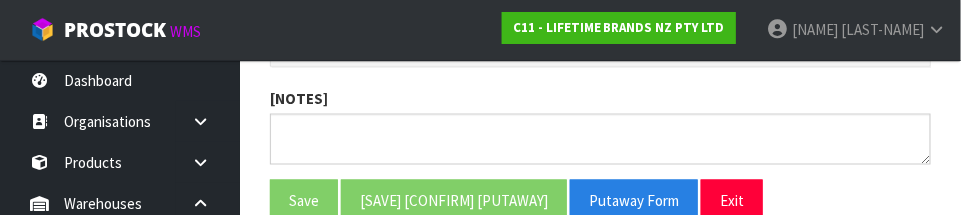 click at bounding box center (800, 2) 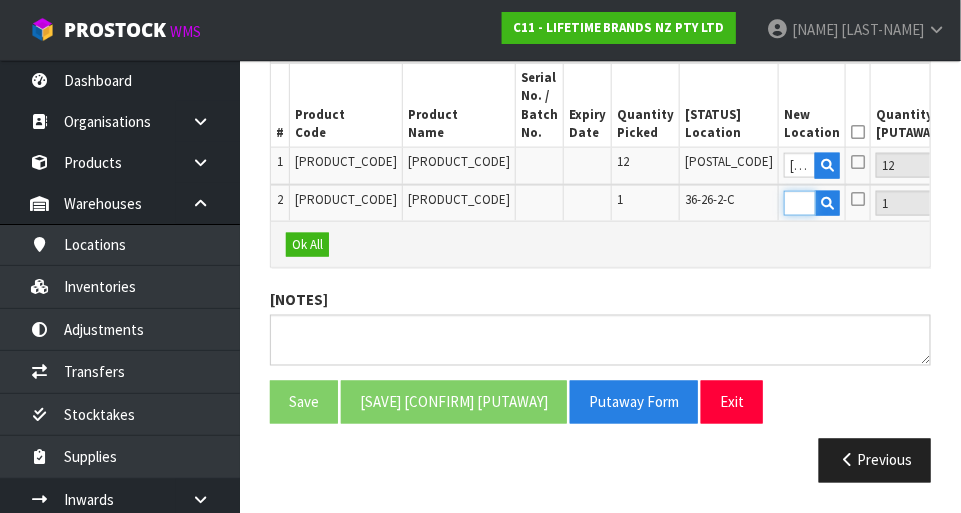 scroll, scrollTop: 600, scrollLeft: 0, axis: vertical 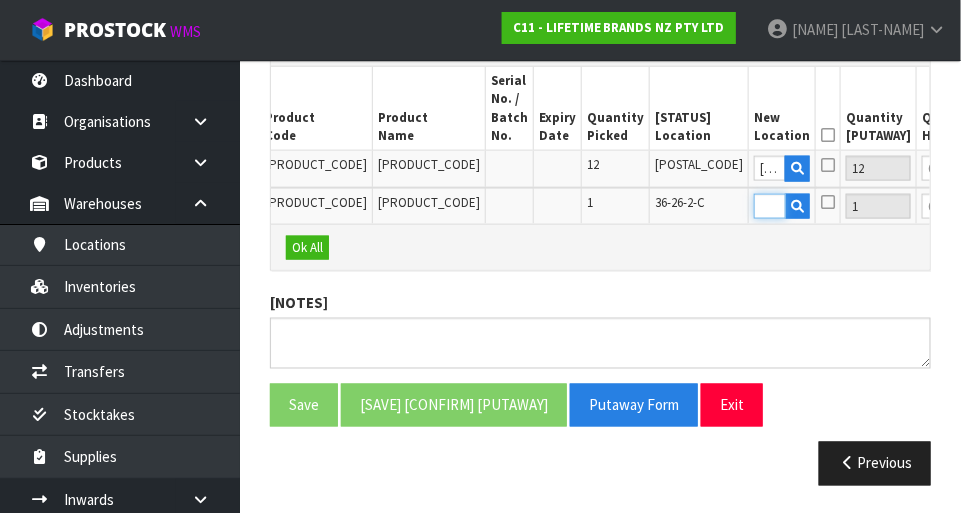 type on "[CODE]" 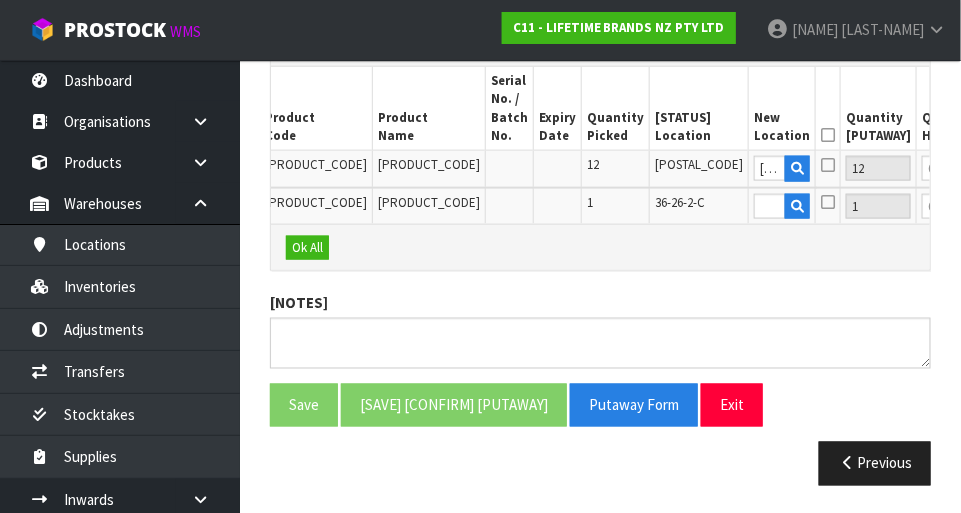click on "OK" at bounding box center (1060, 168) 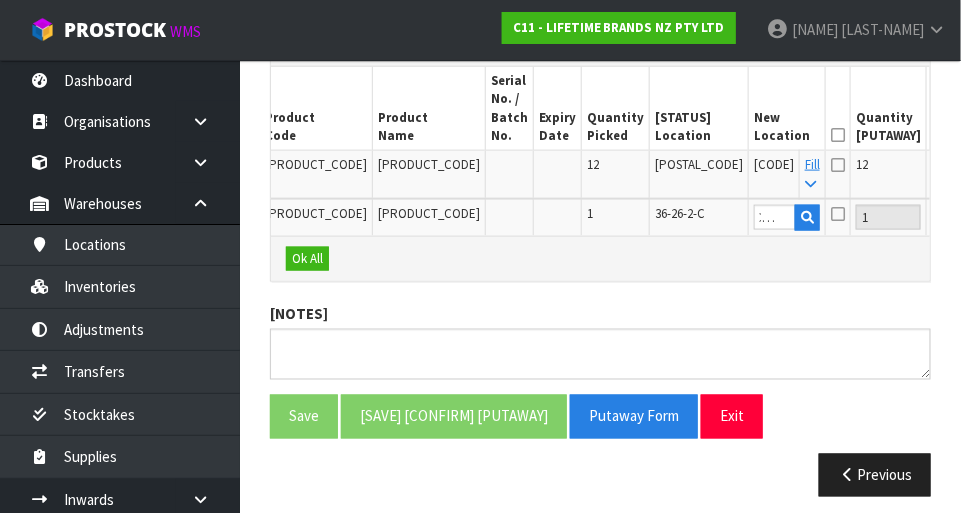 scroll, scrollTop: 0, scrollLeft: 0, axis: both 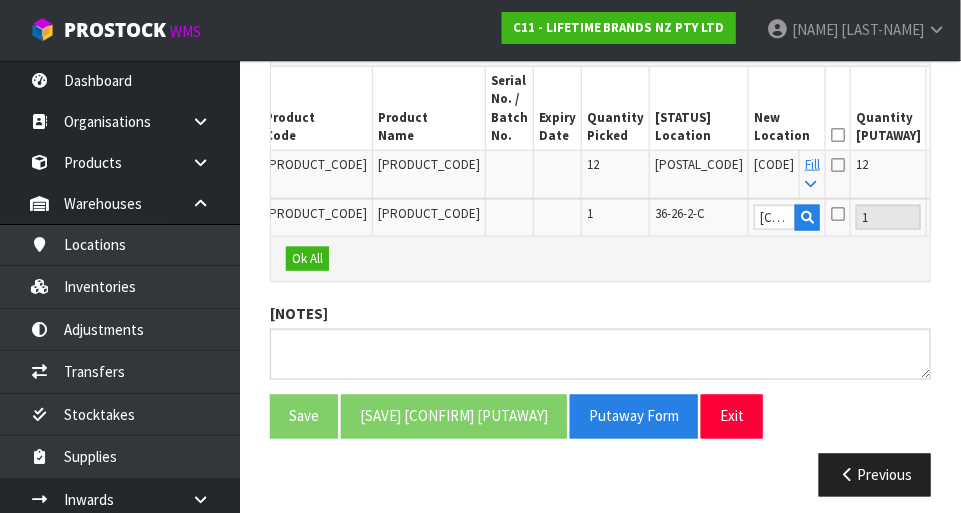 click at bounding box center [810, 184] 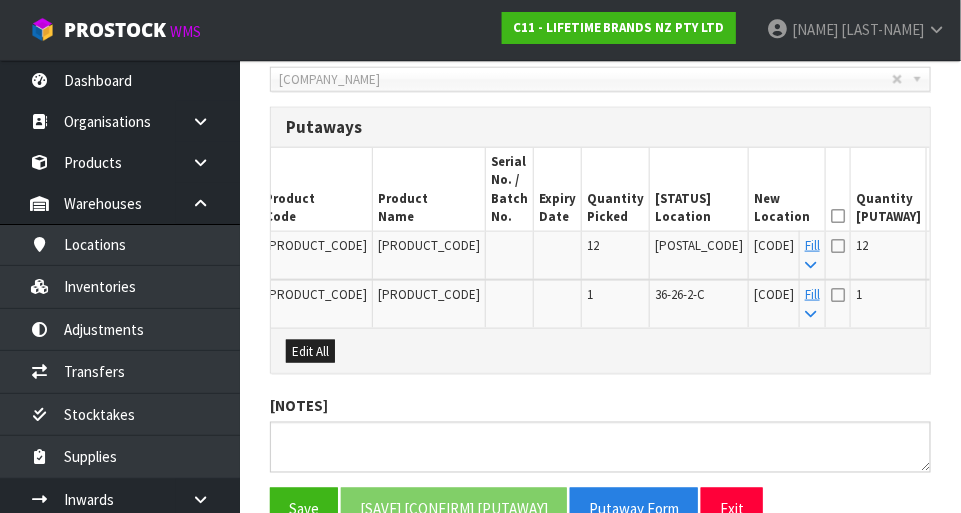 scroll, scrollTop: 513, scrollLeft: 0, axis: vertical 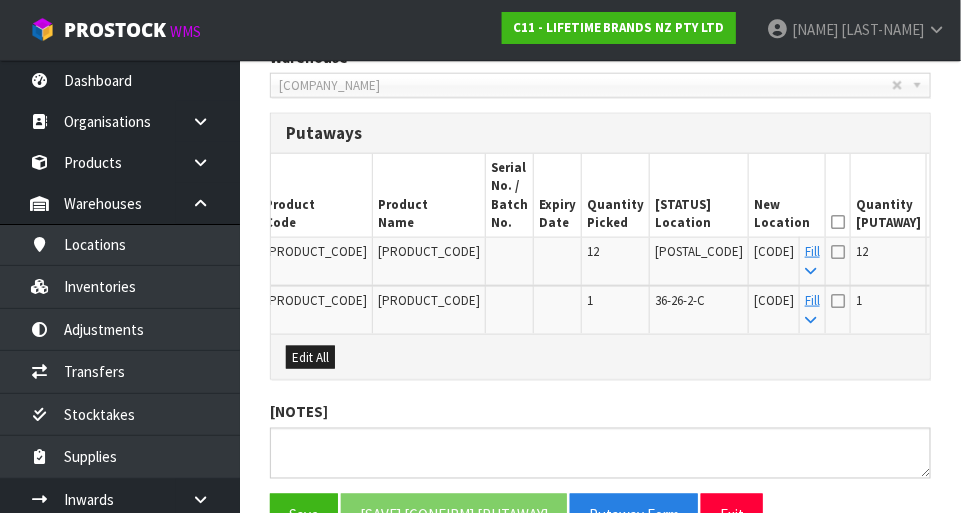click at bounding box center (838, 222) 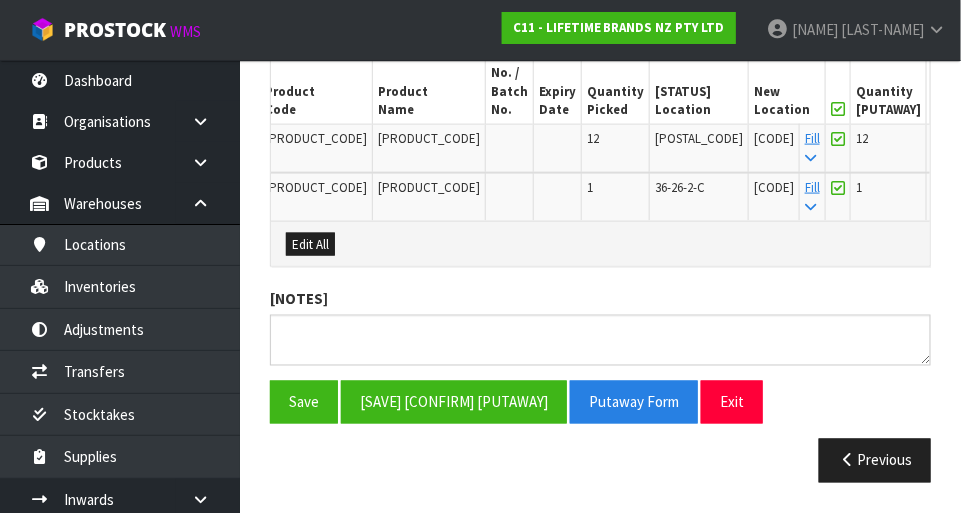 scroll, scrollTop: 878, scrollLeft: 0, axis: vertical 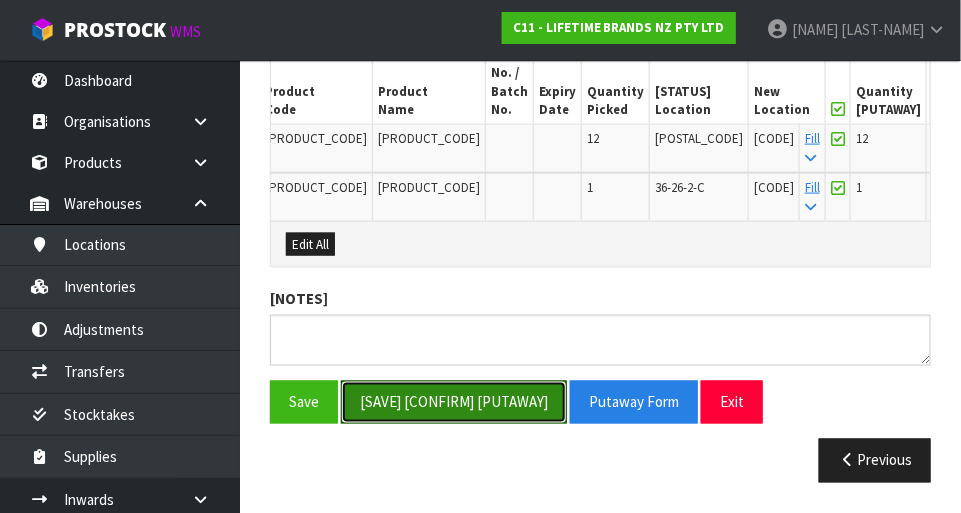 click on "[SAVE] [CONFIRM] [PUTAWAY]" at bounding box center [454, 402] 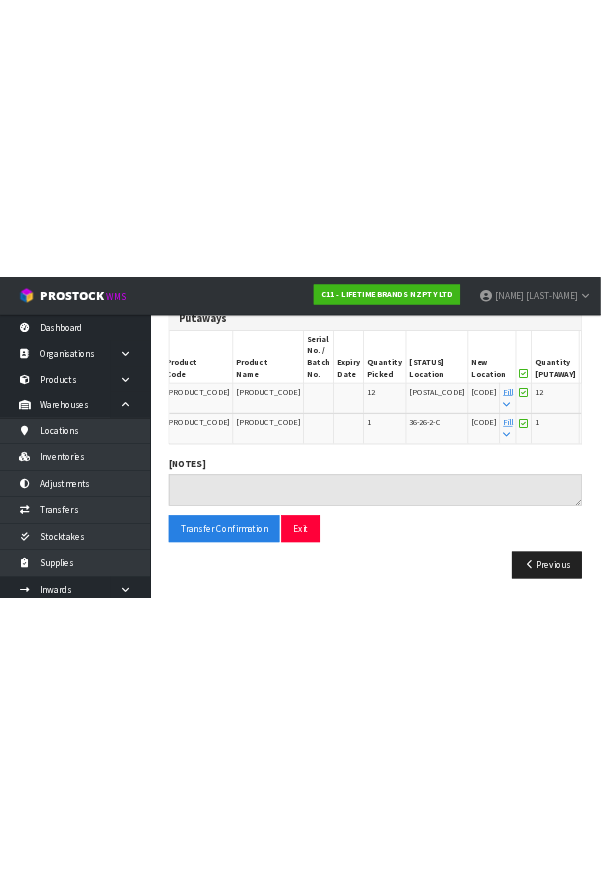 scroll, scrollTop: 0, scrollLeft: 0, axis: both 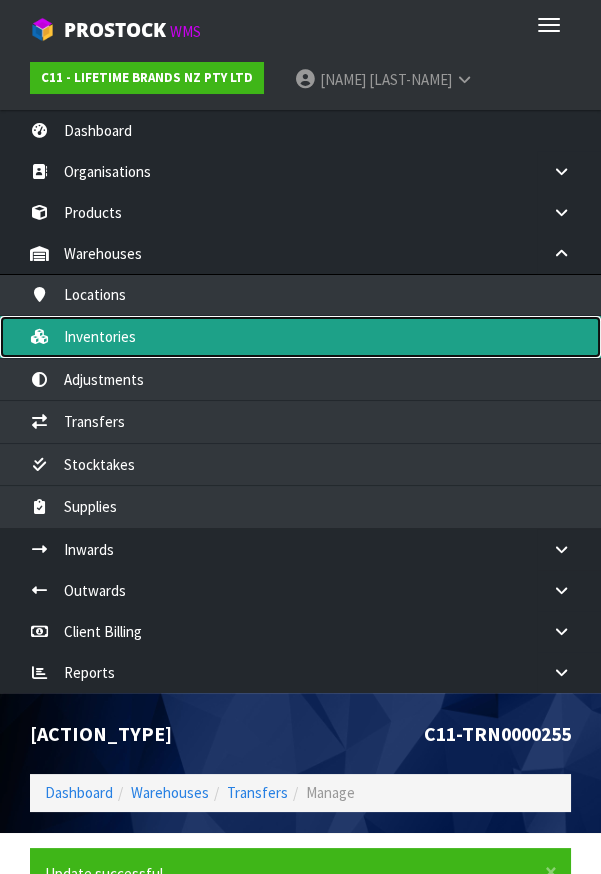 click on "Inventories" at bounding box center (300, 336) 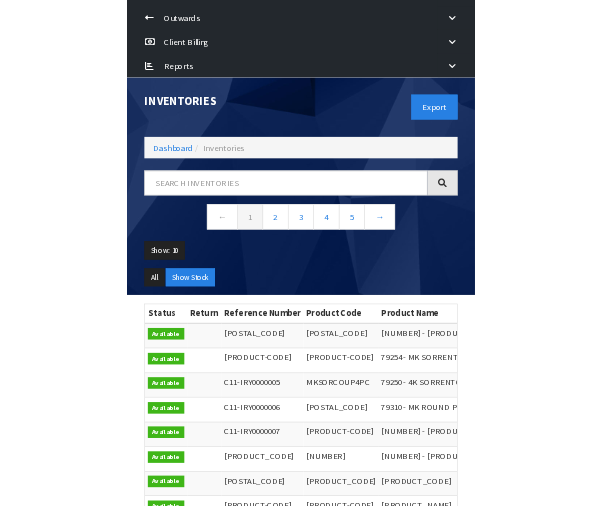 scroll, scrollTop: 556, scrollLeft: 0, axis: vertical 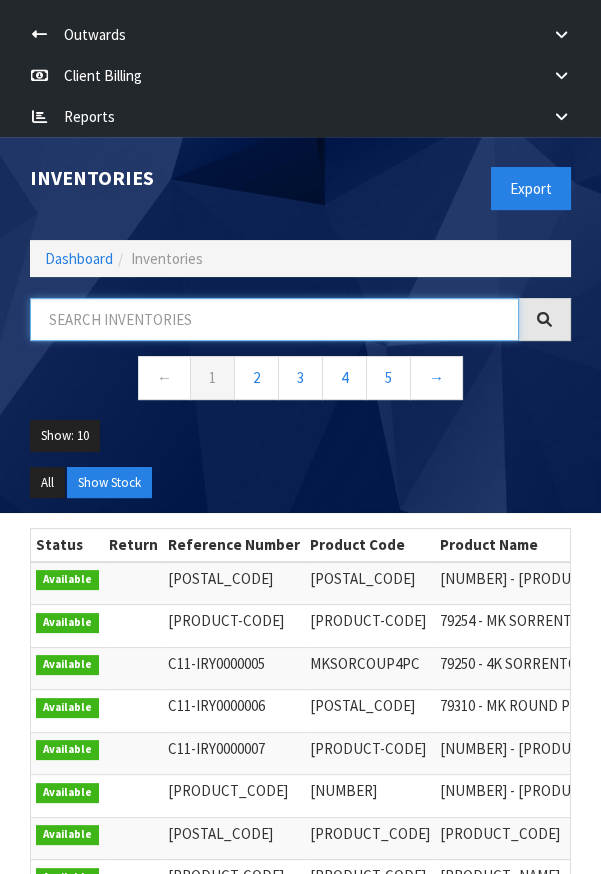 click at bounding box center (274, 319) 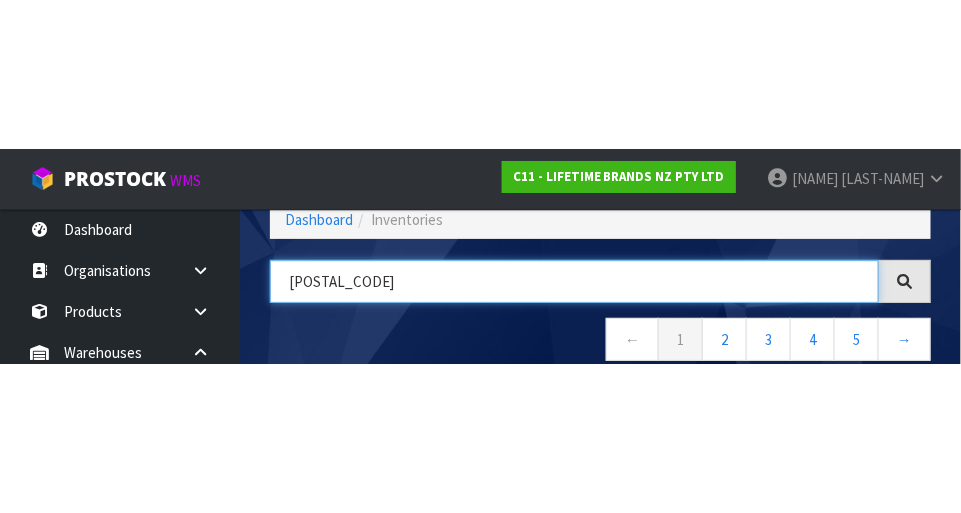 scroll, scrollTop: 110, scrollLeft: 0, axis: vertical 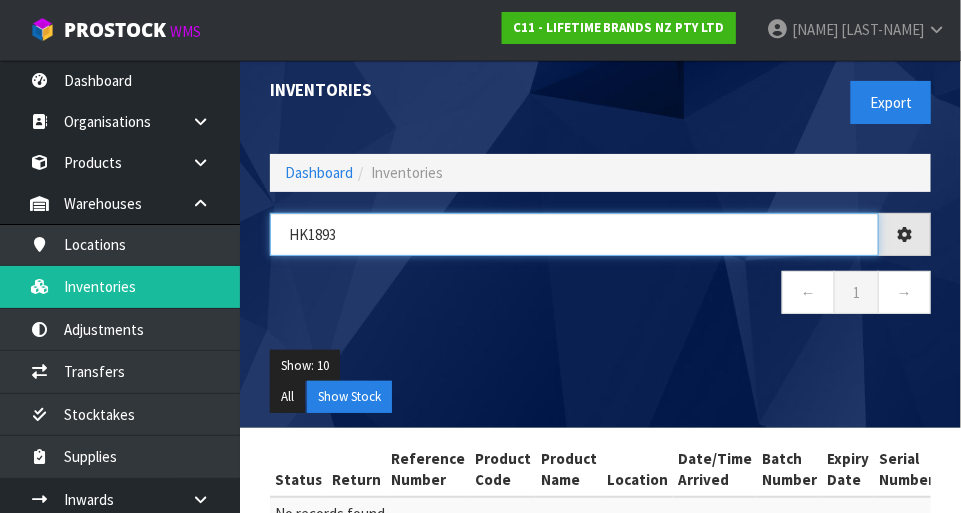 click on "HK1893" at bounding box center [574, 234] 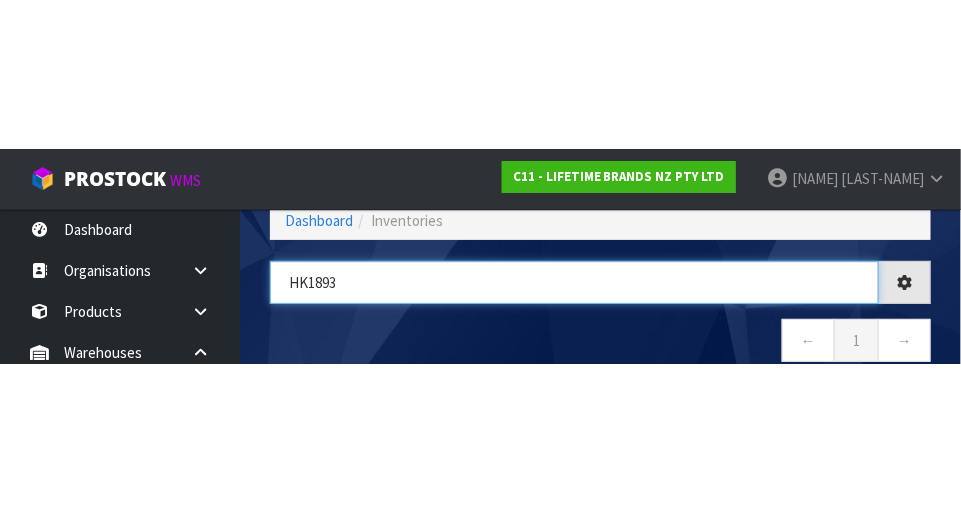 scroll, scrollTop: 135, scrollLeft: 0, axis: vertical 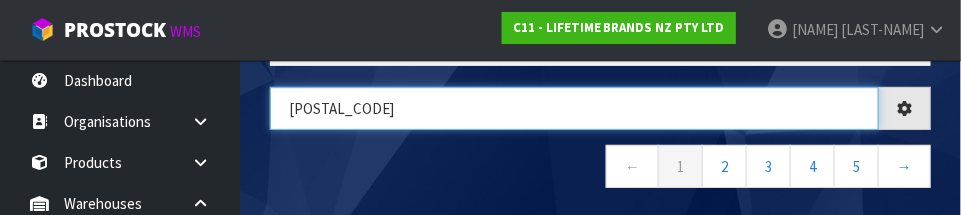 type on "H" 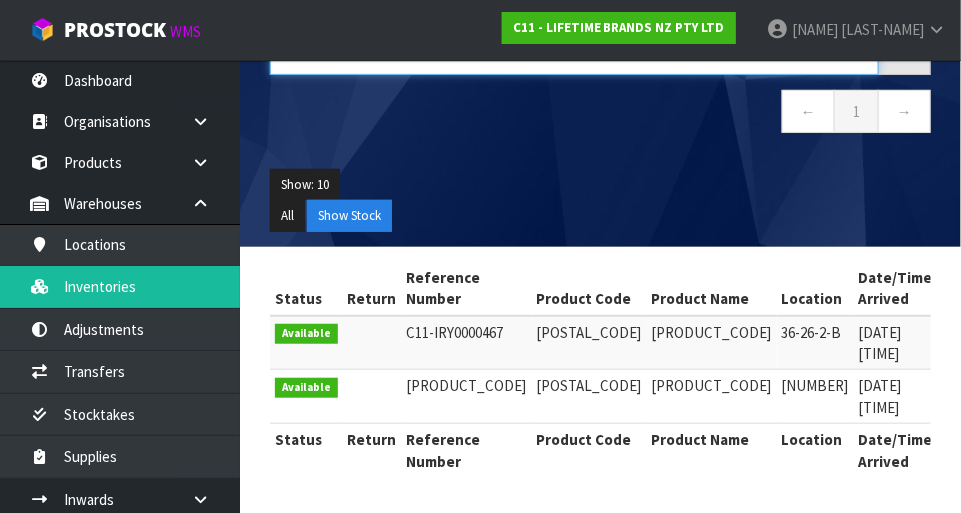 scroll, scrollTop: 311, scrollLeft: 0, axis: vertical 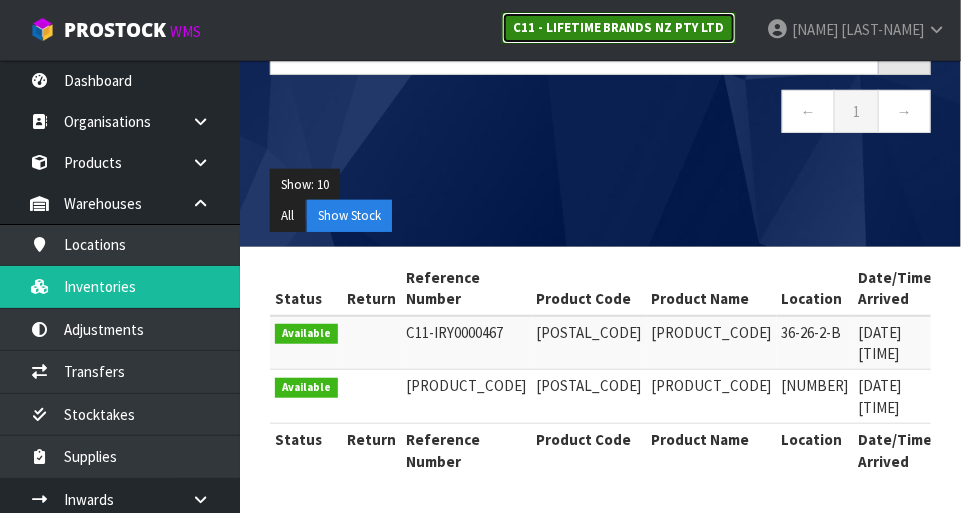 click on "C11 - LIFETIME BRANDS NZ PTY LTD" at bounding box center (619, 28) 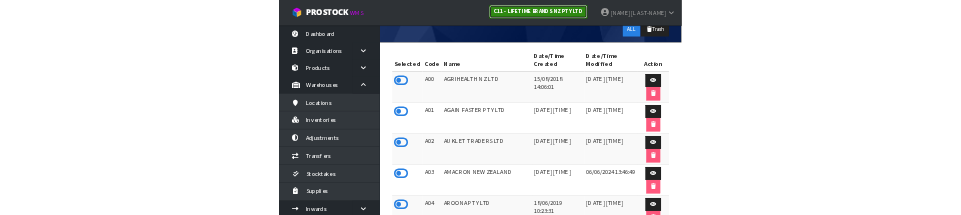 scroll, scrollTop: 0, scrollLeft: 0, axis: both 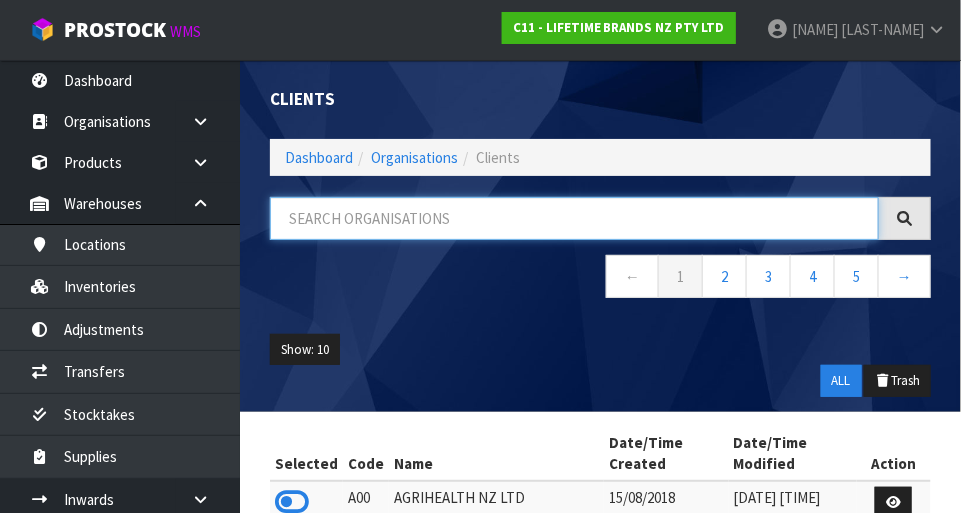 click at bounding box center [574, 218] 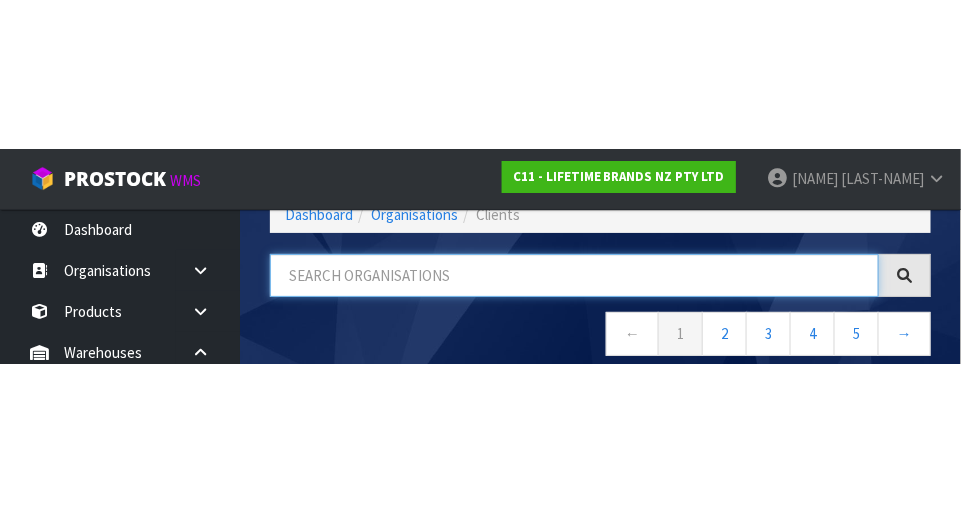 scroll, scrollTop: 101, scrollLeft: 0, axis: vertical 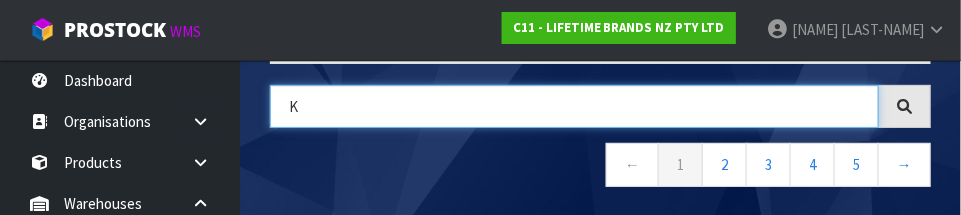 type on "[LETTER]" 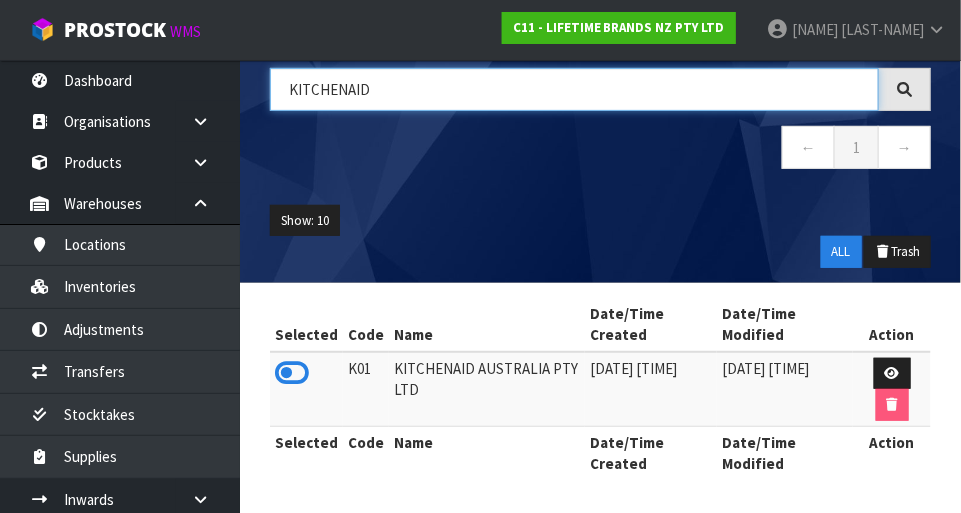 scroll, scrollTop: 127, scrollLeft: 0, axis: vertical 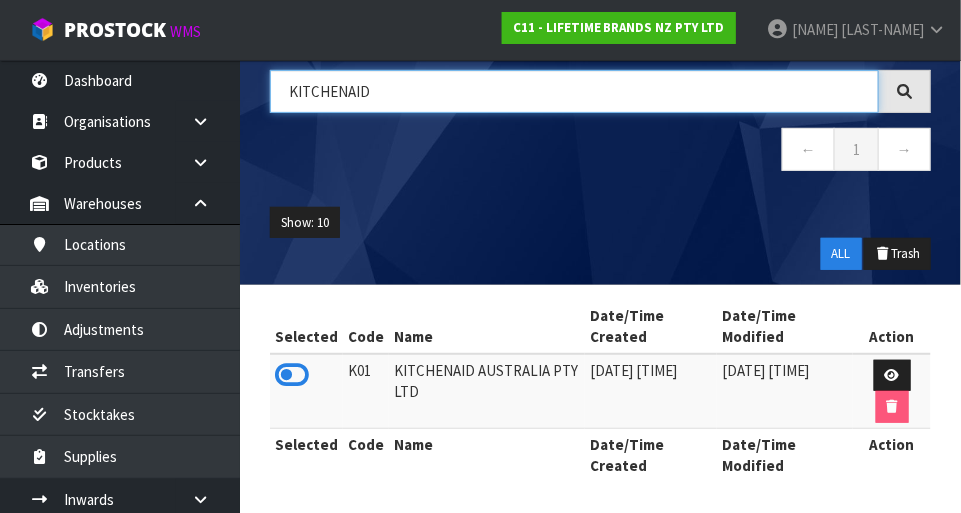 type on "KITCHENAID" 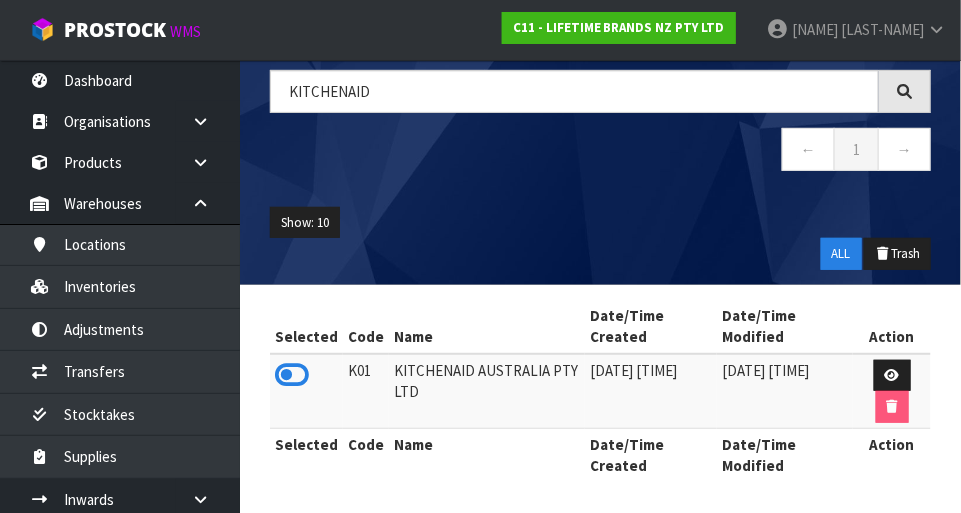 click at bounding box center (292, 375) 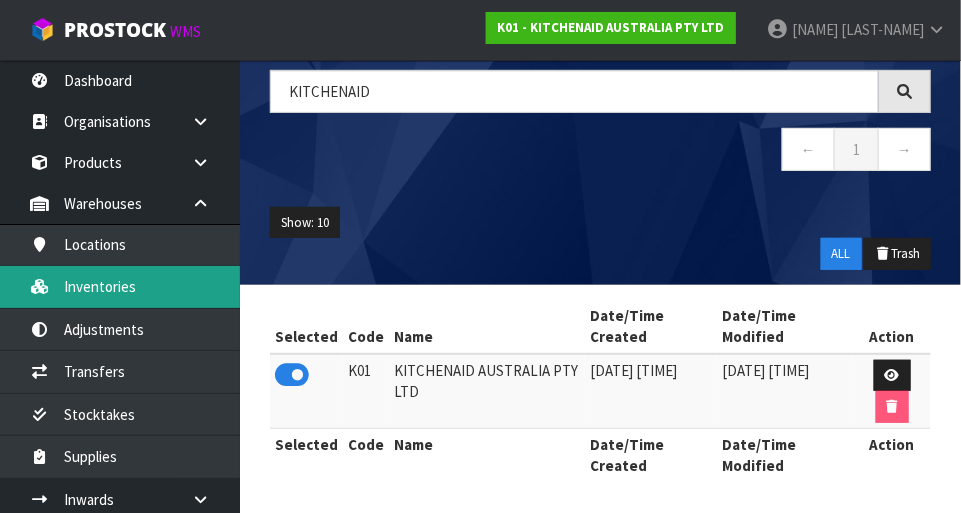 click on "Inventories" at bounding box center [120, 286] 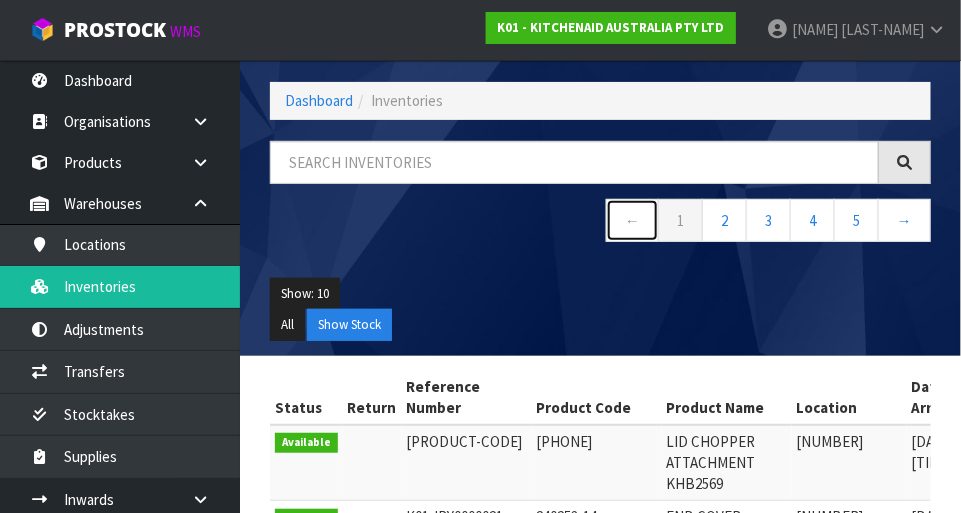 click on "←" at bounding box center (632, 220) 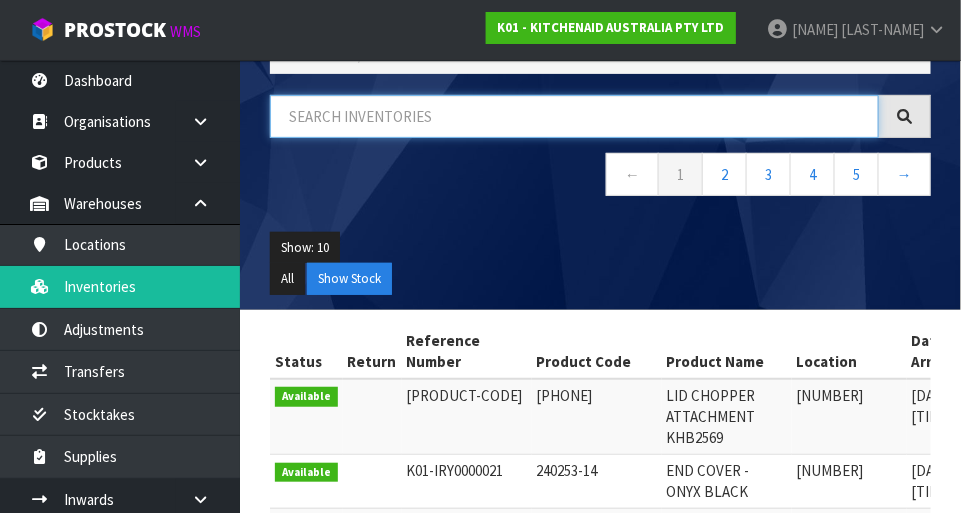 click at bounding box center [574, 116] 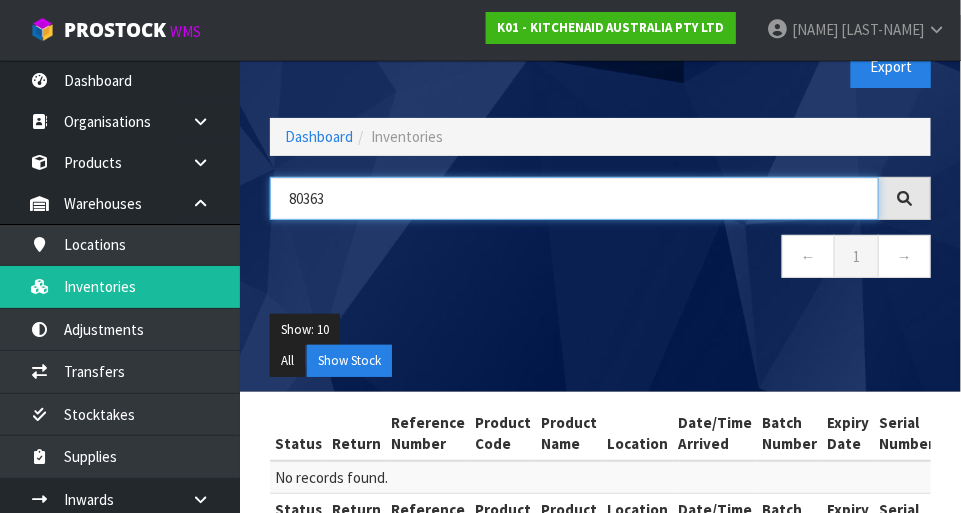 scroll, scrollTop: 0, scrollLeft: 0, axis: both 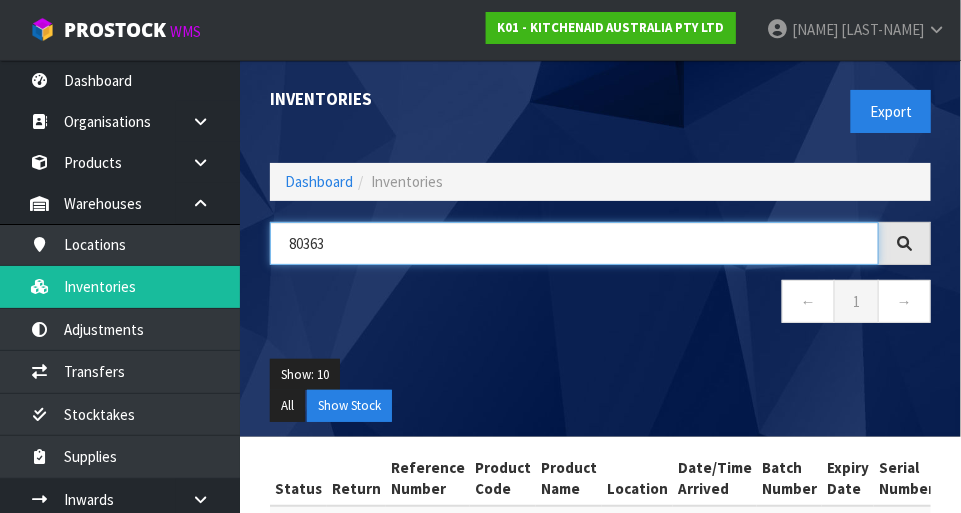 type on "80363" 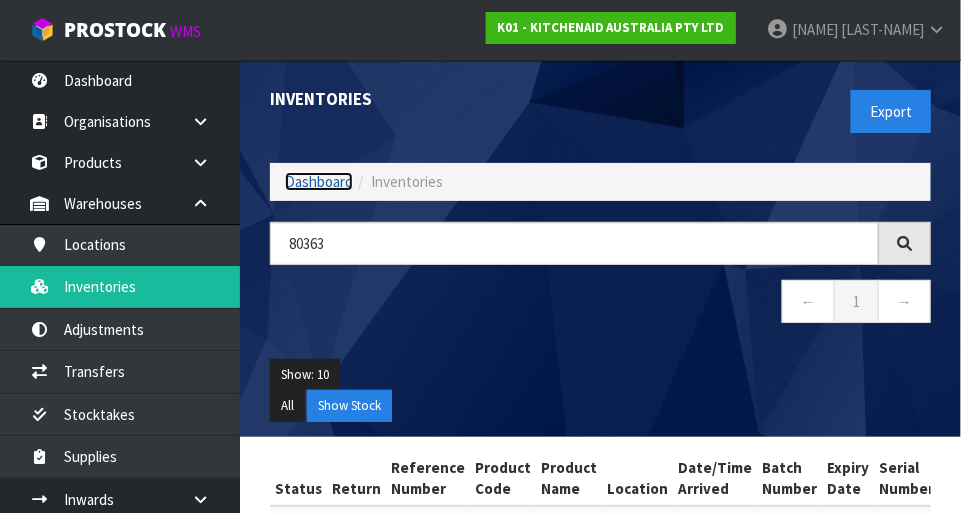 click on "Dashboard" at bounding box center [319, 181] 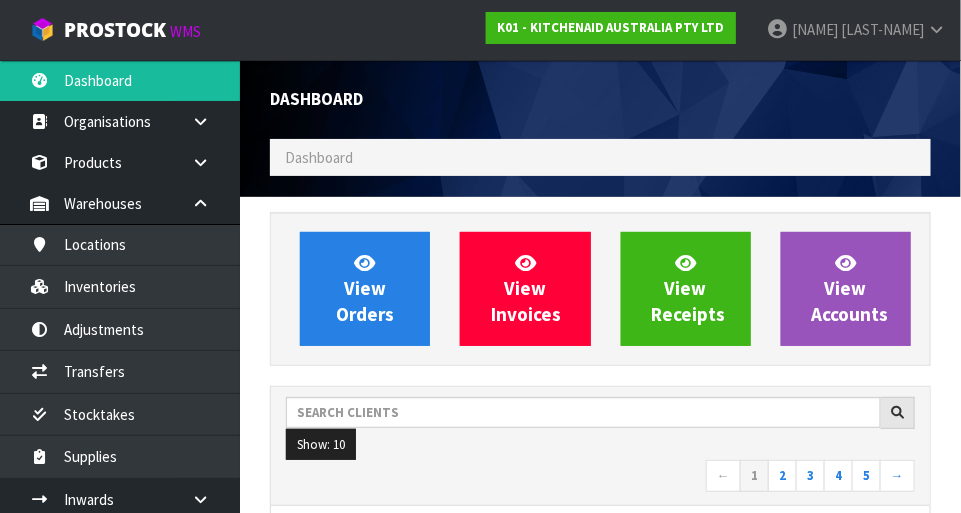 scroll, scrollTop: 998421, scrollLeft: 999308, axis: both 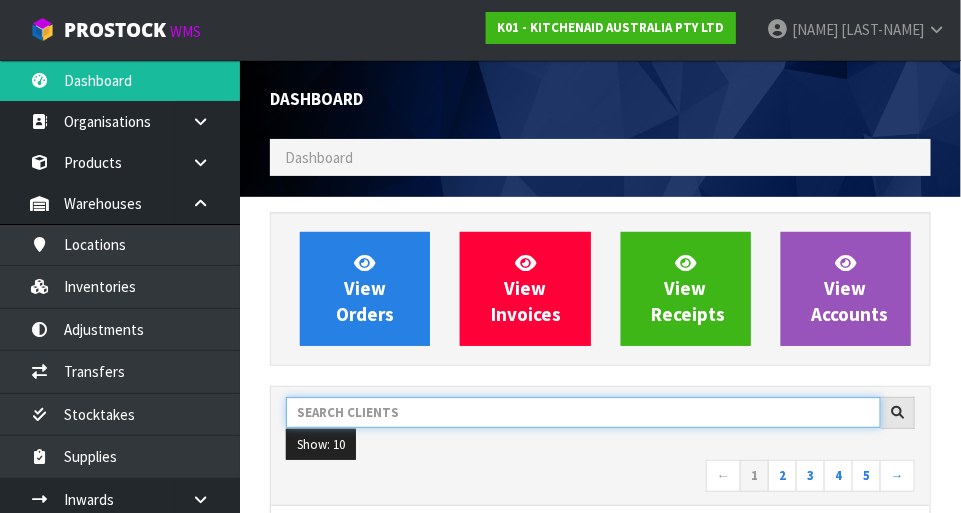 click at bounding box center (583, 412) 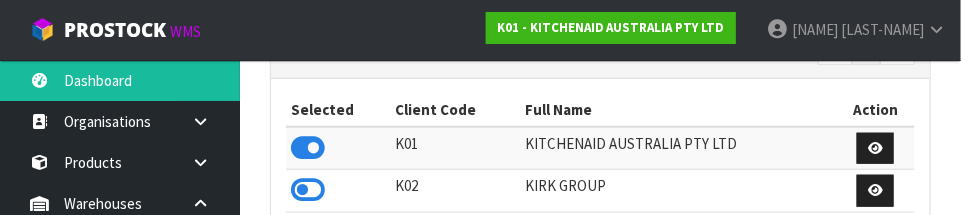 scroll, scrollTop: 428, scrollLeft: 0, axis: vertical 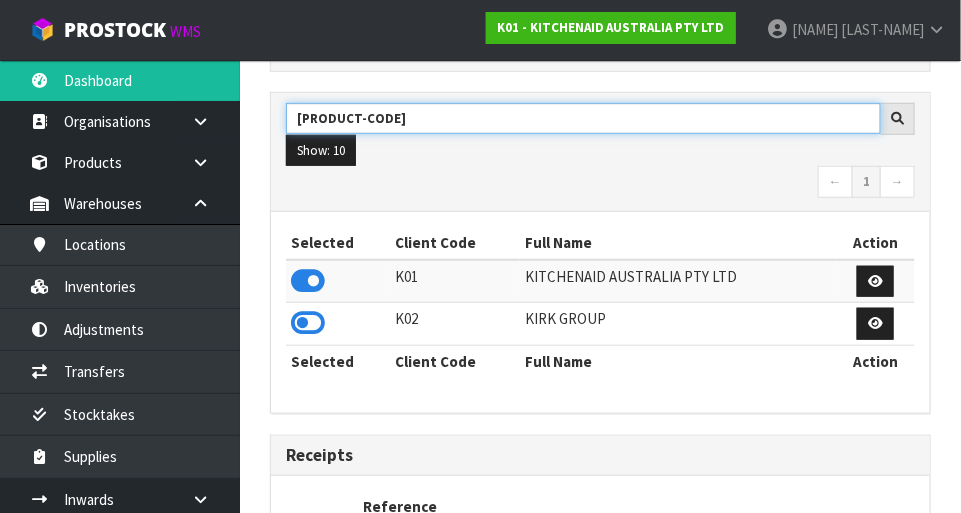 click on "[PRODUCT-CODE]" at bounding box center (583, 118) 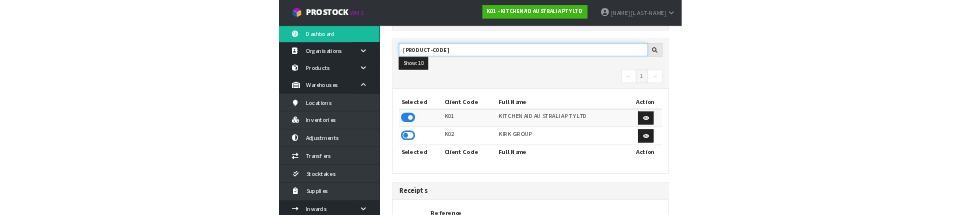 scroll, scrollTop: 284, scrollLeft: 0, axis: vertical 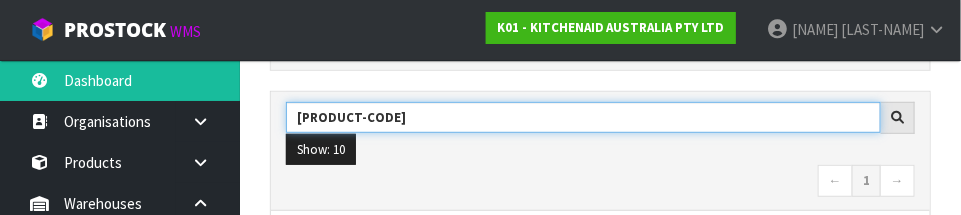 type on "K" 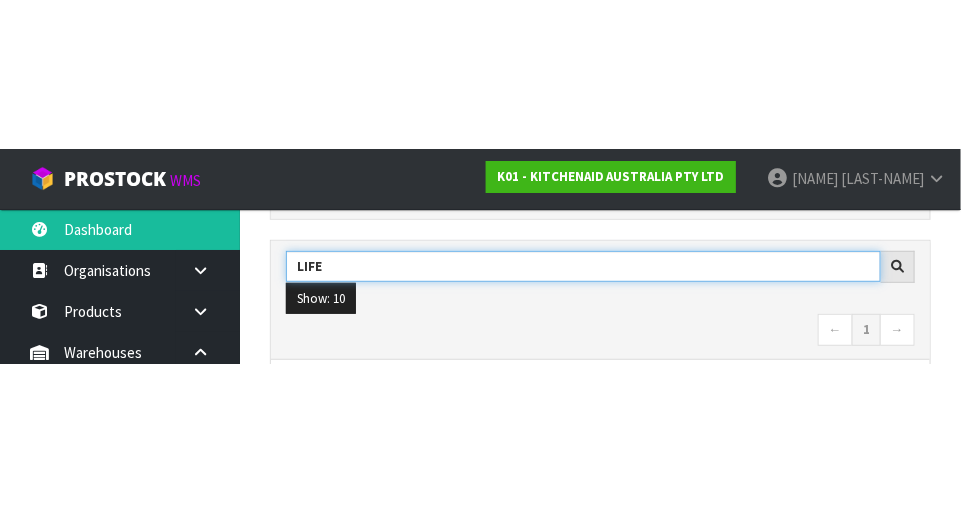 scroll, scrollTop: 294, scrollLeft: 0, axis: vertical 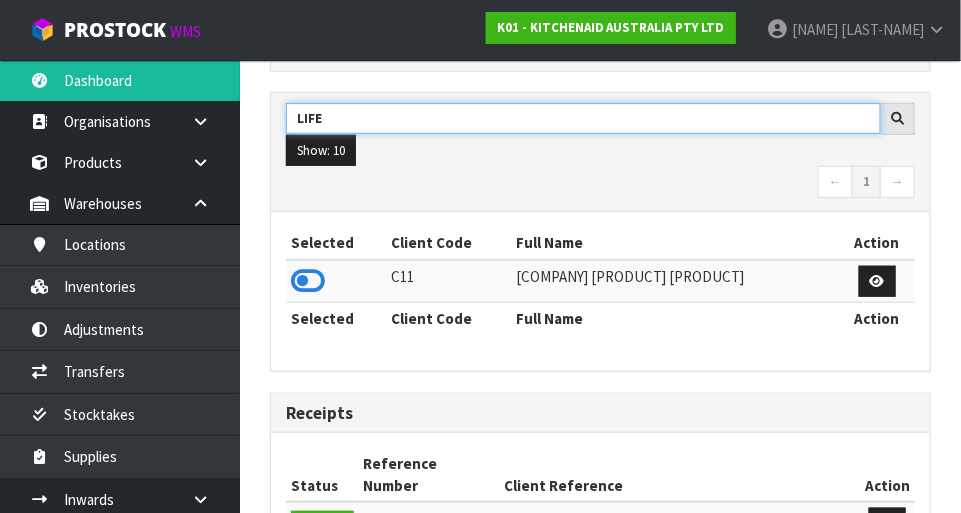 type on "LIFE" 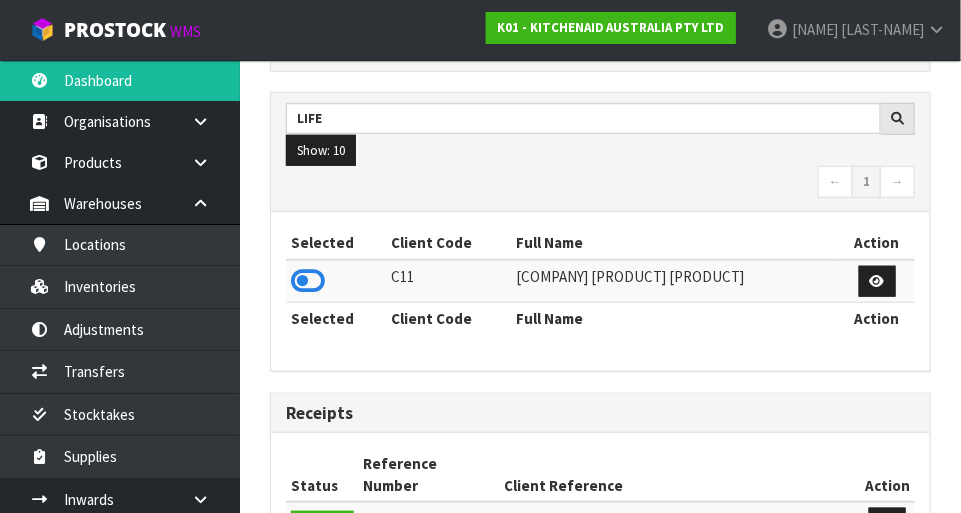 click at bounding box center [308, 281] 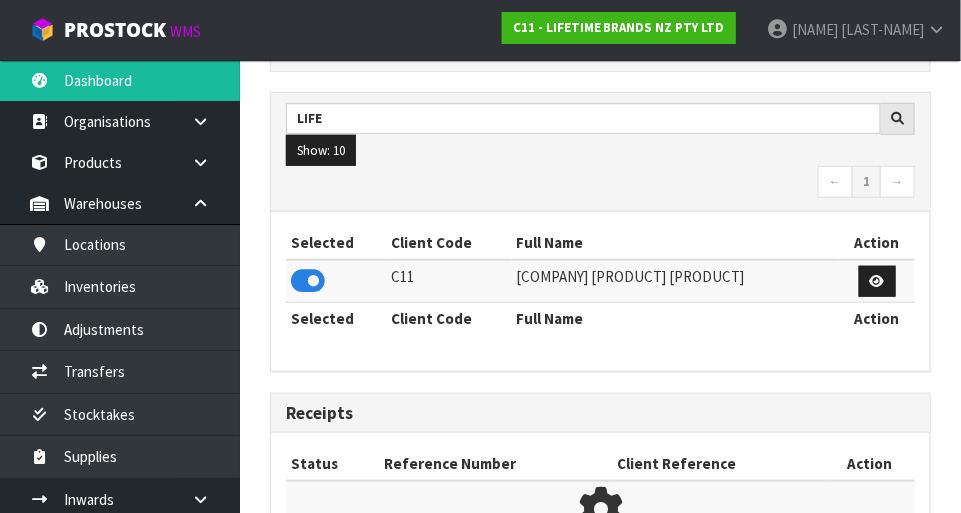 scroll, scrollTop: 1312, scrollLeft: 691, axis: both 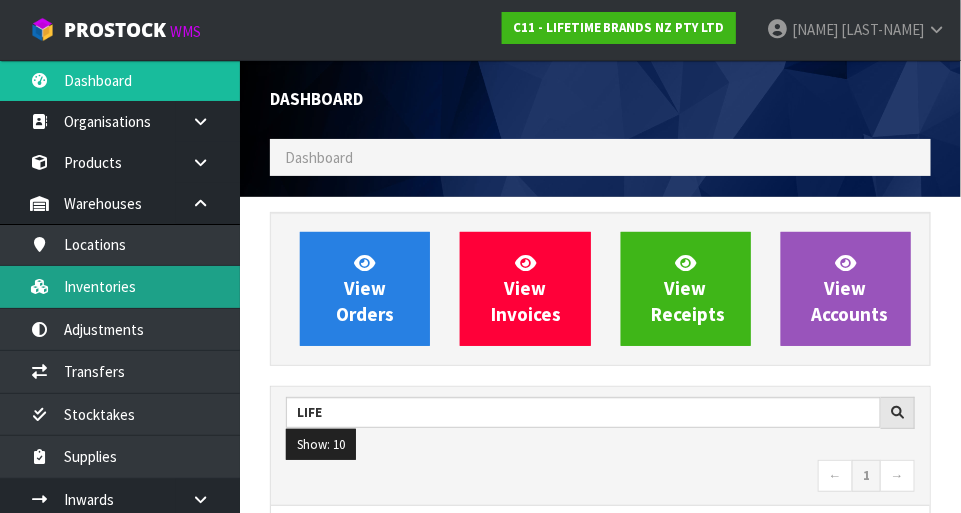 click on "Inventories" at bounding box center [120, 286] 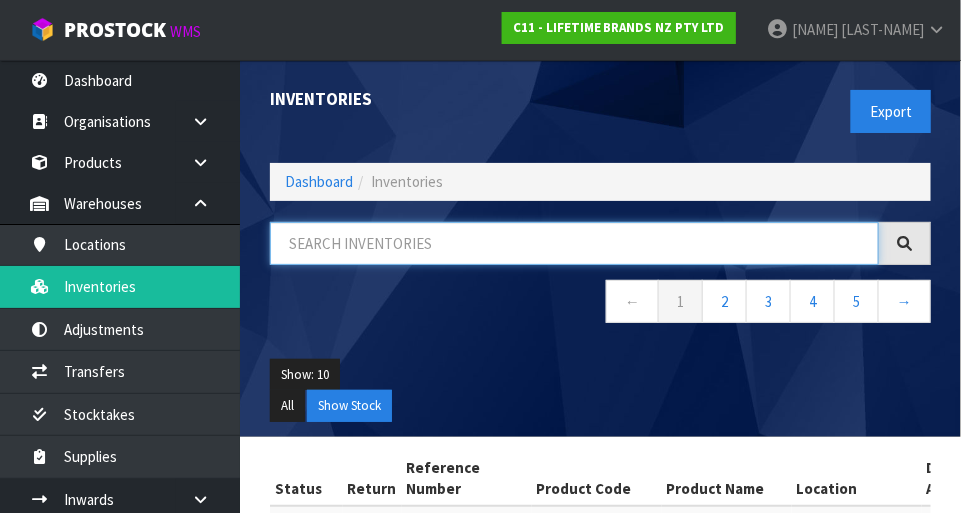 click at bounding box center (574, 243) 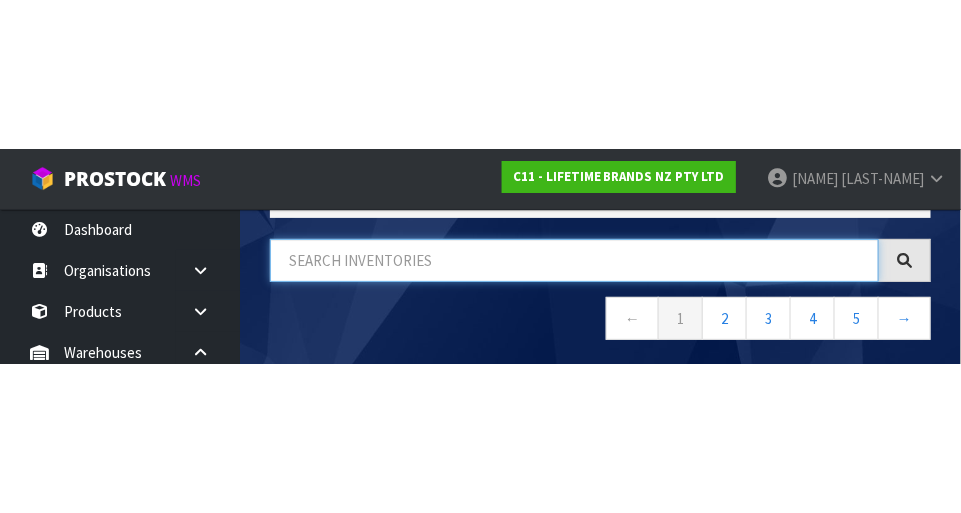 scroll, scrollTop: 135, scrollLeft: 0, axis: vertical 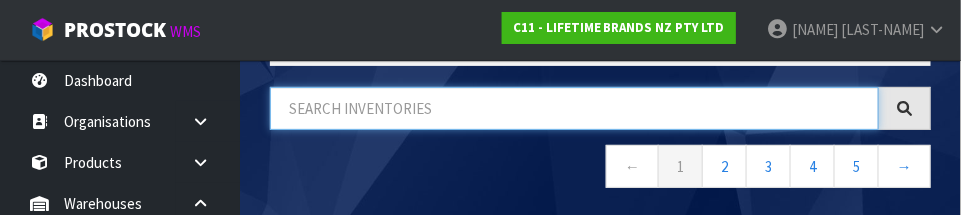 paste on "80363" 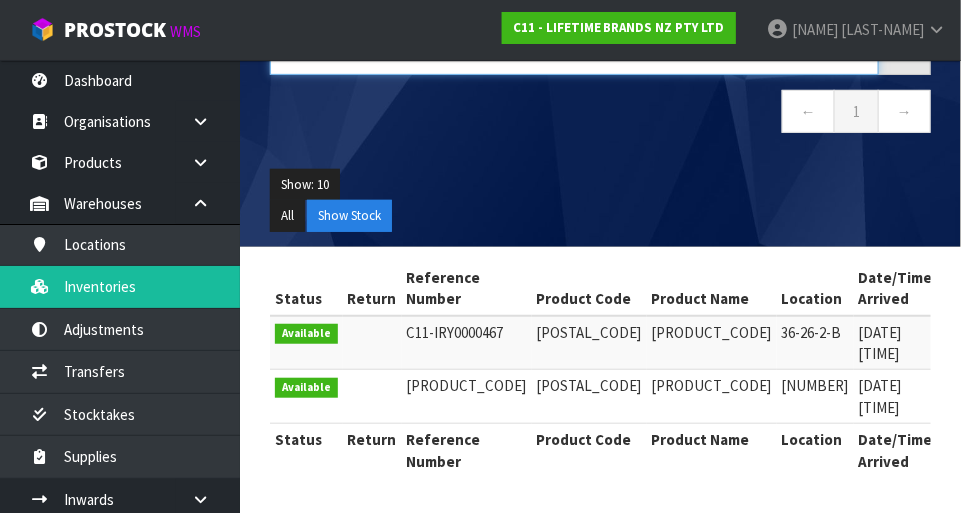 scroll, scrollTop: 487, scrollLeft: 0, axis: vertical 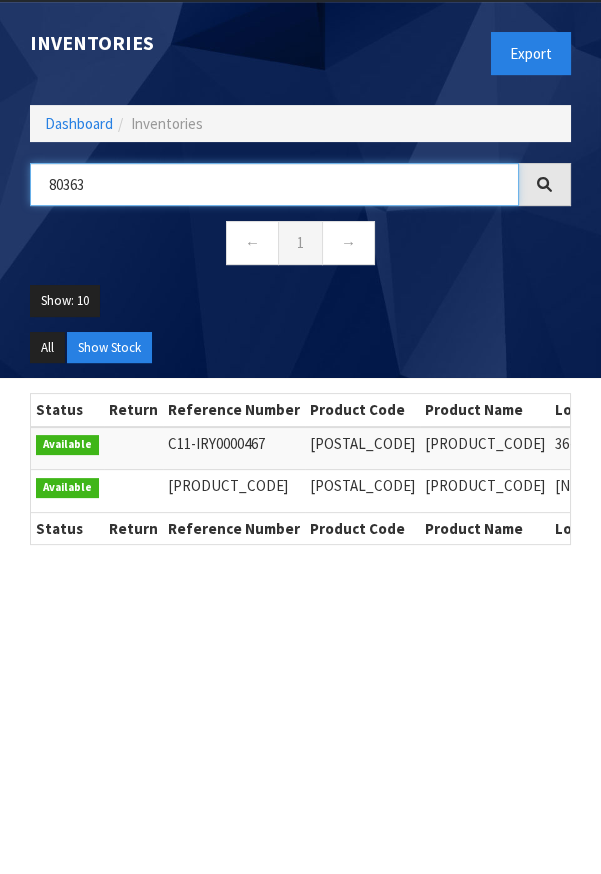 type on "80363" 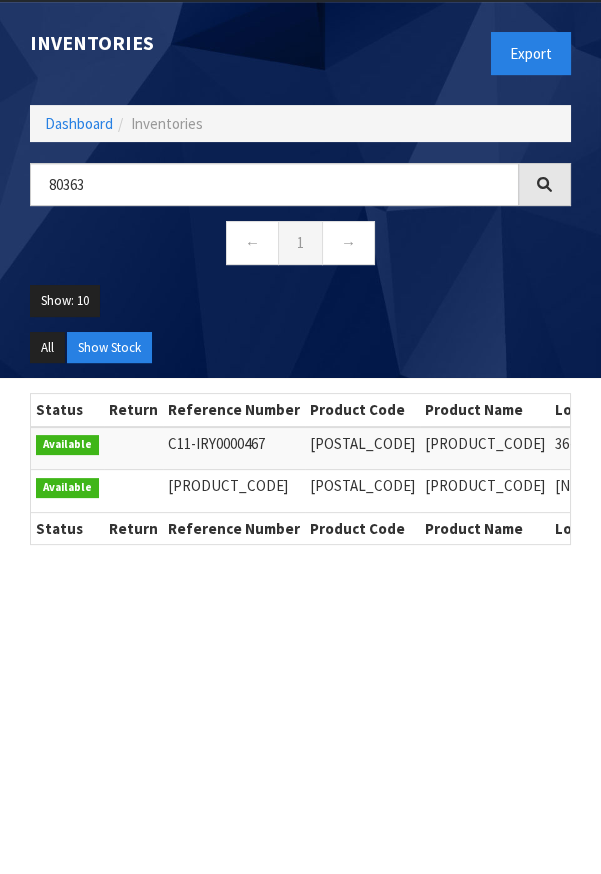 click on "Product Code" at bounding box center [362, 528] 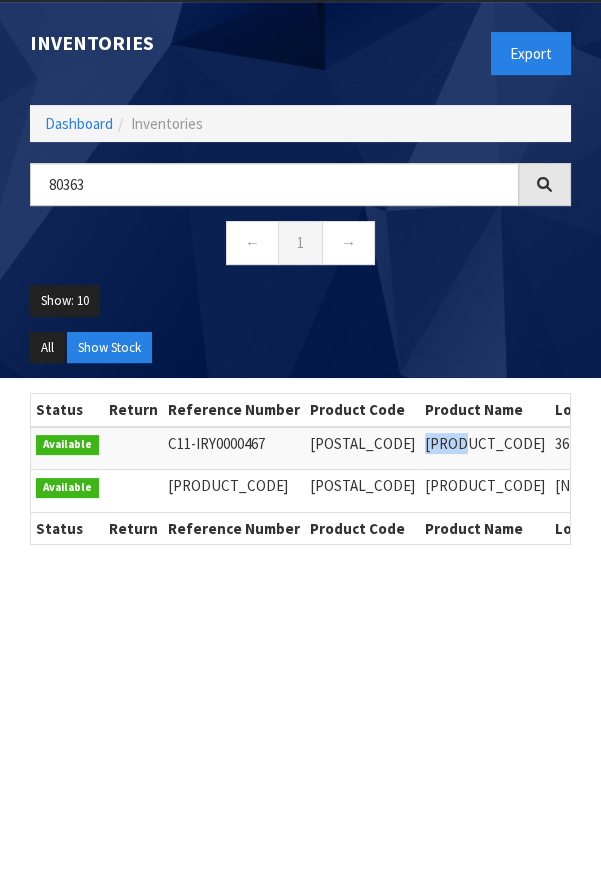 copy on "80363" 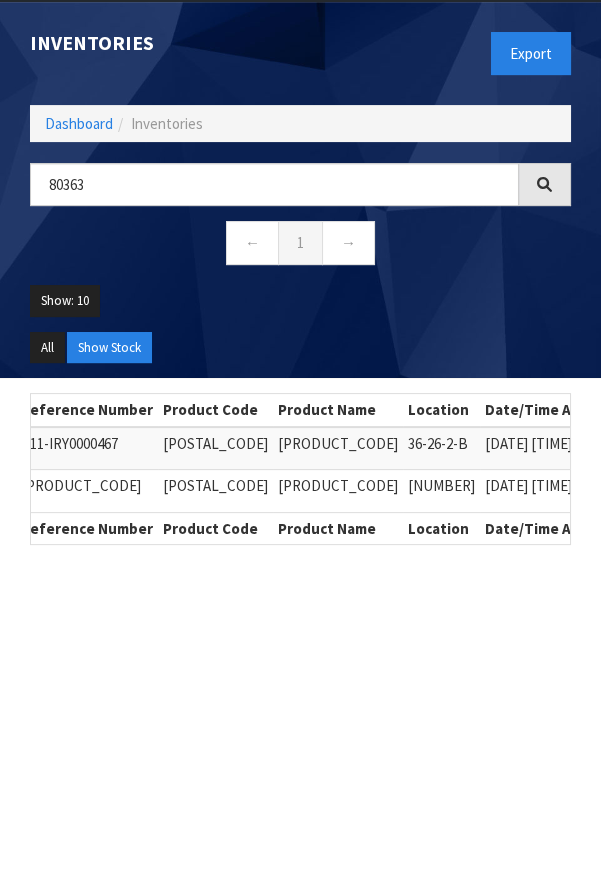 scroll, scrollTop: 0, scrollLeft: 0, axis: both 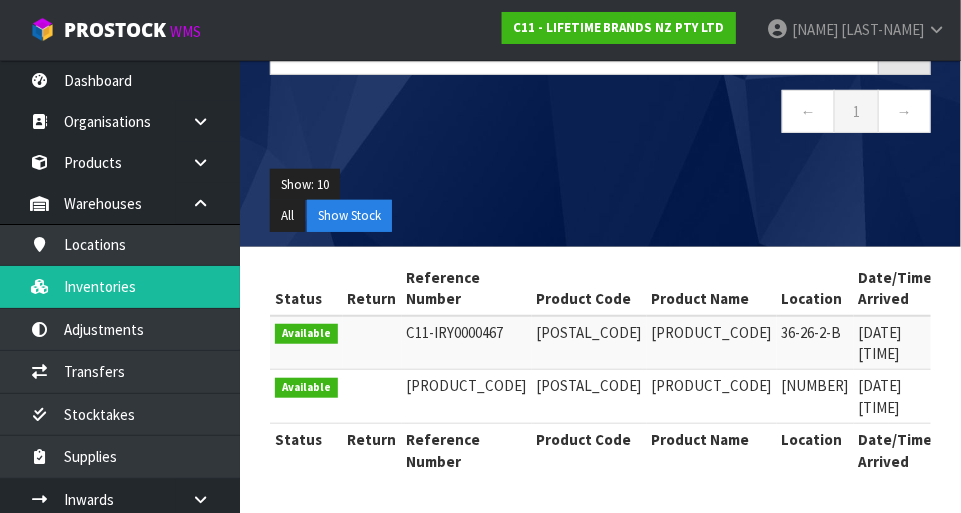 copy on "[POSTAL_CODE]" 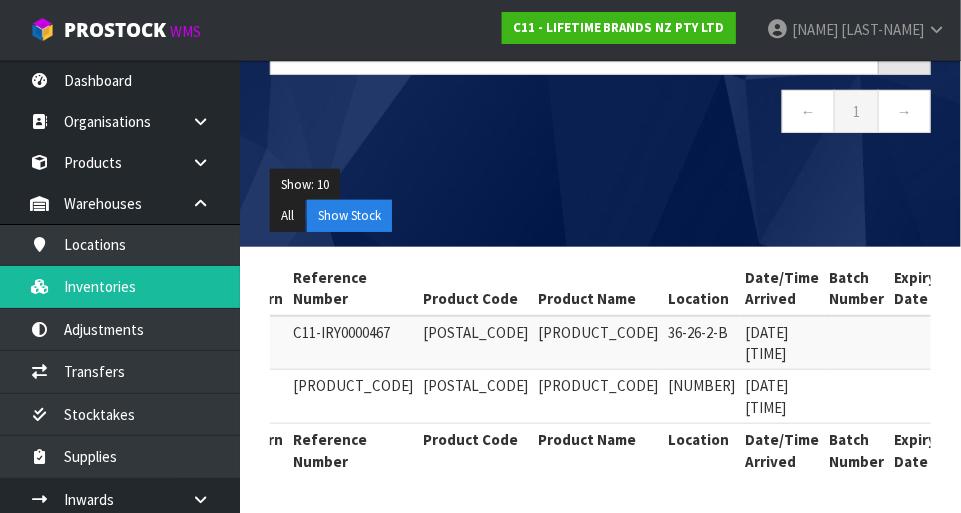 scroll, scrollTop: 0, scrollLeft: 0, axis: both 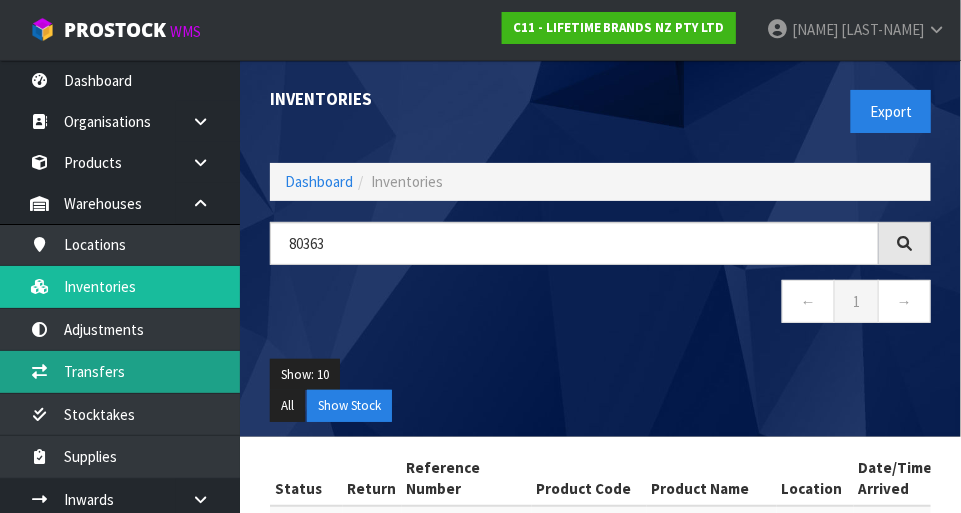 click on "Transfers" at bounding box center (120, 371) 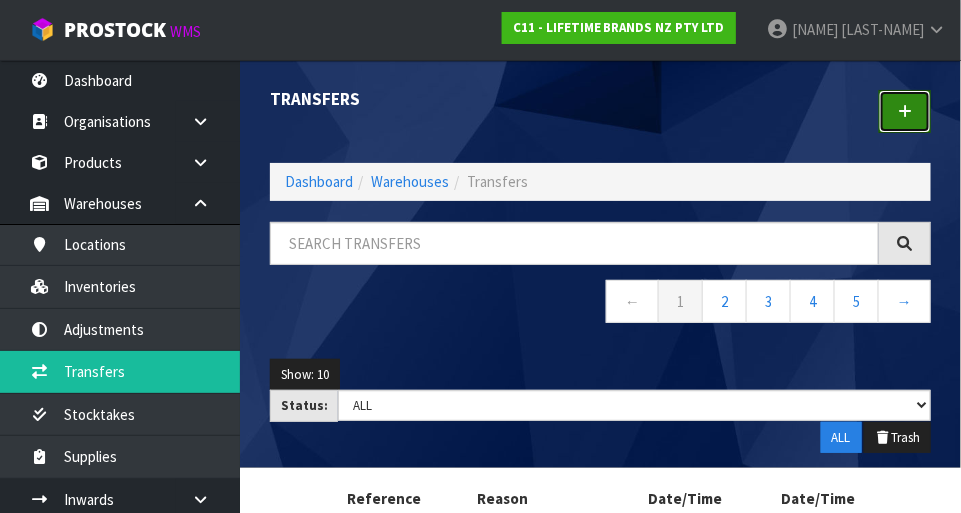 click at bounding box center (905, 111) 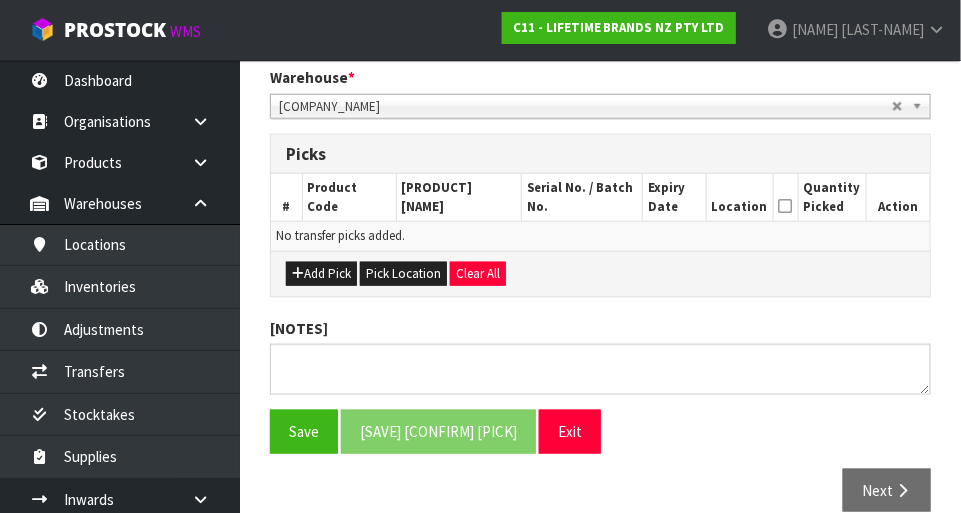 scroll, scrollTop: 444, scrollLeft: 0, axis: vertical 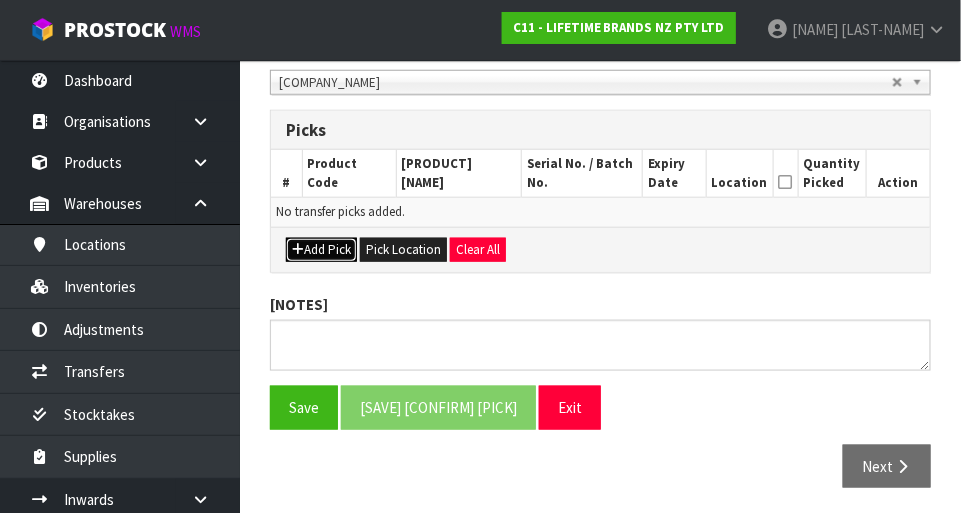 click on "Add Pick" at bounding box center [321, 250] 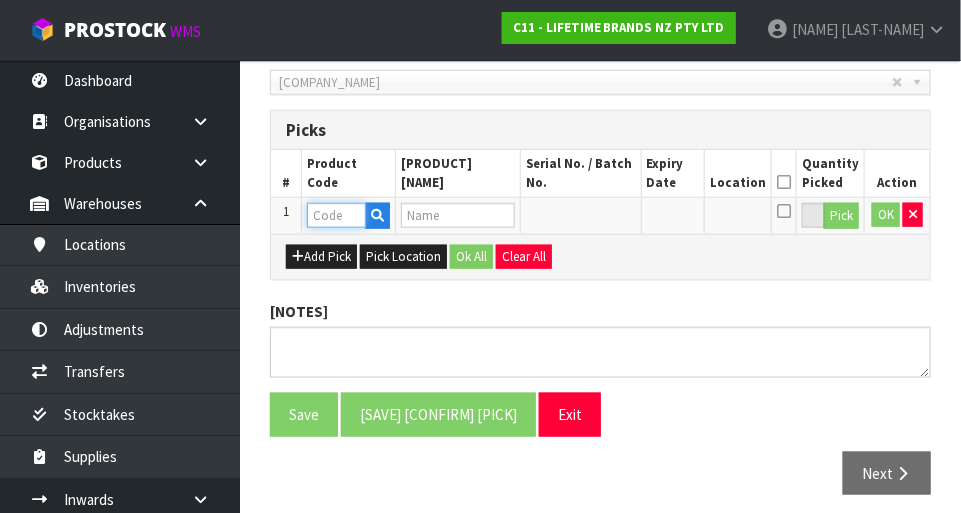 click at bounding box center [336, 215] 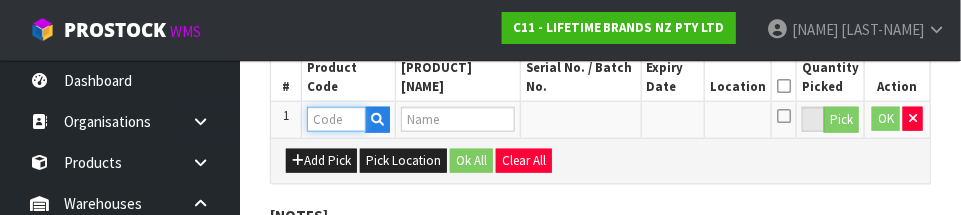 scroll, scrollTop: 540, scrollLeft: 0, axis: vertical 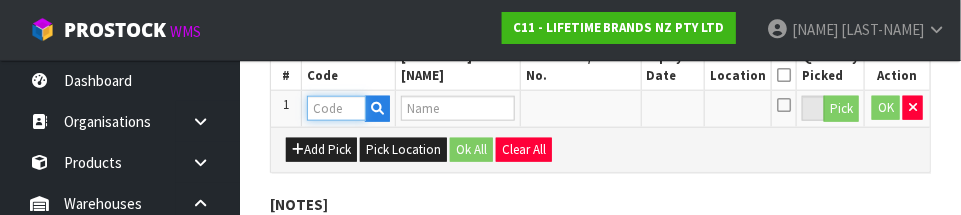 paste on "[POSTAL_CODE]" 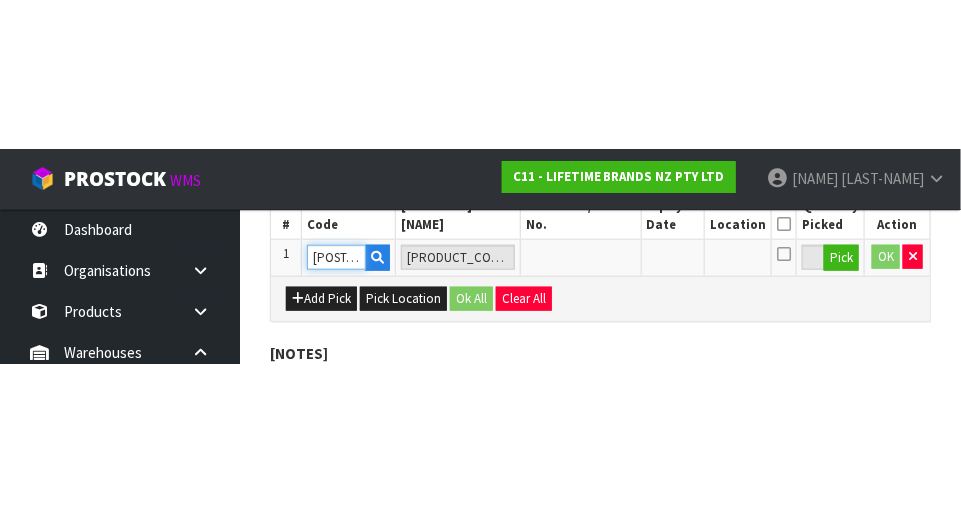 scroll, scrollTop: 450, scrollLeft: 0, axis: vertical 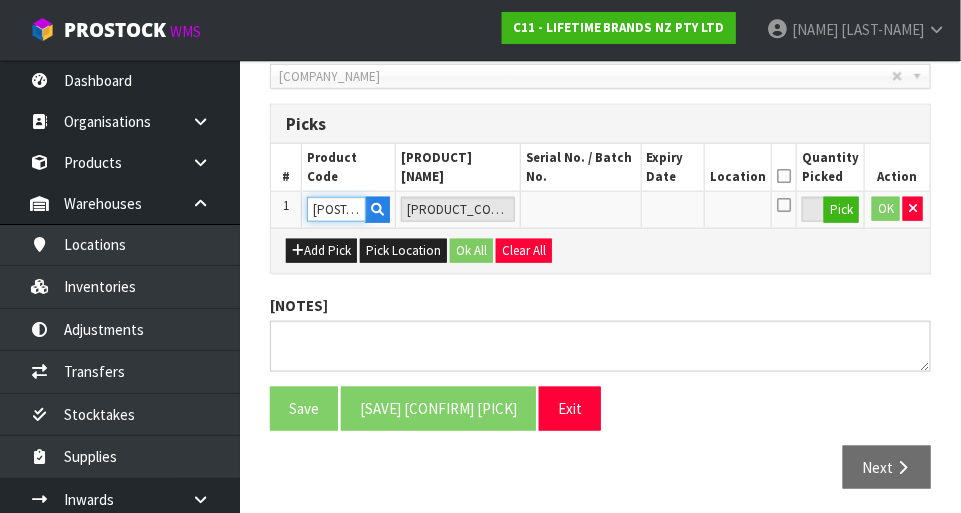 type on "[POSTAL_CODE]" 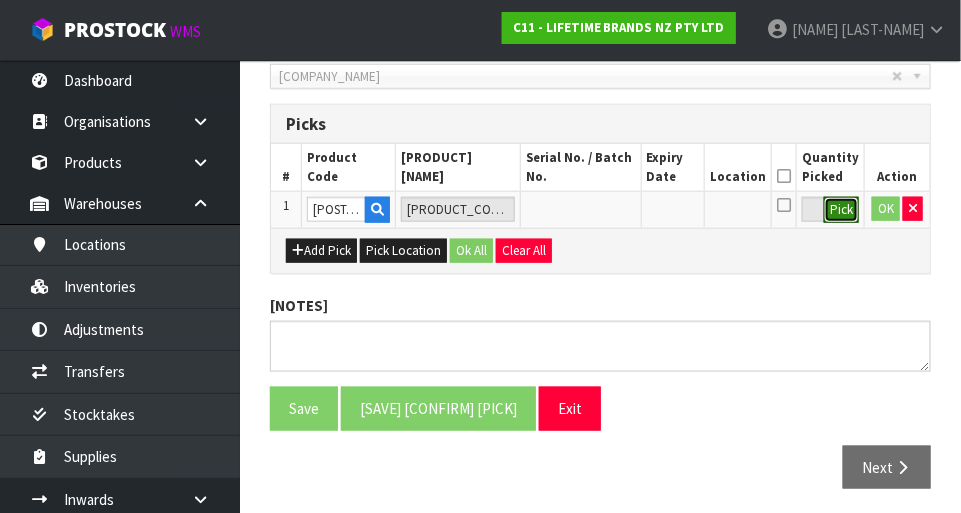 click on "Pick" at bounding box center [841, 210] 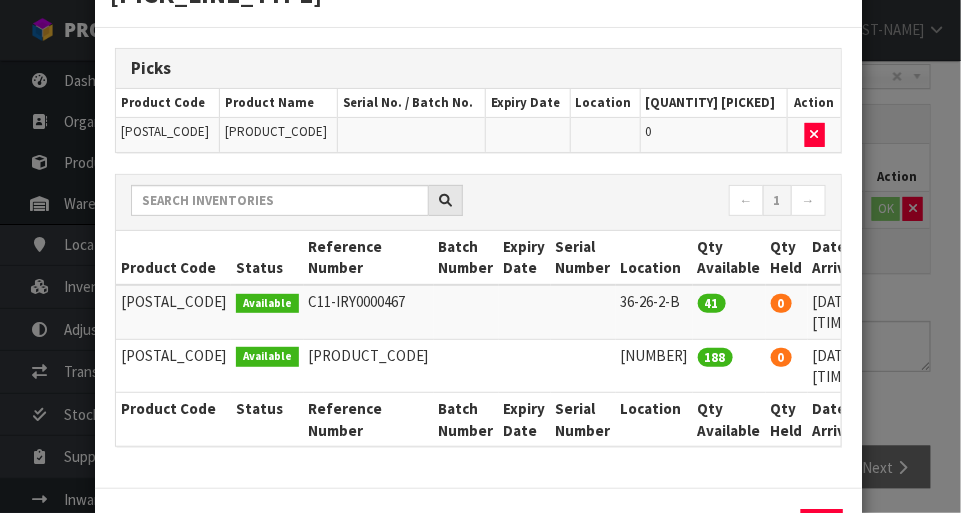 scroll, scrollTop: 92, scrollLeft: 0, axis: vertical 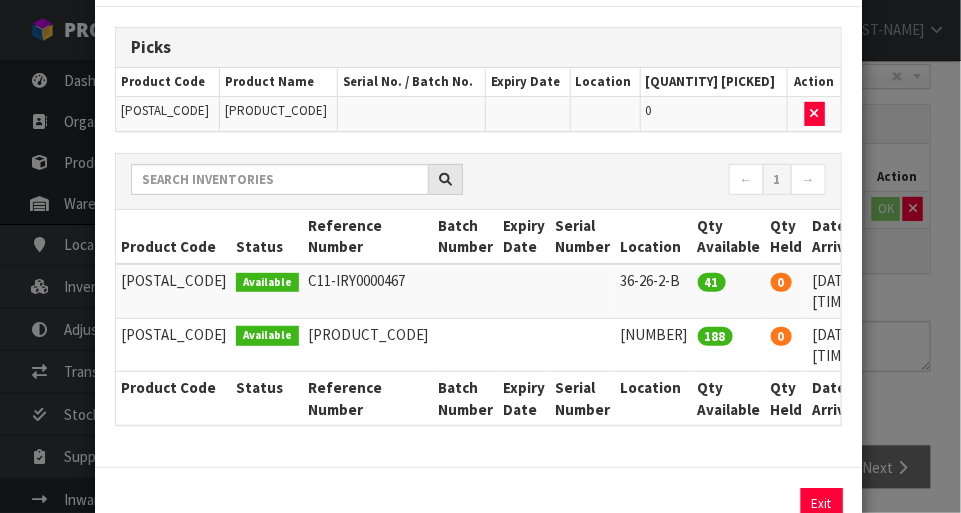 click at bounding box center [911, 280] 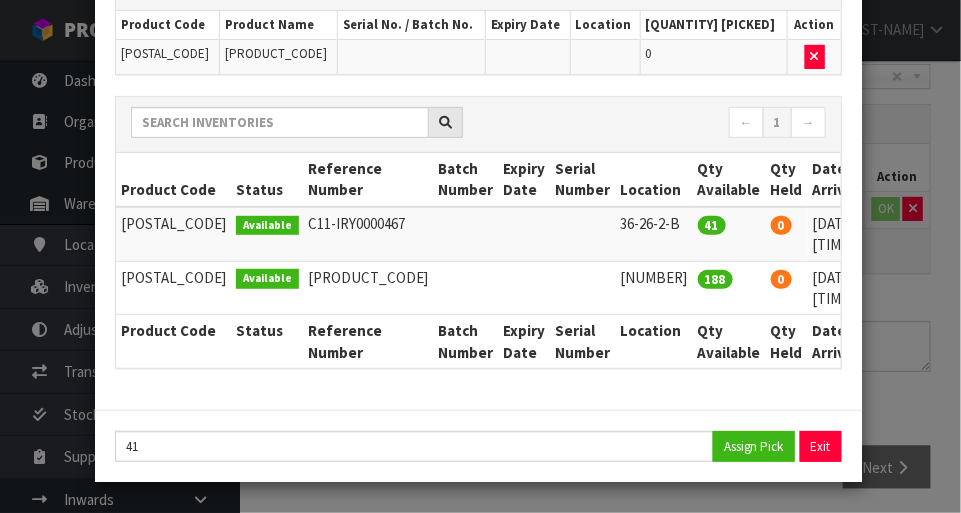 scroll, scrollTop: 177, scrollLeft: 0, axis: vertical 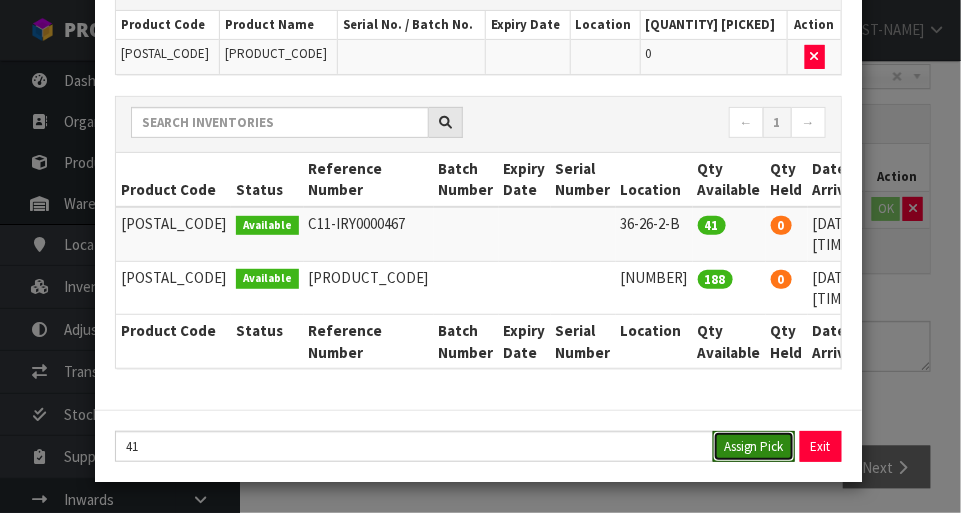 click on "Assign Pick" at bounding box center [754, 446] 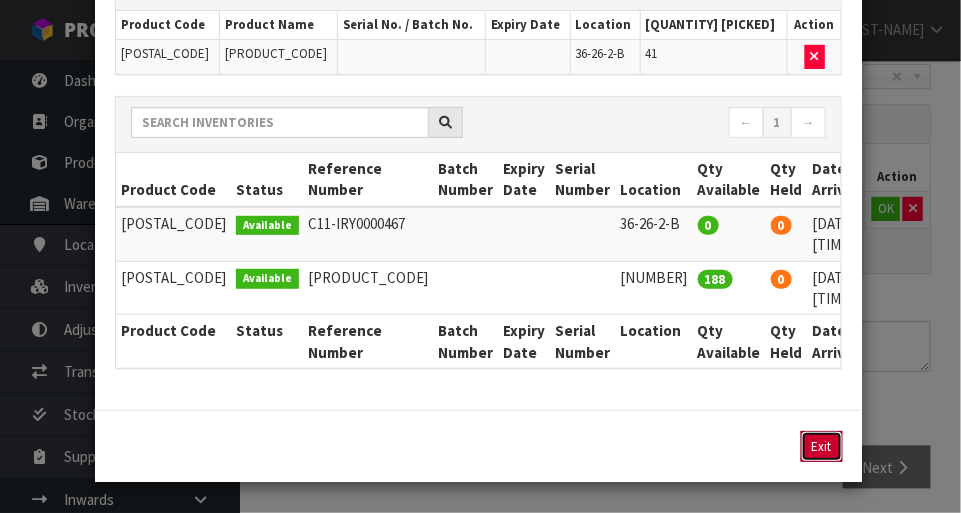 click on "Exit" at bounding box center (822, 446) 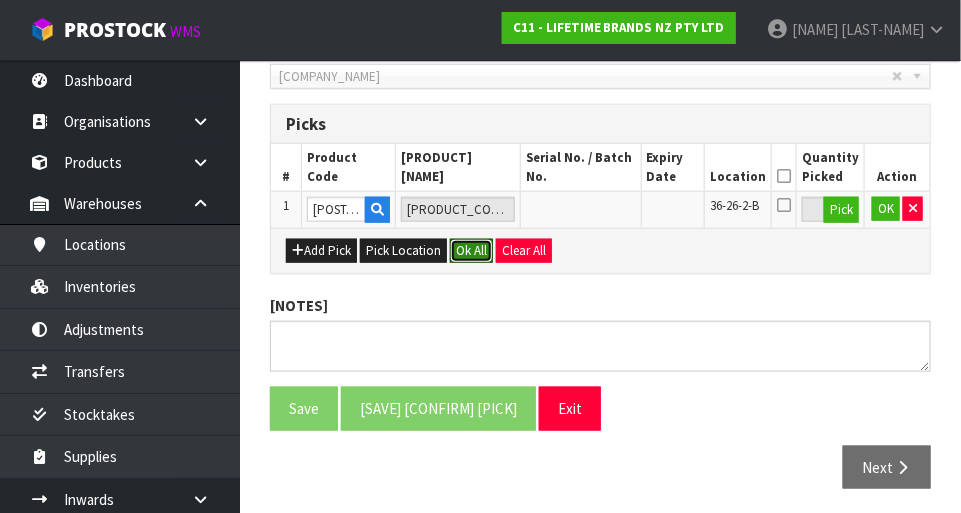click on "Ok All" at bounding box center (471, 251) 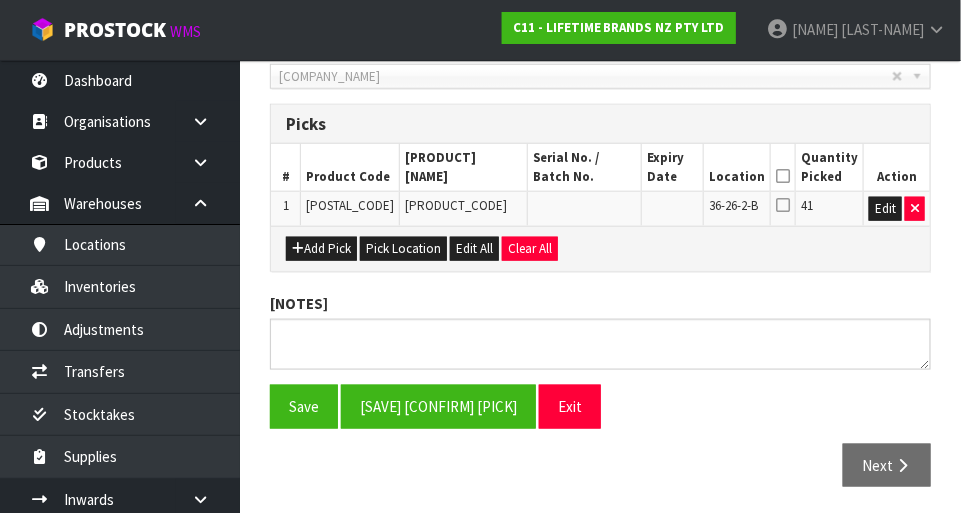 click at bounding box center [783, 176] 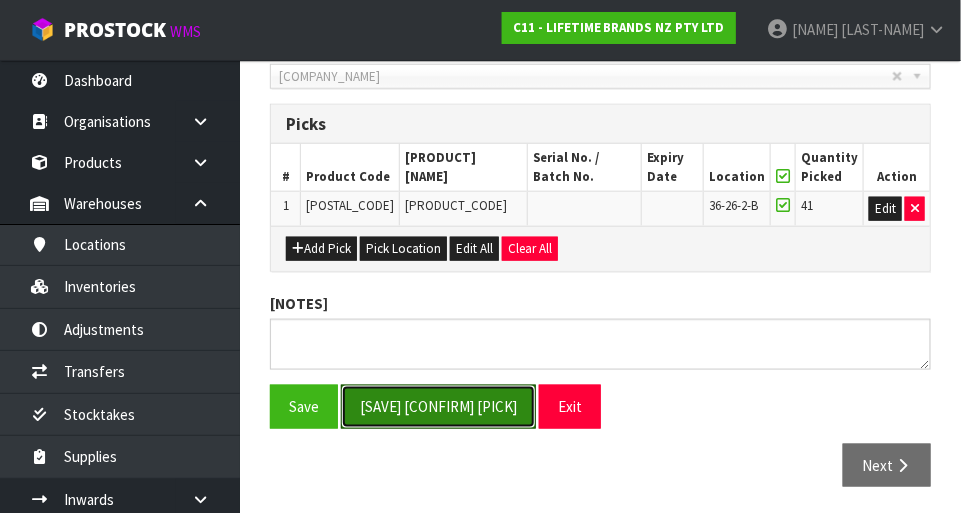 click on "[SAVE] [CONFIRM] [PICK]" at bounding box center (438, 406) 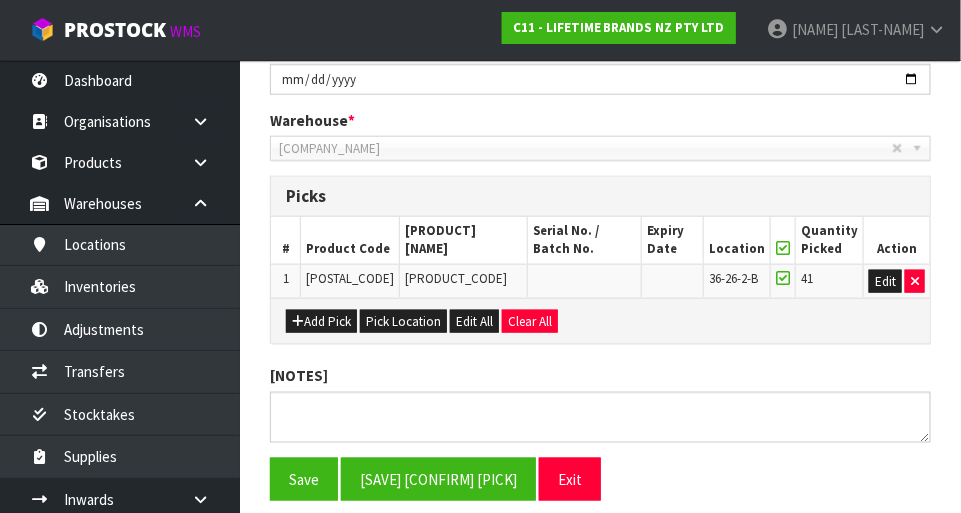 scroll, scrollTop: 0, scrollLeft: 0, axis: both 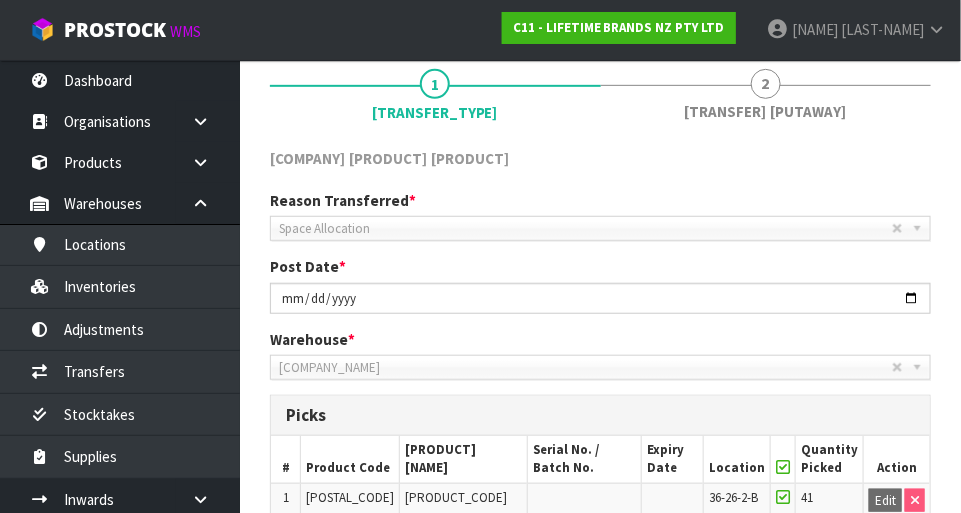 click on "2" at bounding box center [435, 84] 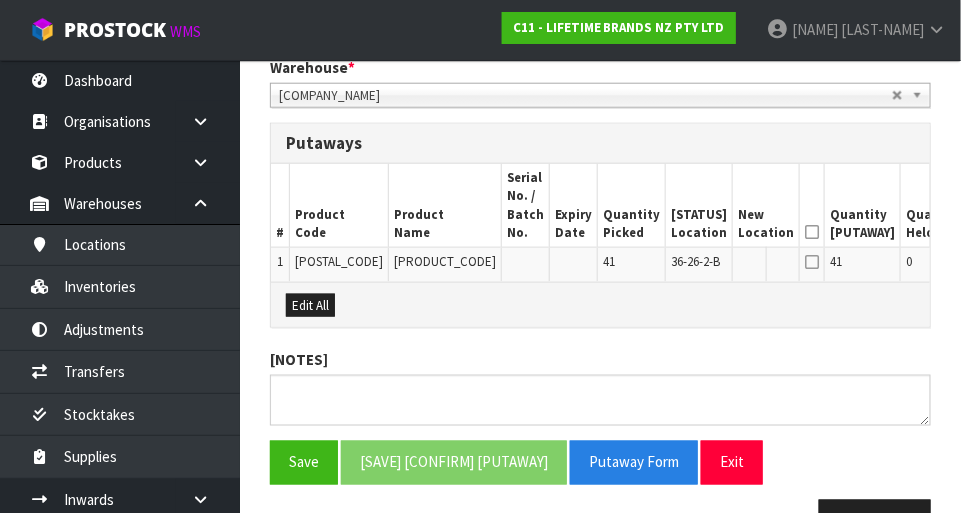 scroll, scrollTop: 498, scrollLeft: 0, axis: vertical 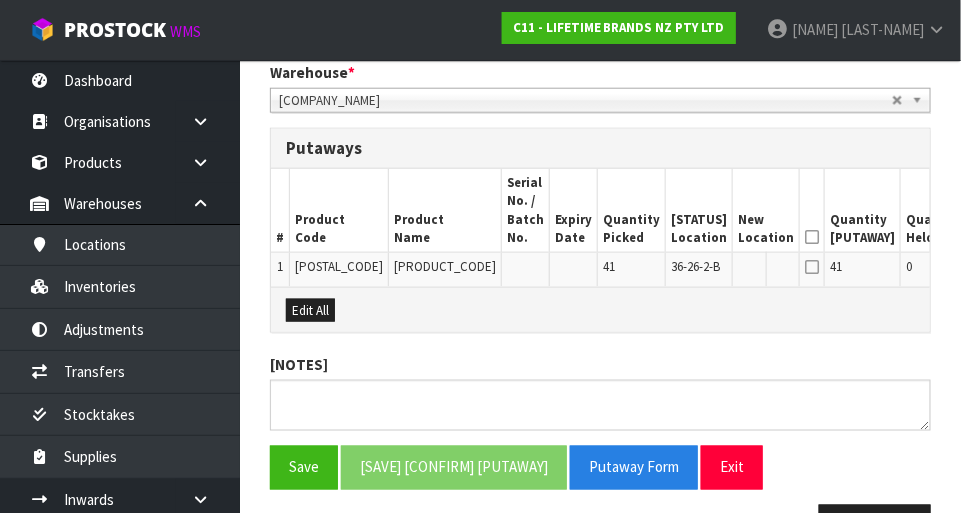 click on "Edit" at bounding box center [1046, 270] 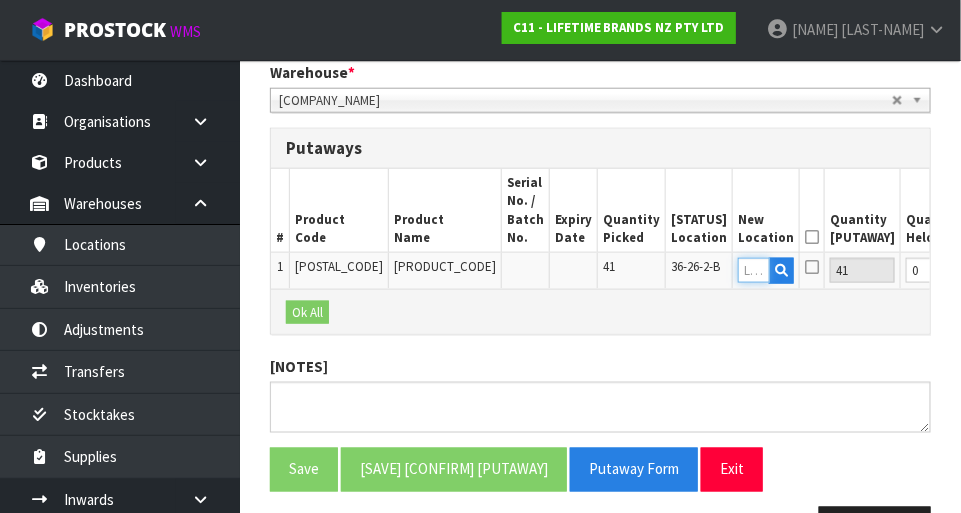click at bounding box center [754, 270] 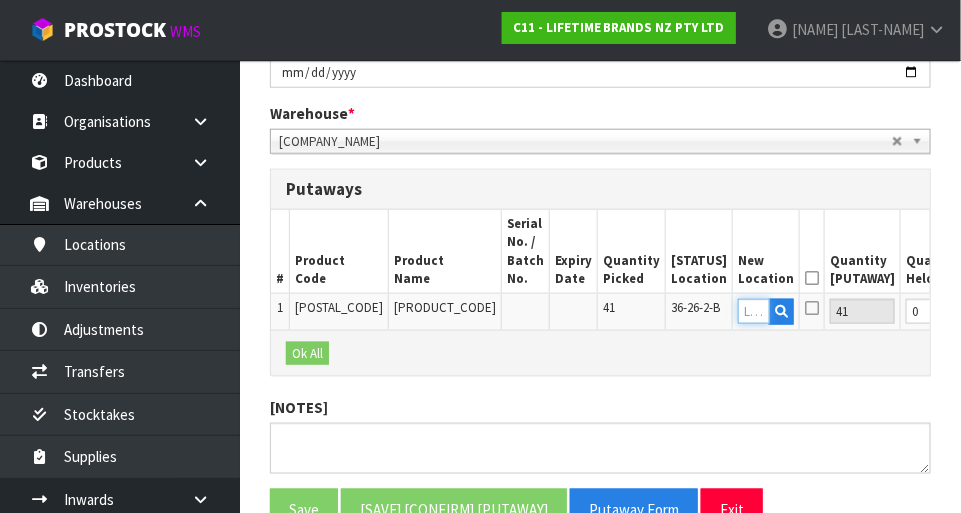 scroll, scrollTop: 455, scrollLeft: 0, axis: vertical 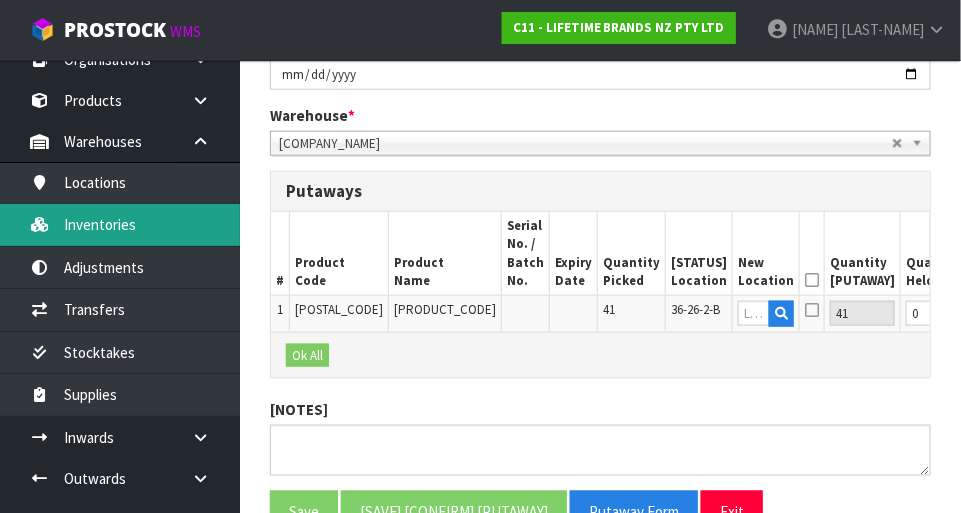 click on "Inventories" at bounding box center [120, 224] 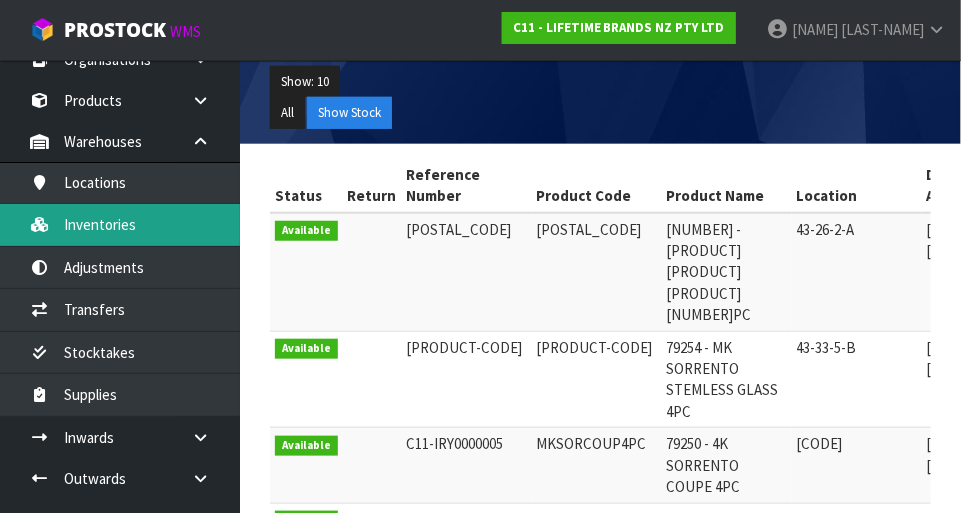 scroll, scrollTop: 0, scrollLeft: 0, axis: both 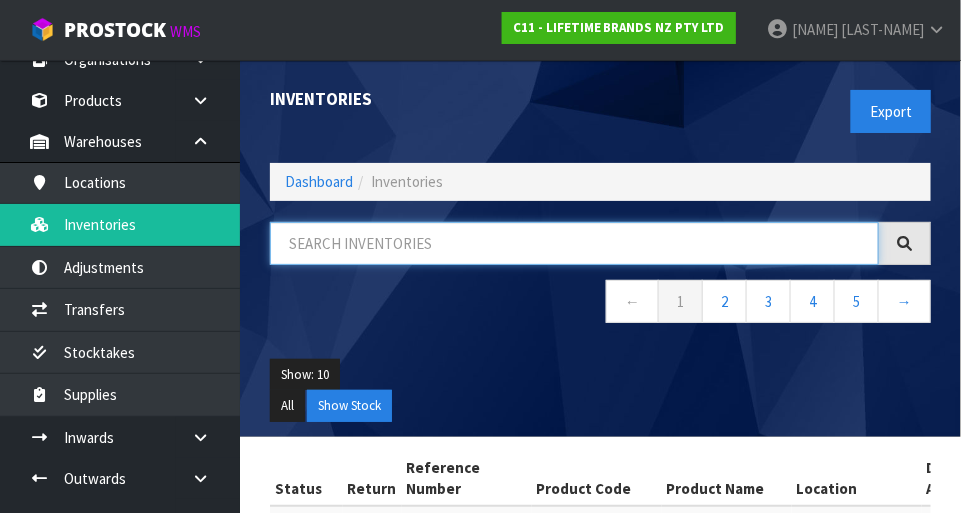 paste on "[POSTAL_CODE]" 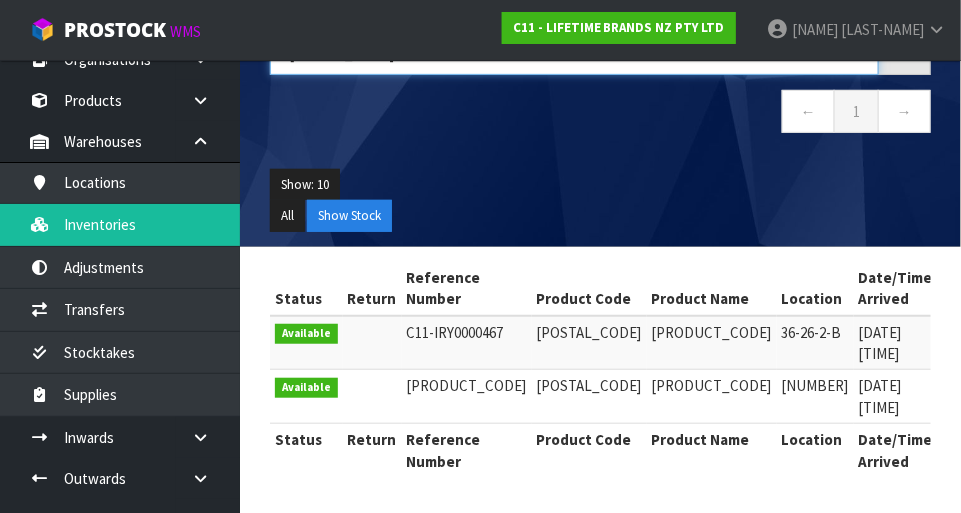 scroll, scrollTop: 466, scrollLeft: 0, axis: vertical 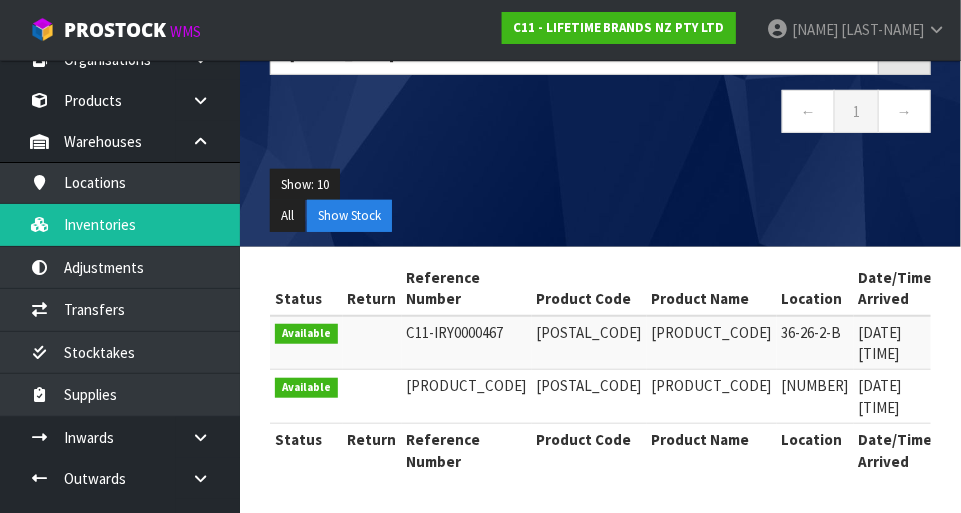 copy on "[NUMBER]" 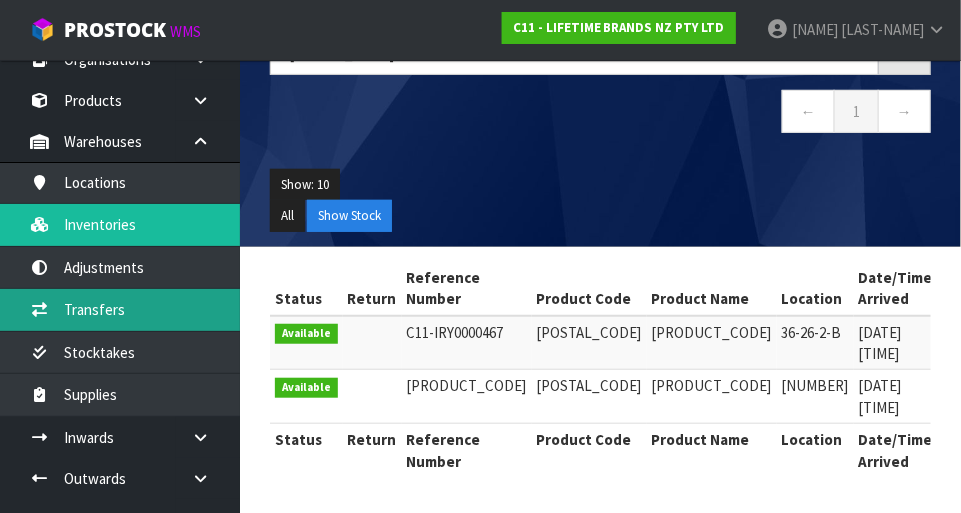 click on "Transfers" at bounding box center (120, 309) 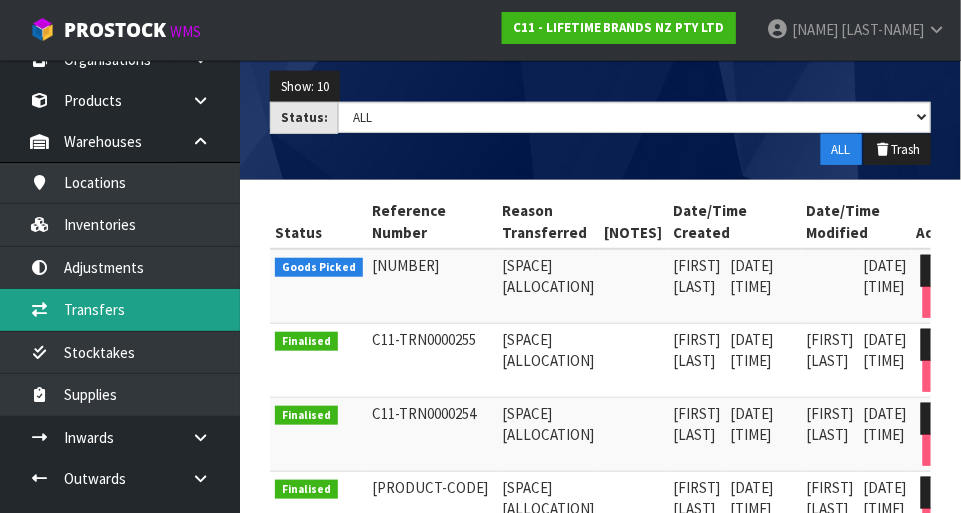 scroll, scrollTop: 275, scrollLeft: 0, axis: vertical 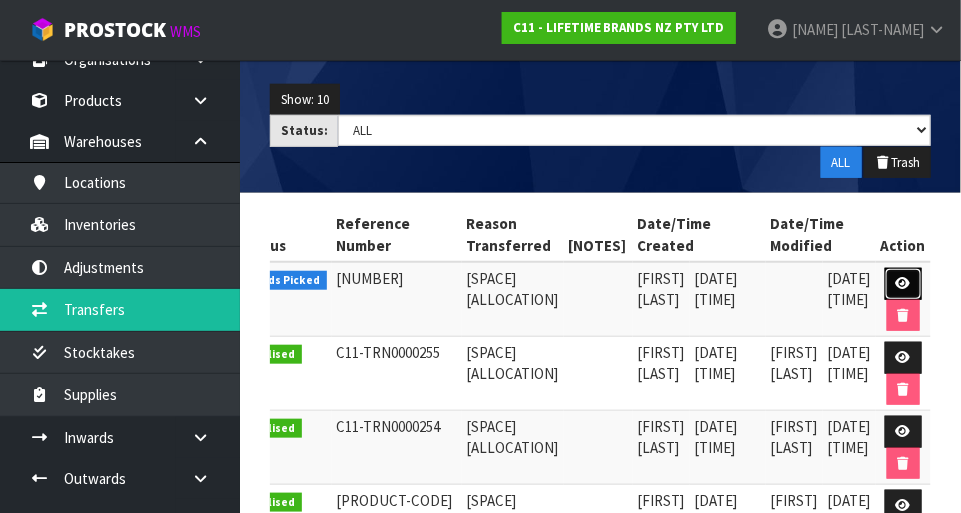 click at bounding box center (903, 283) 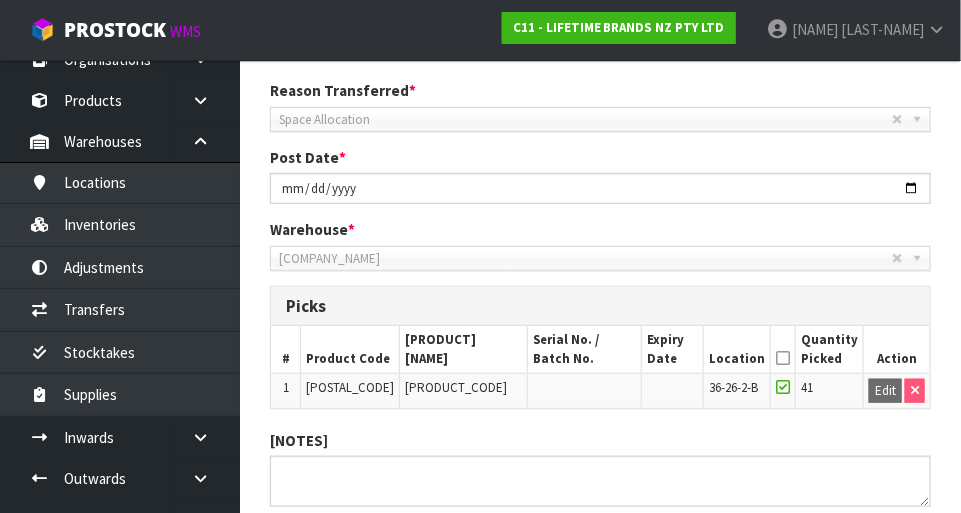 scroll, scrollTop: 0, scrollLeft: 0, axis: both 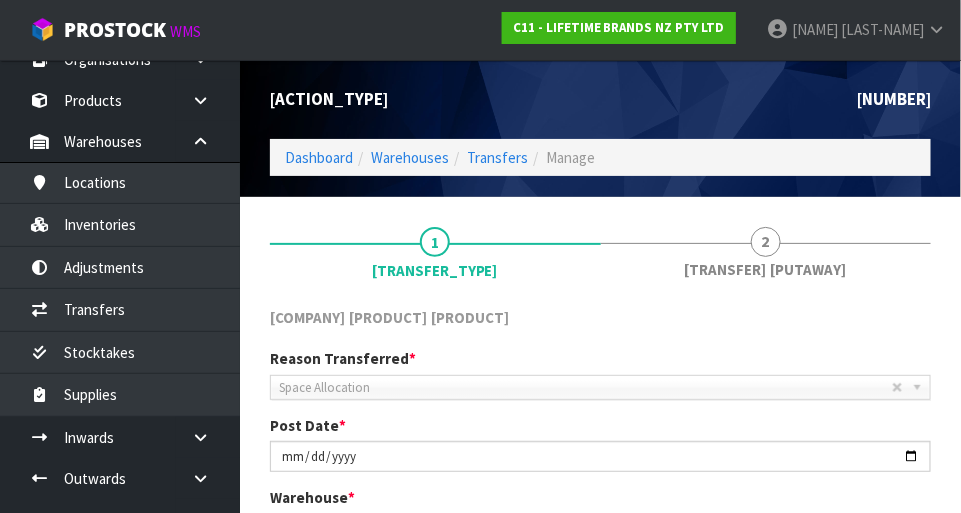 click on "2" at bounding box center (435, 242) 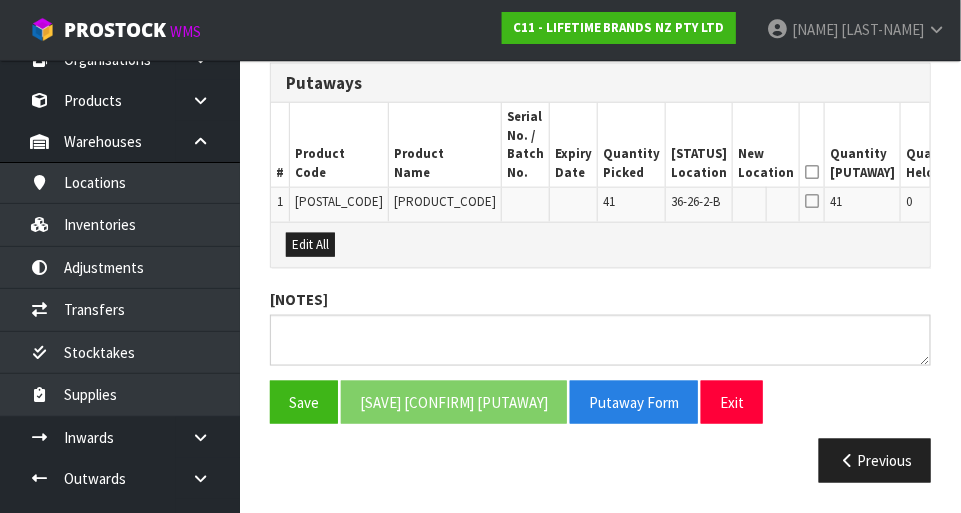 scroll, scrollTop: 497, scrollLeft: 0, axis: vertical 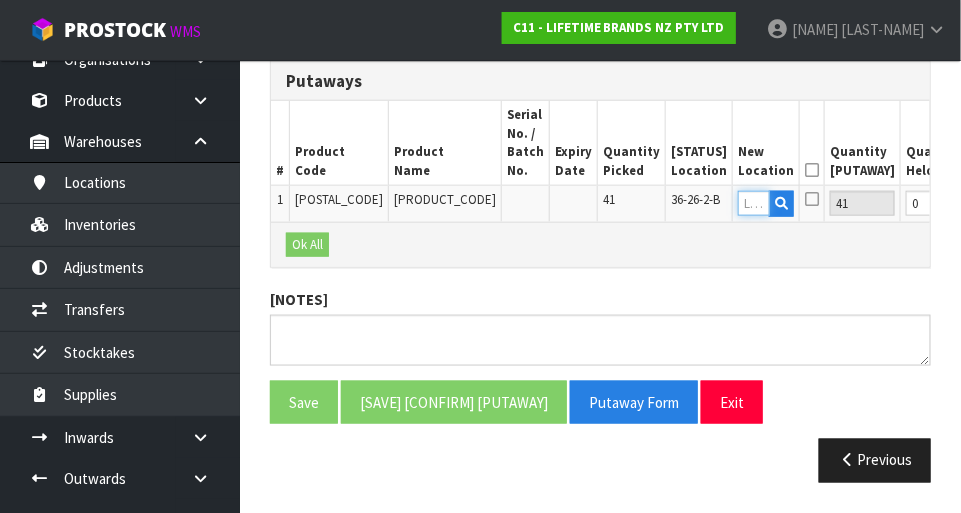 click at bounding box center (754, 203) 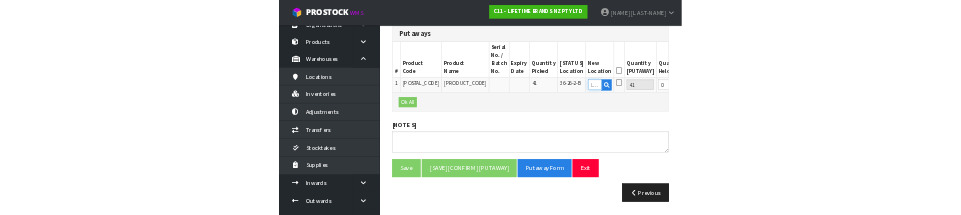 scroll, scrollTop: 487, scrollLeft: 0, axis: vertical 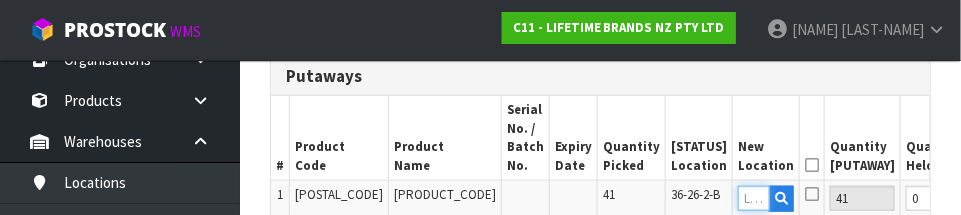 paste on "[NUMBER]" 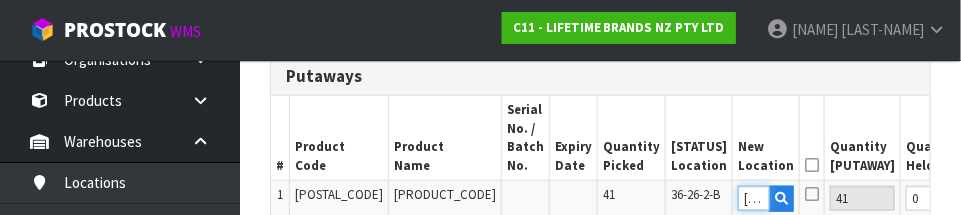 scroll, scrollTop: 0, scrollLeft: 37, axis: horizontal 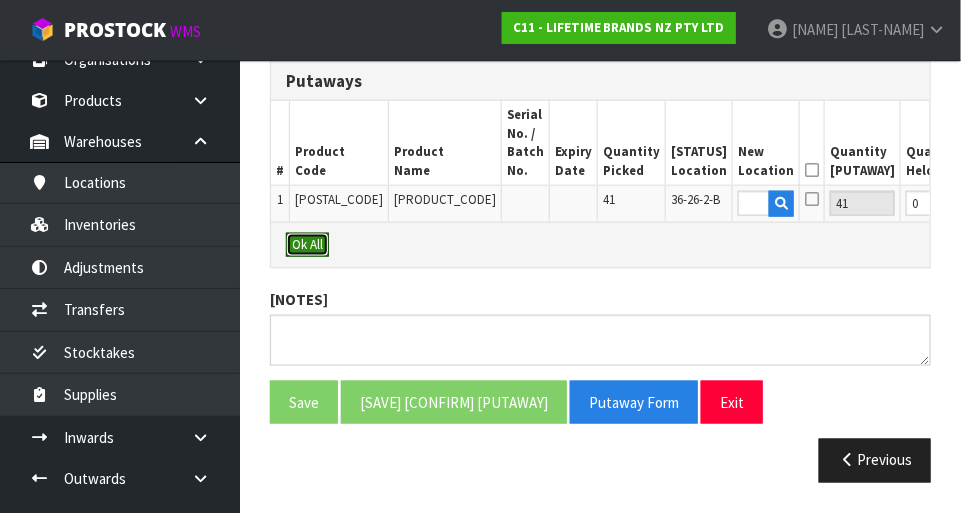 click on "Ok All" at bounding box center [307, 245] 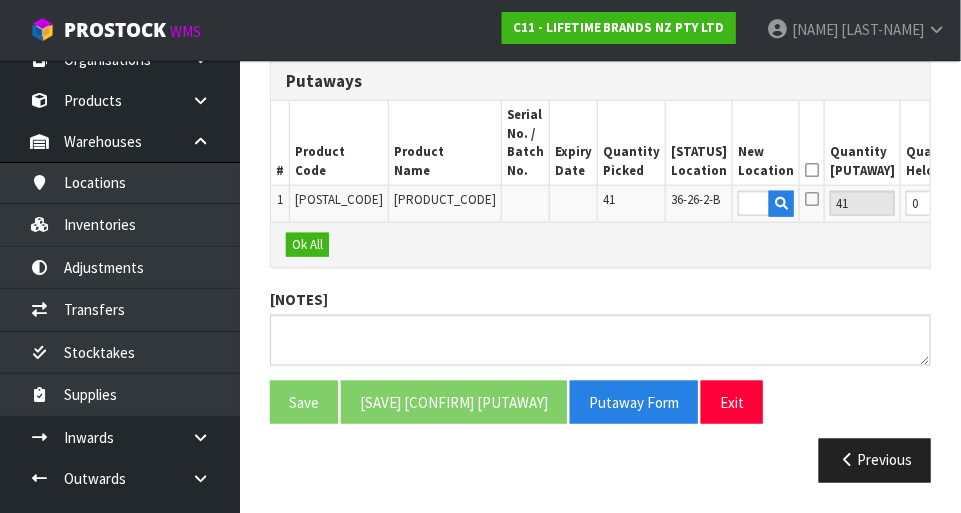scroll, scrollTop: 0, scrollLeft: 0, axis: both 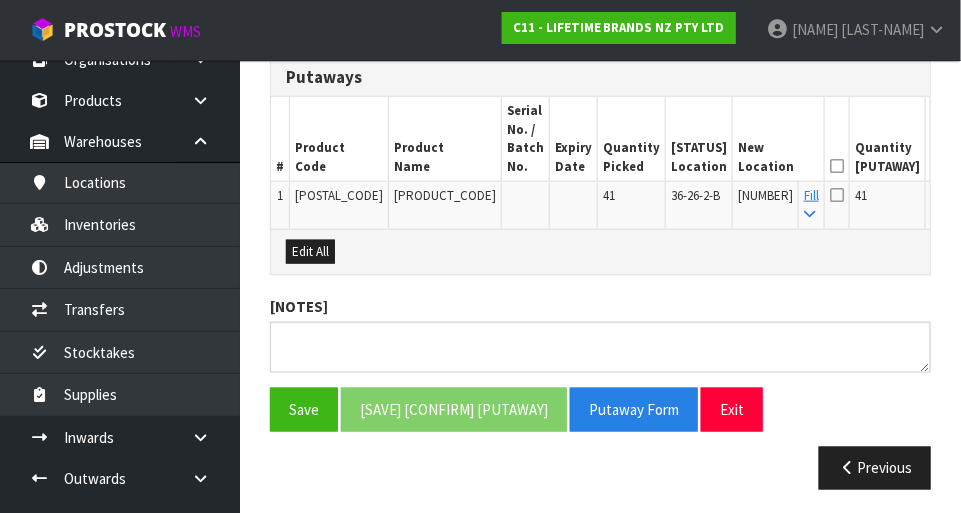 click at bounding box center [837, 166] 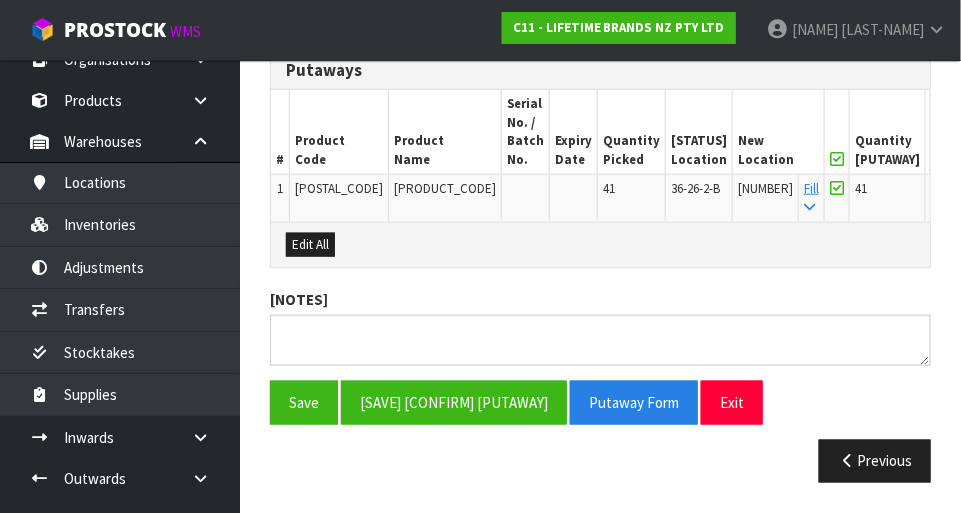 scroll, scrollTop: 607, scrollLeft: 0, axis: vertical 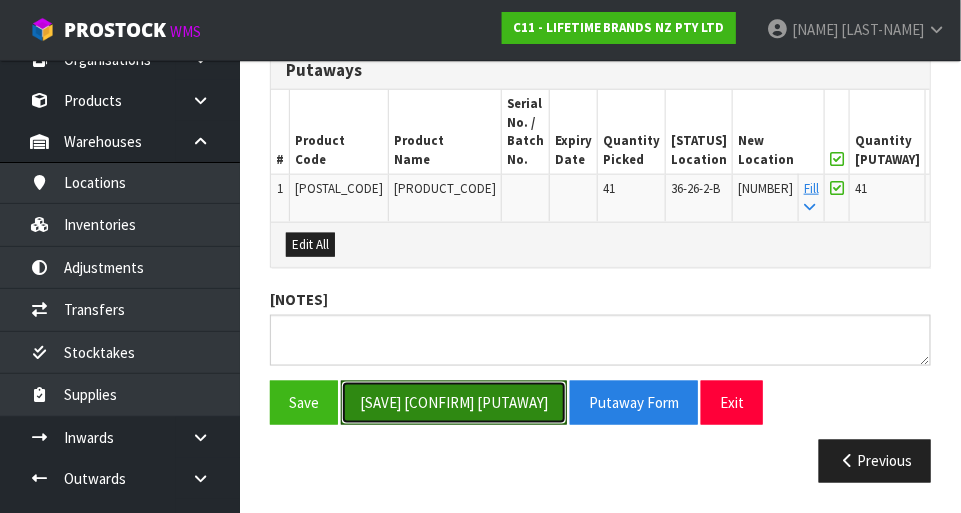 click on "[SAVE] [CONFIRM] [PUTAWAY]" at bounding box center [454, 402] 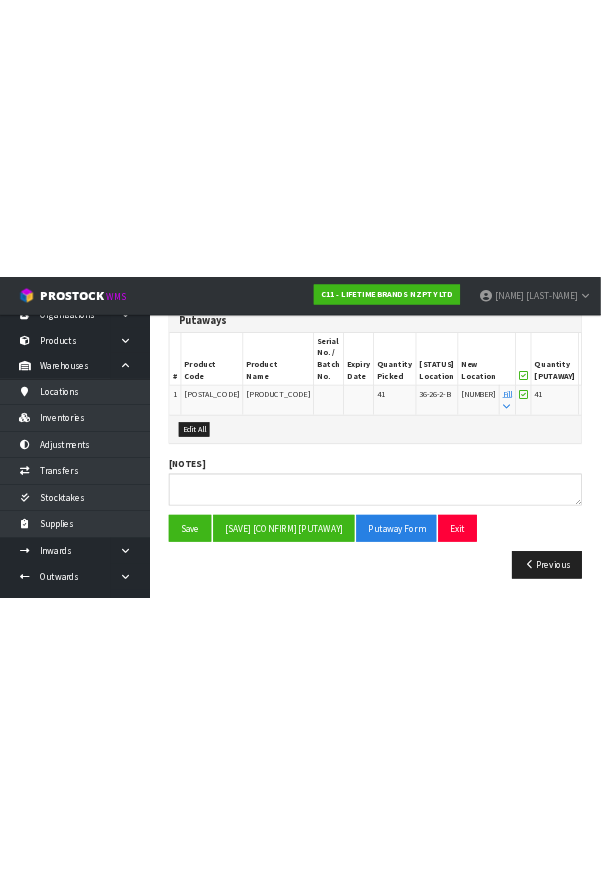 scroll, scrollTop: 0, scrollLeft: 0, axis: both 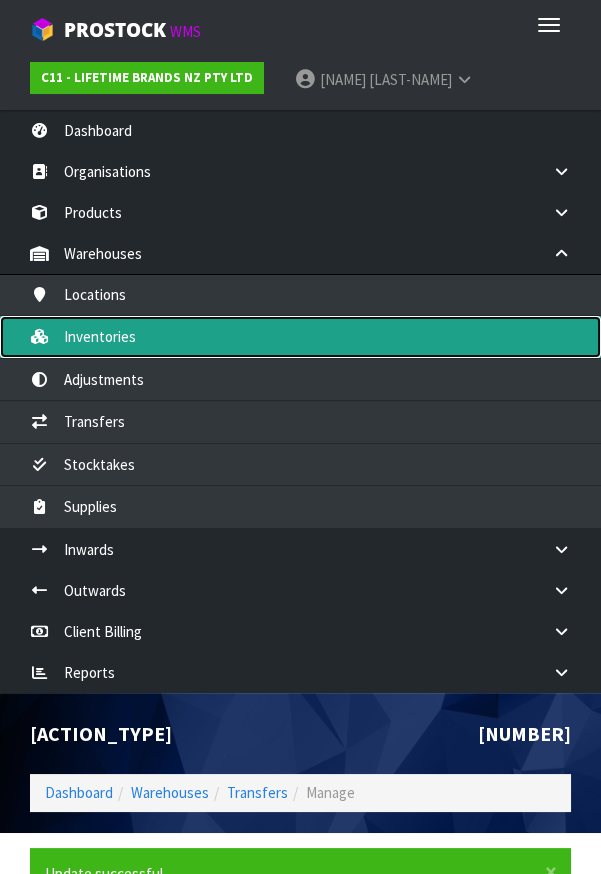 click on "Inventories" at bounding box center (300, 336) 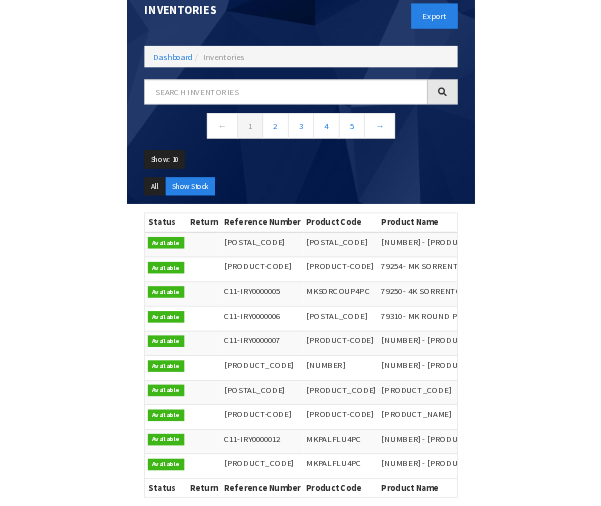 scroll, scrollTop: 718, scrollLeft: 0, axis: vertical 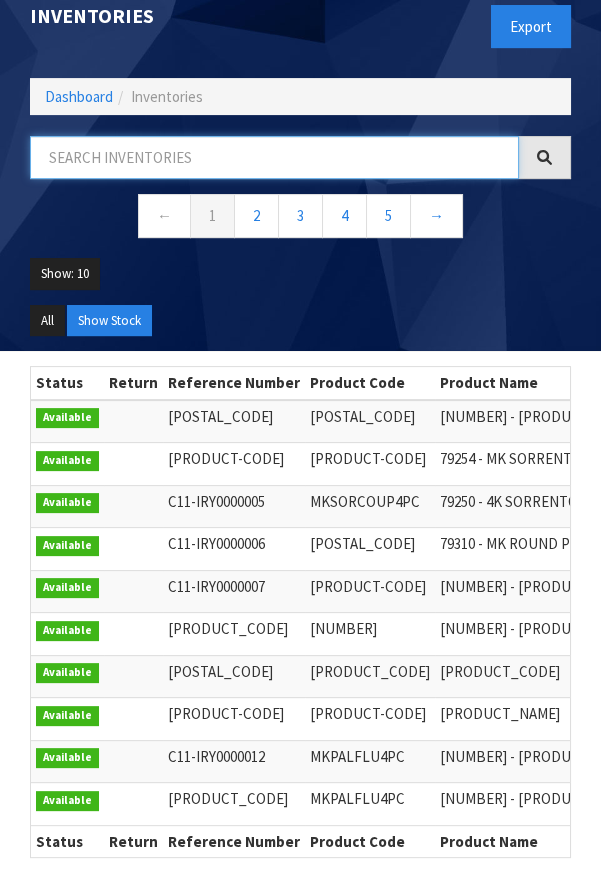 click at bounding box center (274, 157) 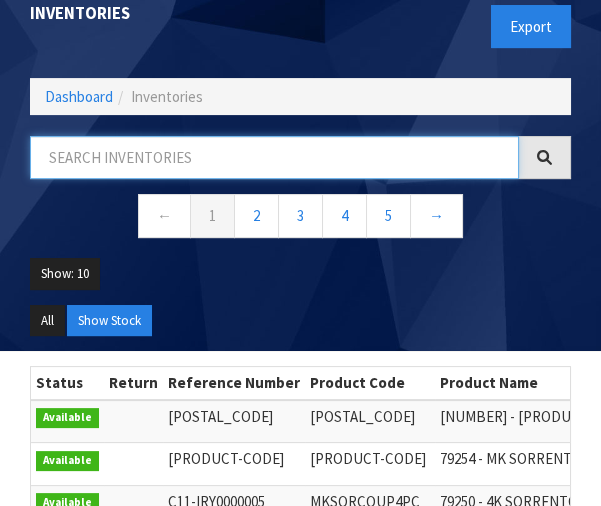 click at bounding box center (274, 157) 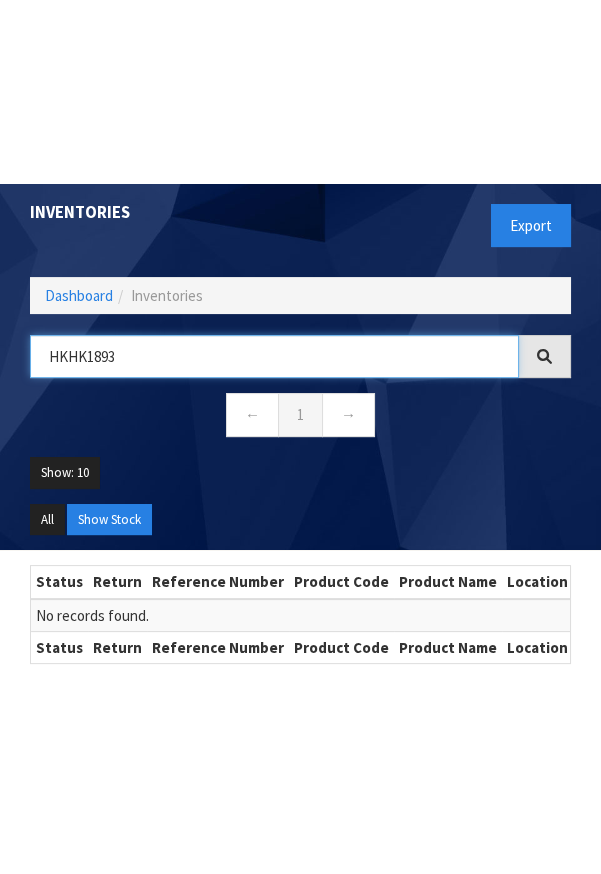 scroll, scrollTop: 691, scrollLeft: 0, axis: vertical 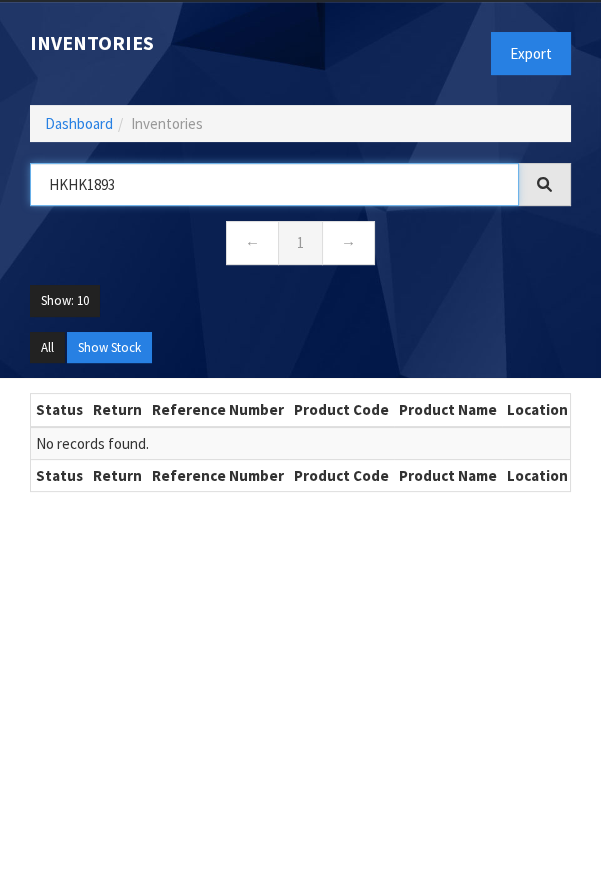 click on "HKHK1893" at bounding box center (274, 184) 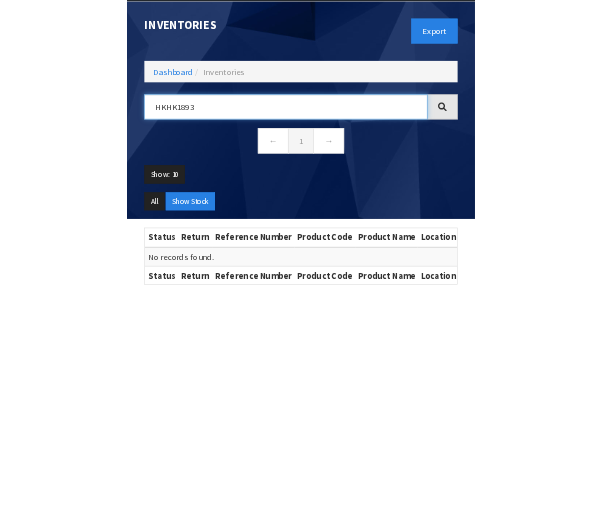 scroll, scrollTop: 703, scrollLeft: 0, axis: vertical 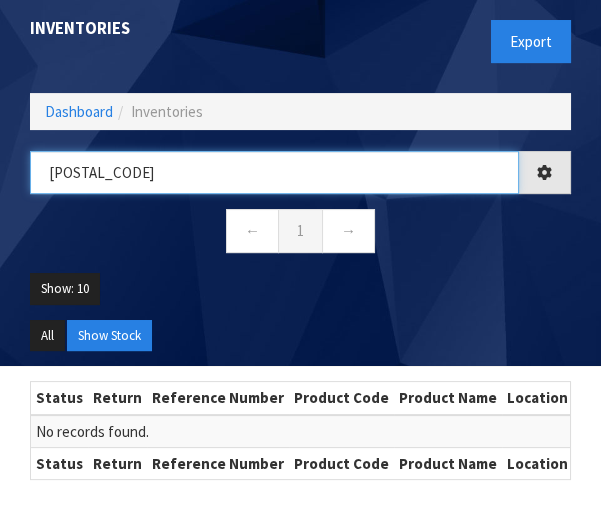 type on "H" 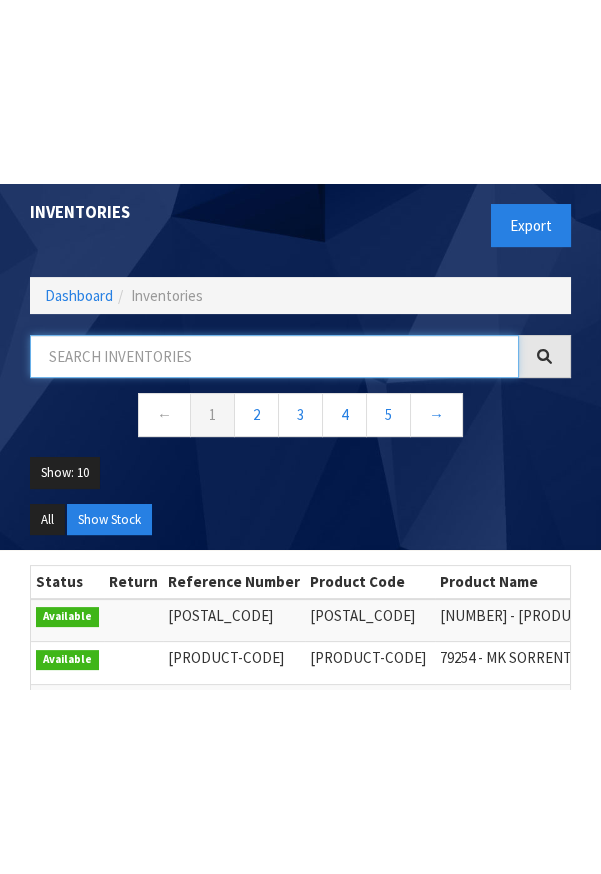 scroll, scrollTop: 718, scrollLeft: 0, axis: vertical 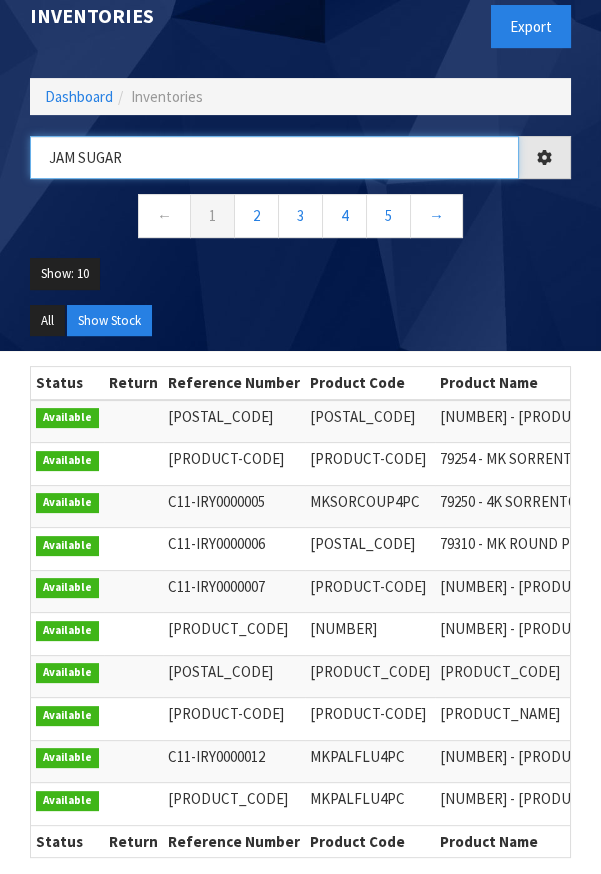 click on "JAM SUGAR" at bounding box center [274, 157] 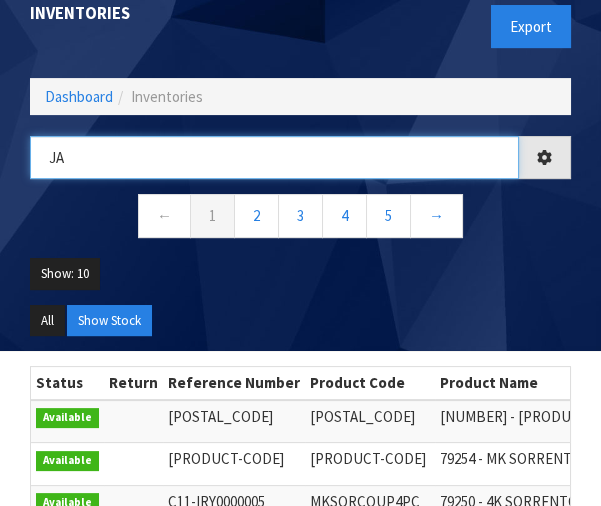 type on "[LETTER]" 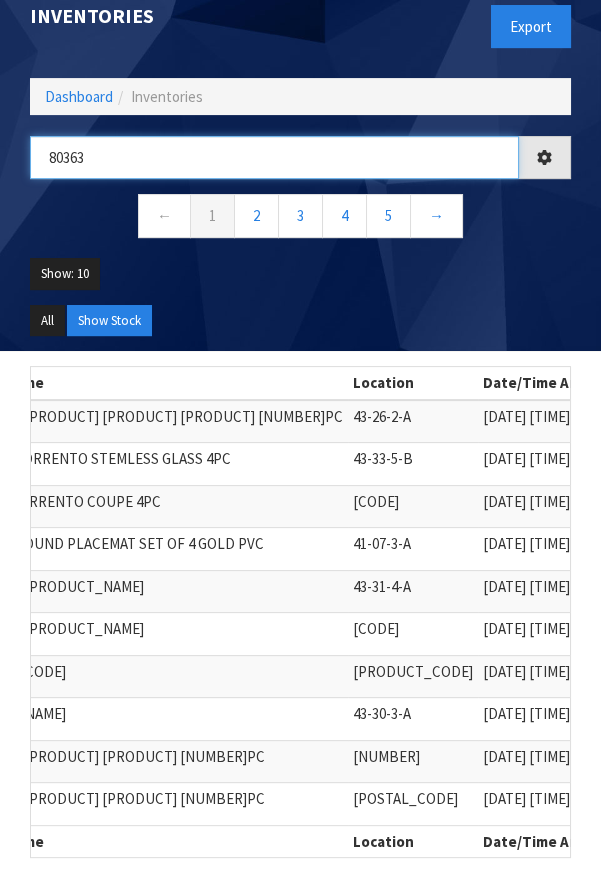 scroll, scrollTop: 0, scrollLeft: 495, axis: horizontal 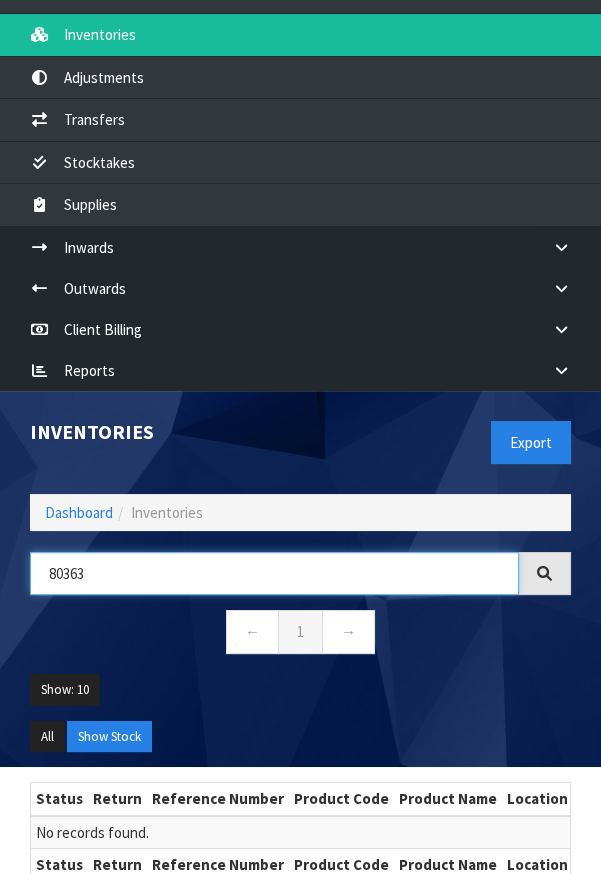 type on "80363" 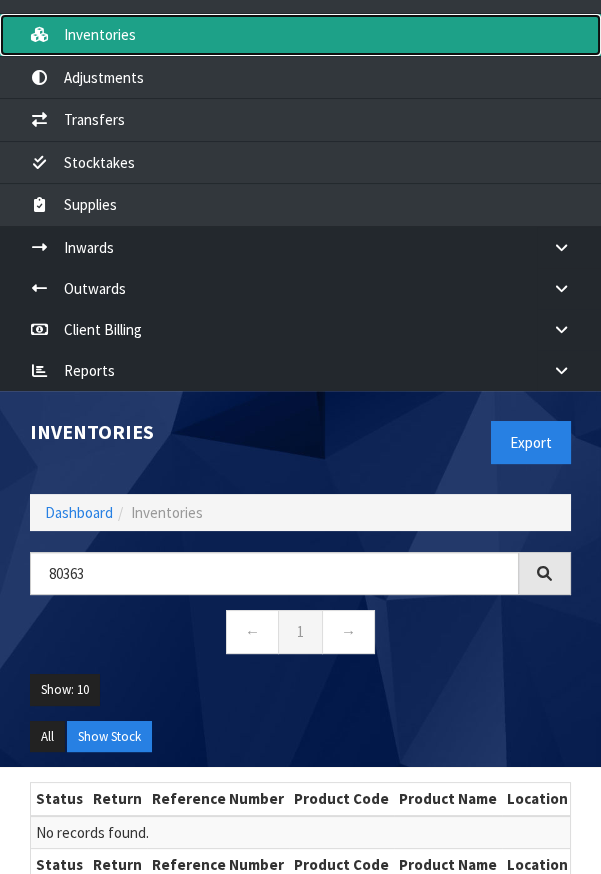 click on "Inventories" at bounding box center [300, 34] 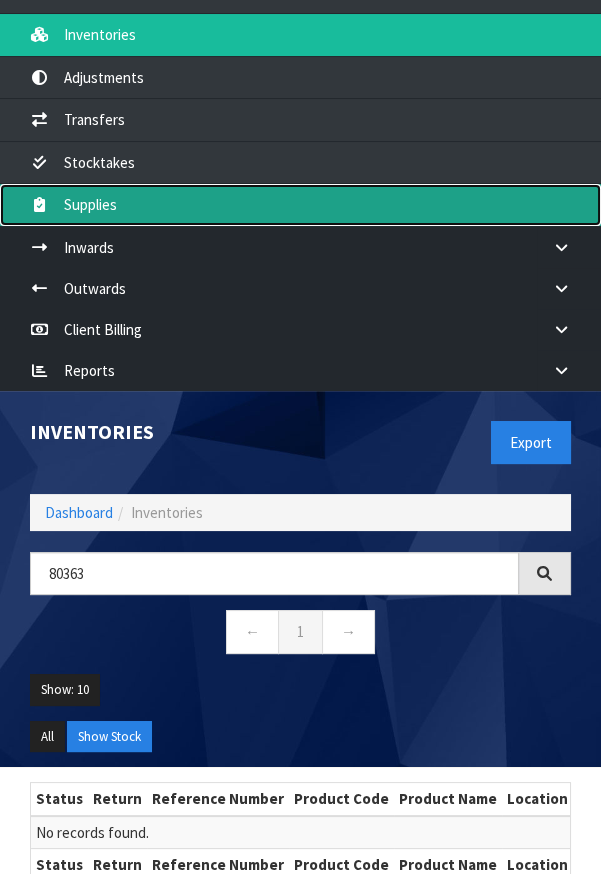 click on "Supplies" at bounding box center [300, 204] 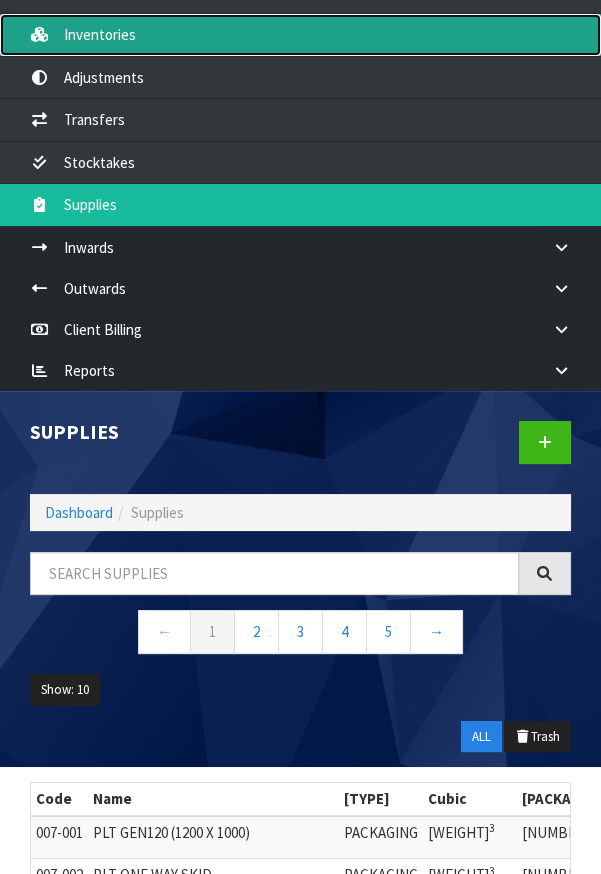 click on "Inventories" at bounding box center [300, 34] 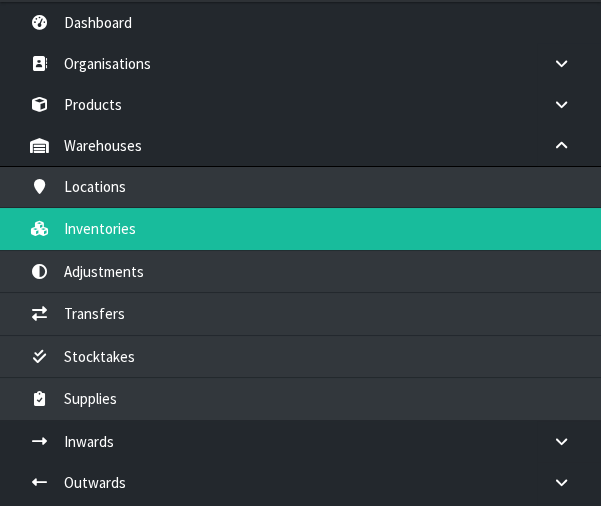 scroll, scrollTop: 0, scrollLeft: 0, axis: both 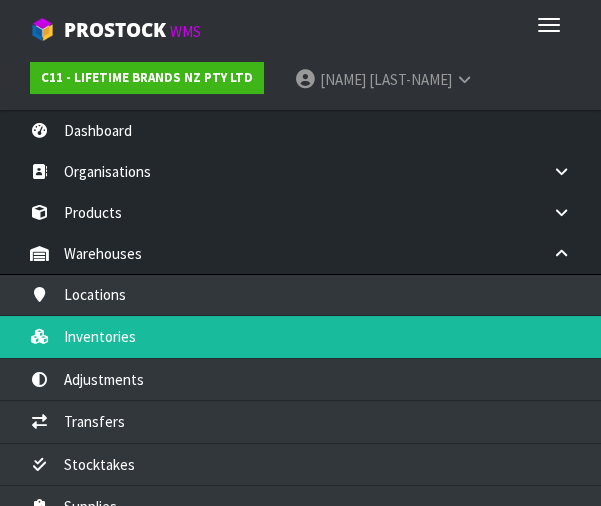 click on "C11 - LIFETIME BRANDS NZ PTY LTD
[FIRST] [LAST]
Logout" at bounding box center (300, 80) 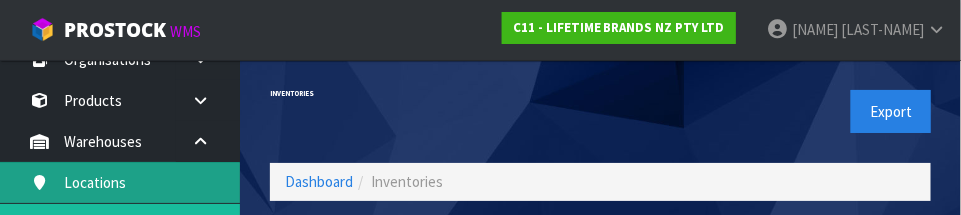 click on "Locations" at bounding box center (120, 182) 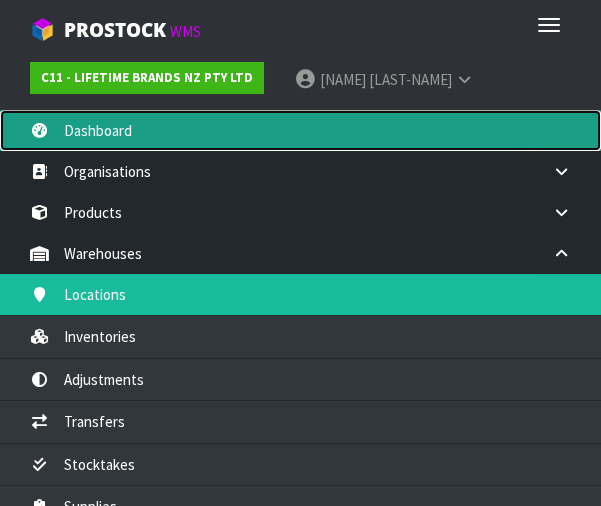 click on "Dashboard" at bounding box center (300, 130) 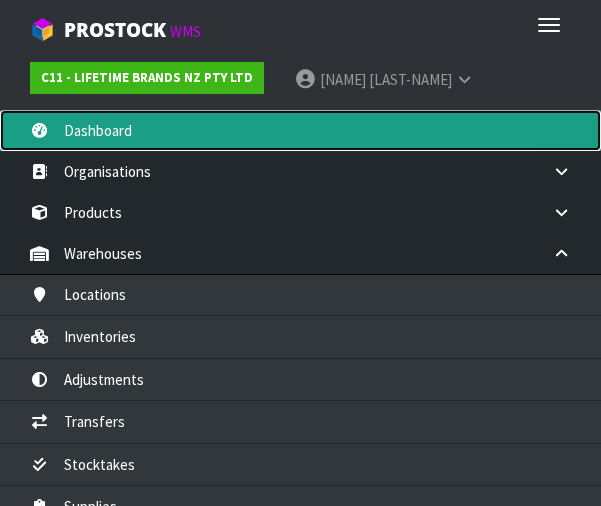 scroll, scrollTop: 998425, scrollLeft: 999429, axis: both 